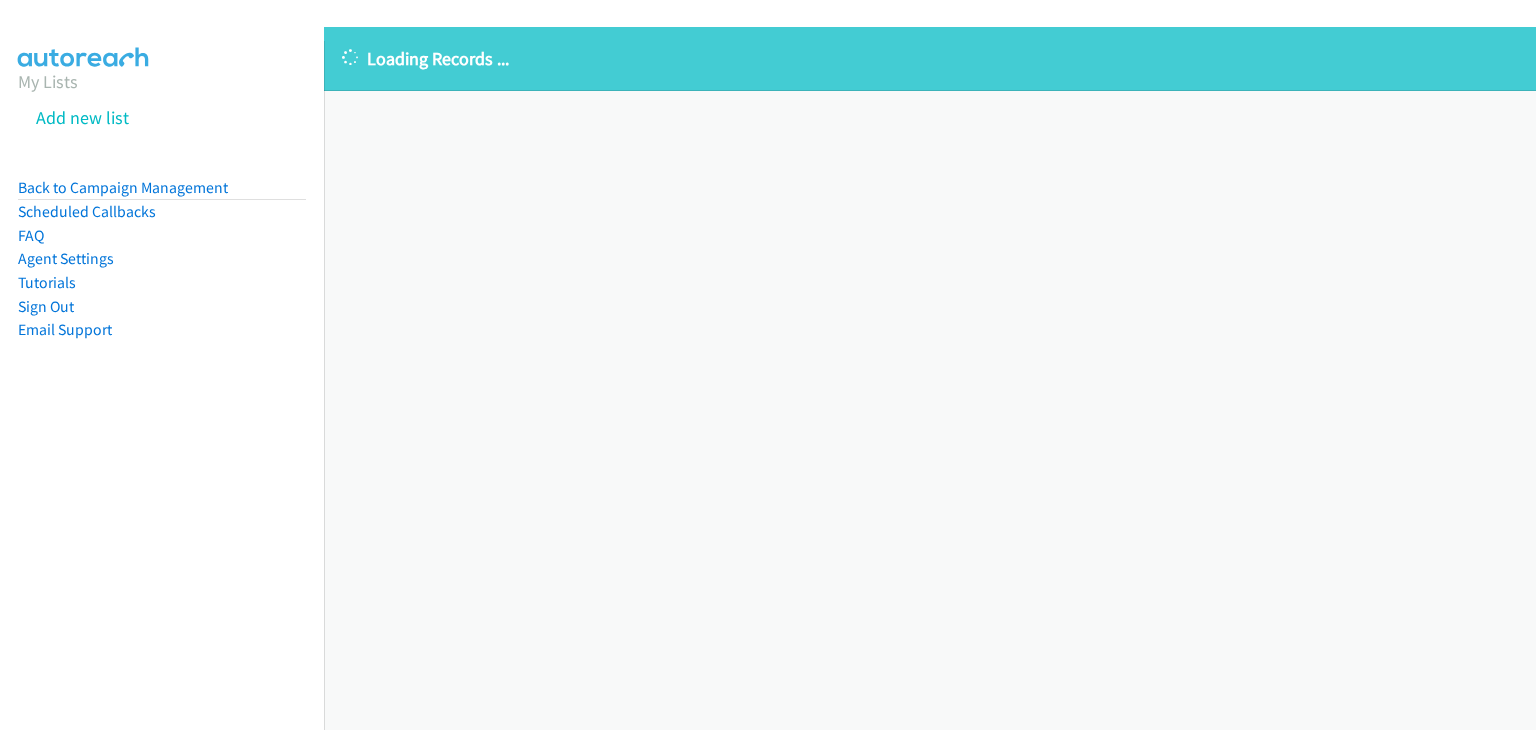 scroll, scrollTop: 0, scrollLeft: 0, axis: both 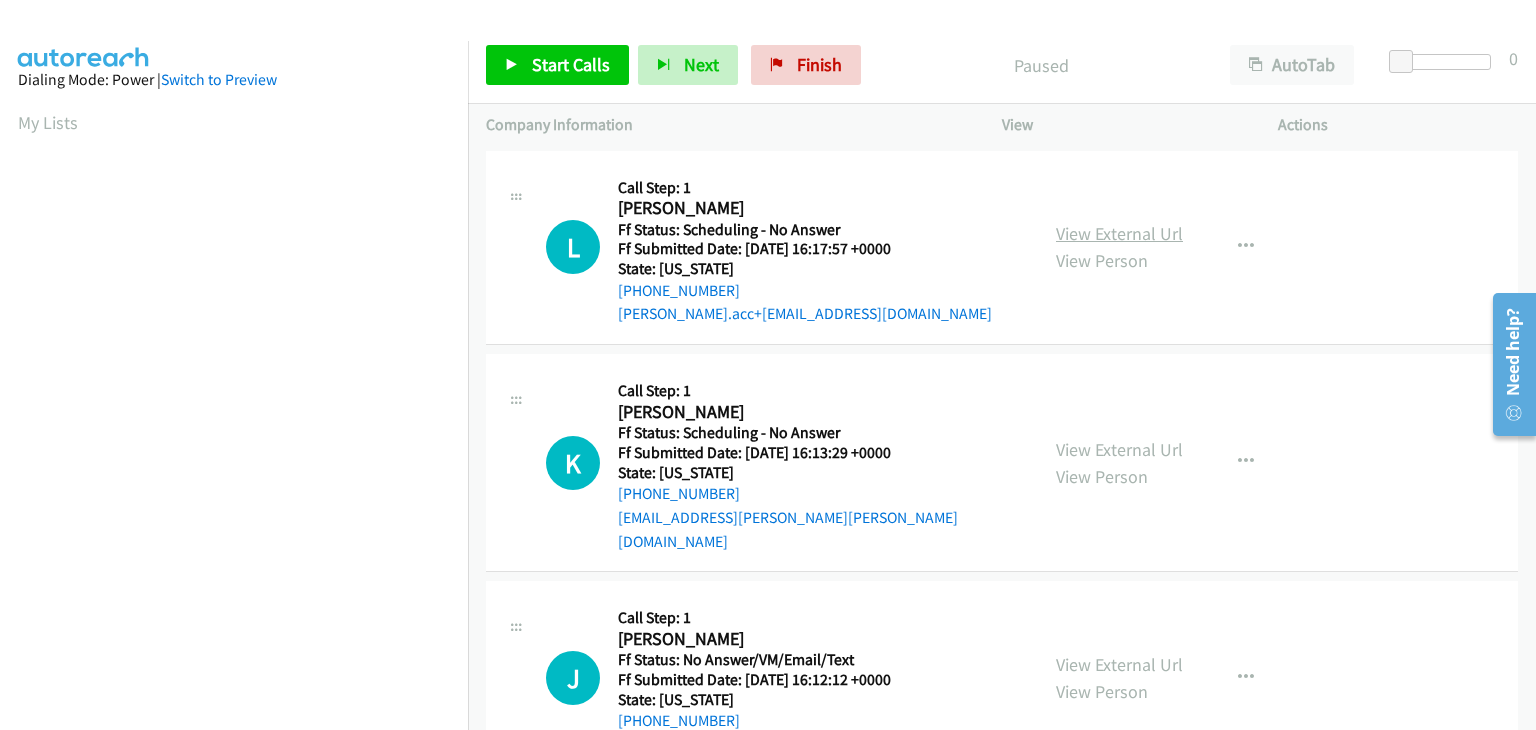 click on "View External Url" at bounding box center [1119, 233] 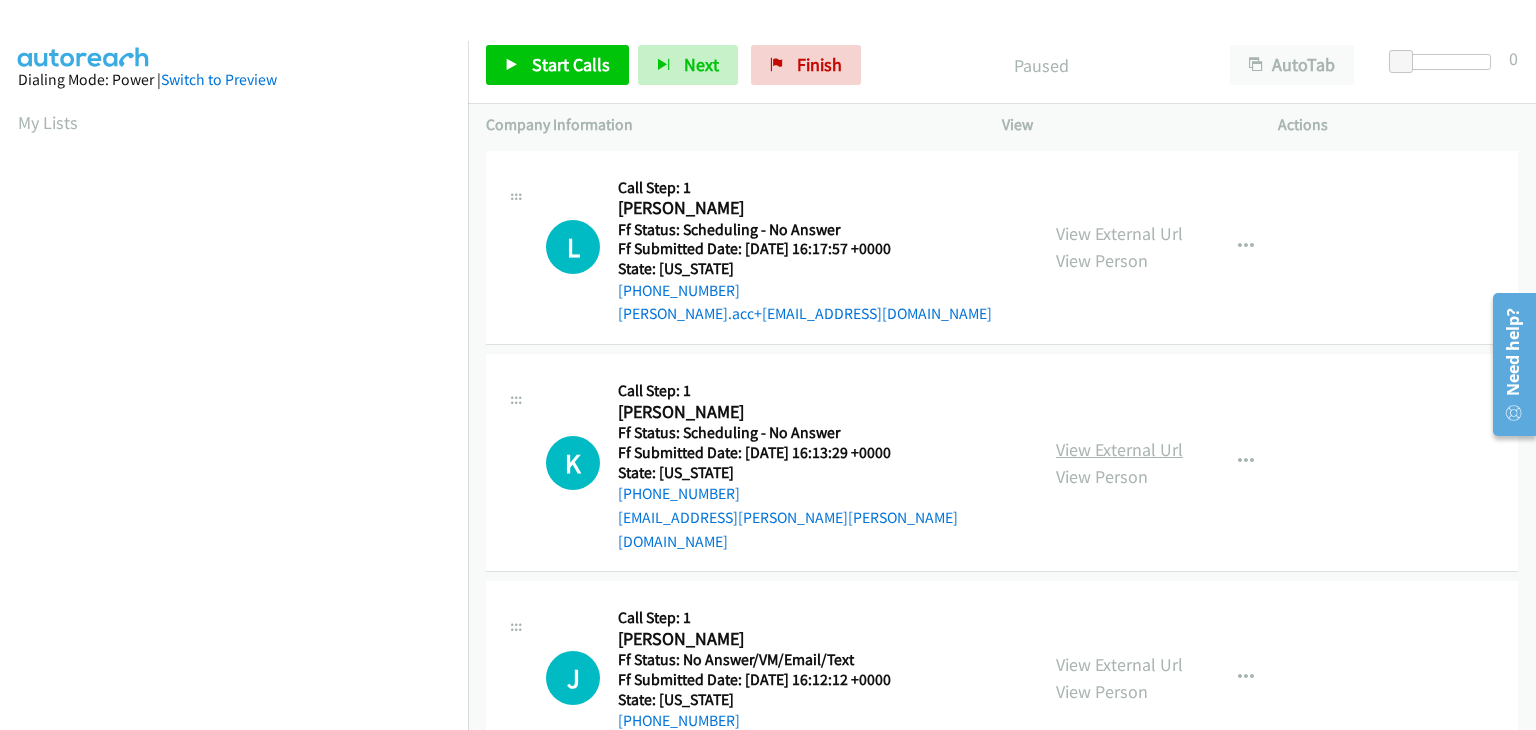 click on "View External Url" at bounding box center [1119, 449] 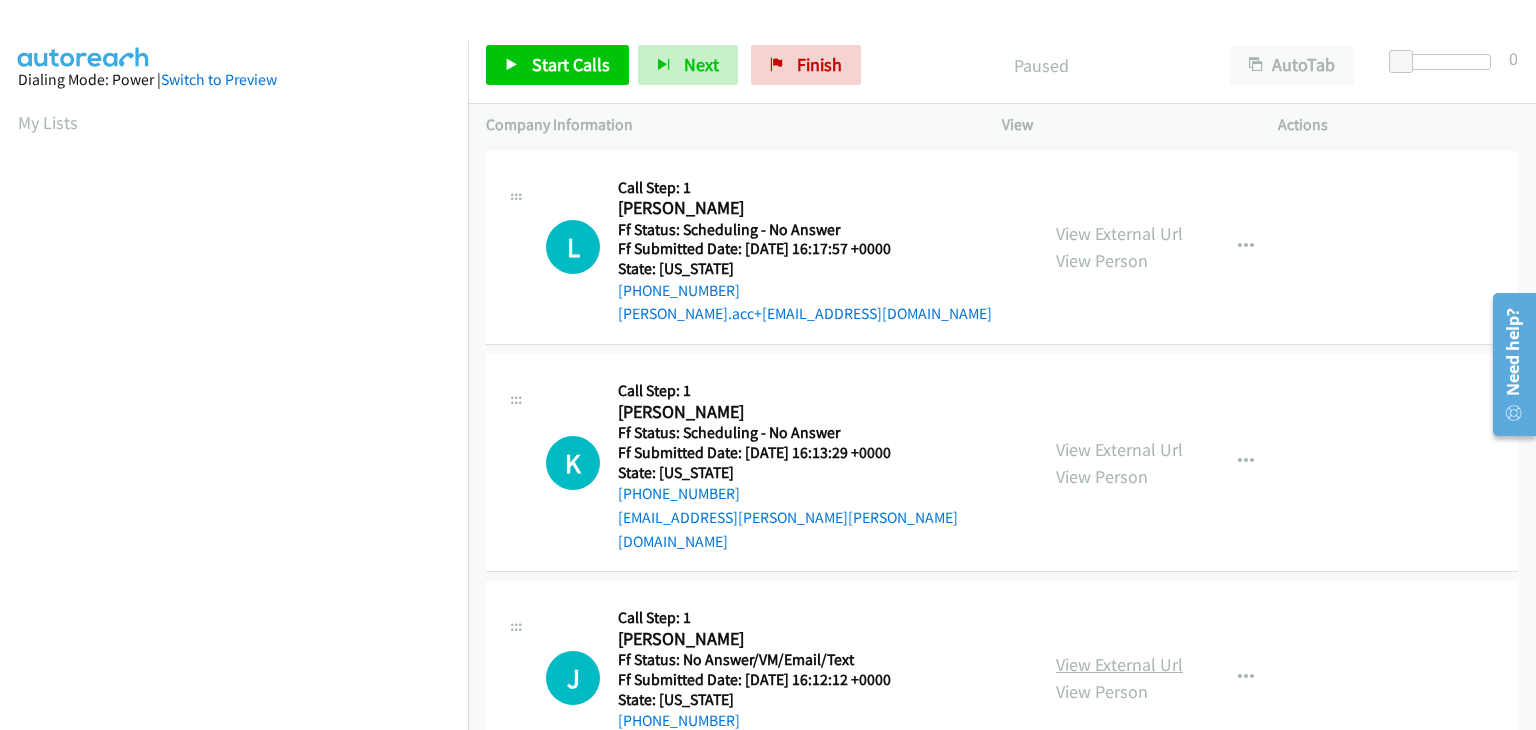 click on "View External Url" at bounding box center [1119, 664] 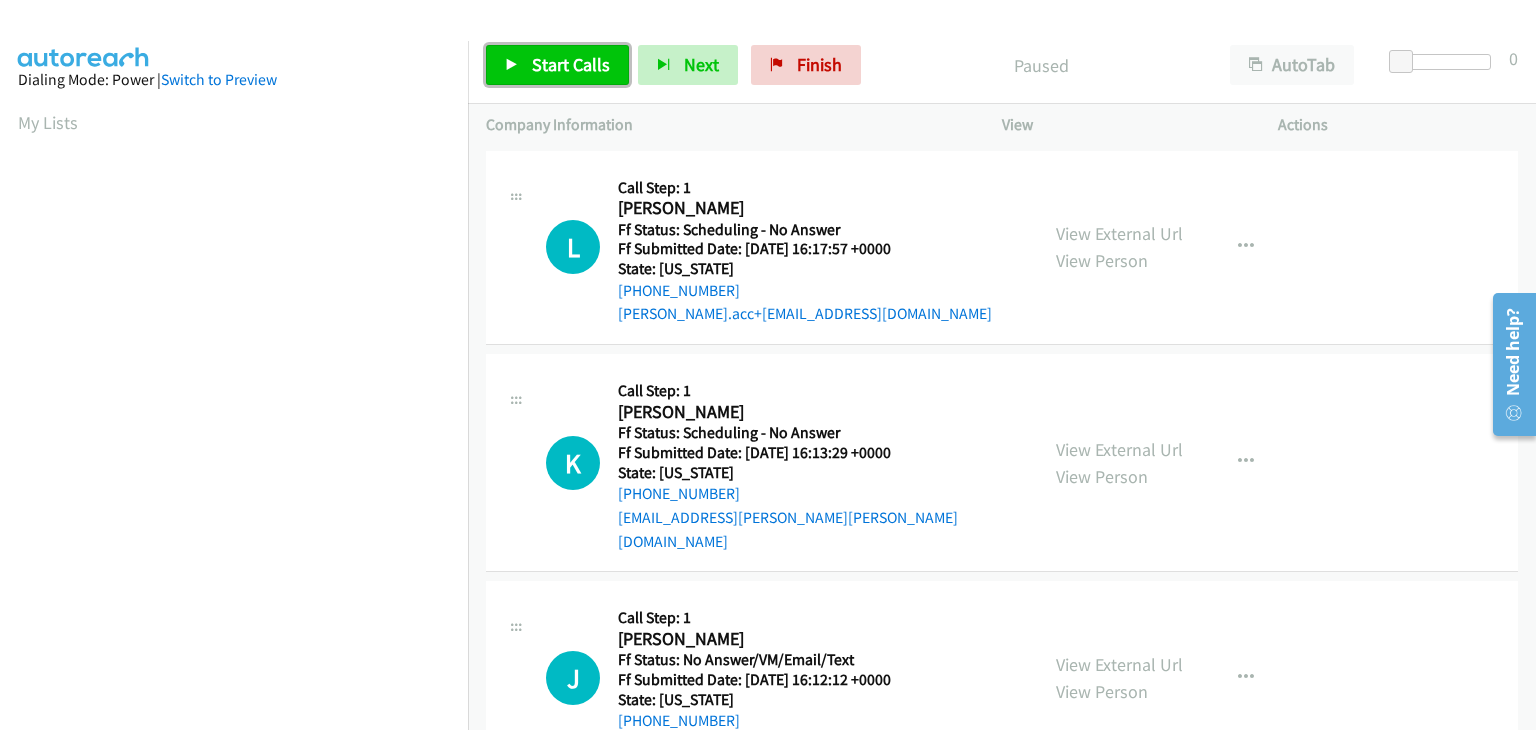 click on "Start Calls" at bounding box center (571, 64) 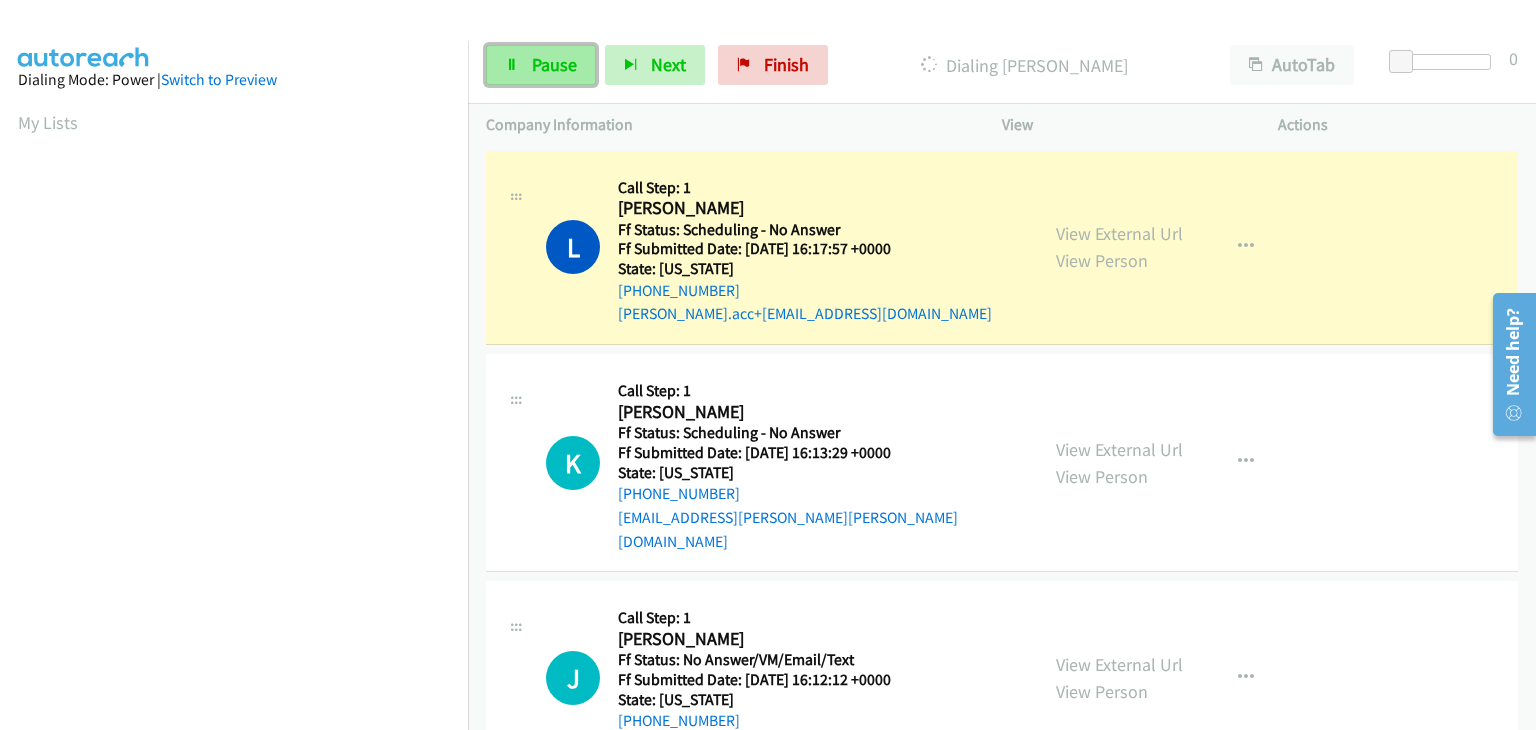 click on "Pause" at bounding box center [541, 65] 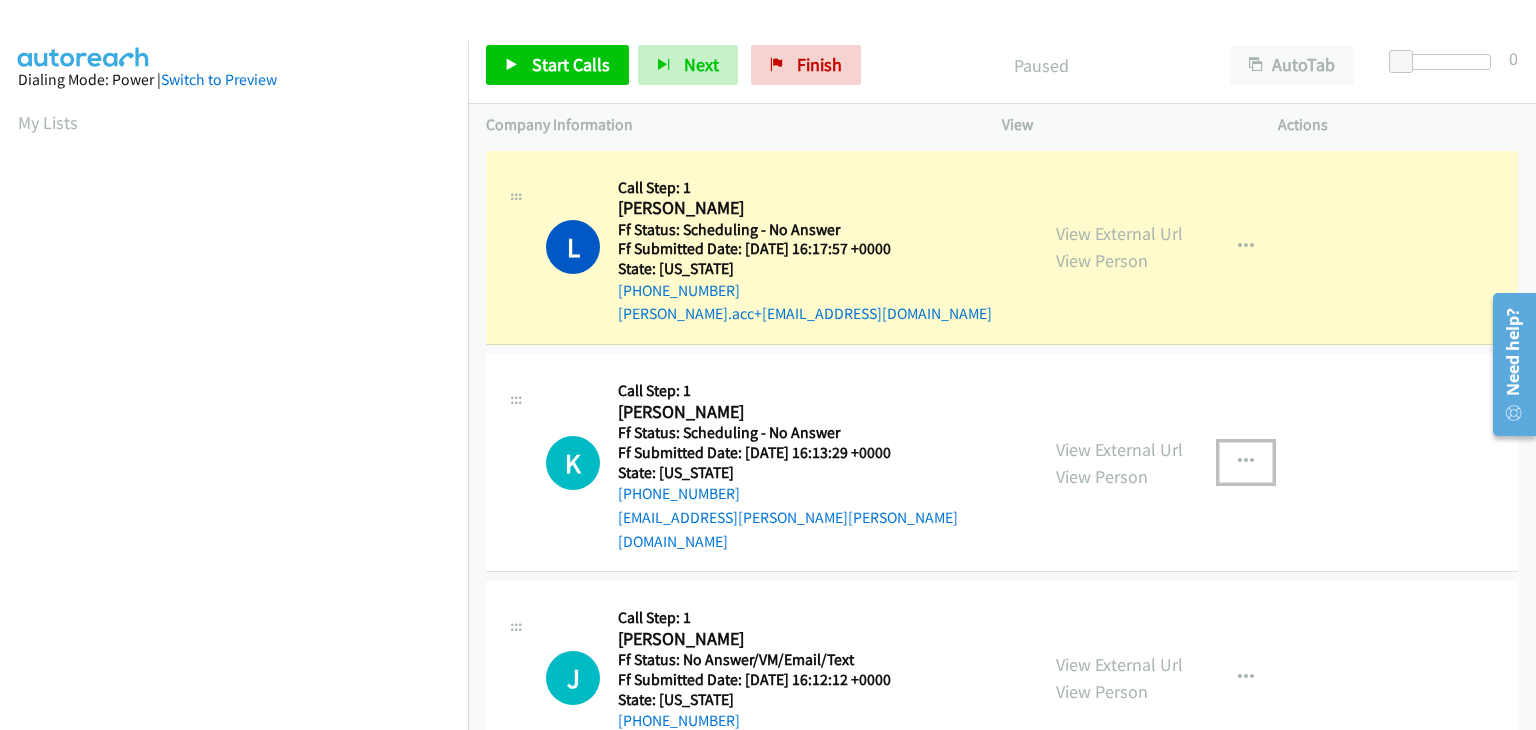 click at bounding box center [1246, 462] 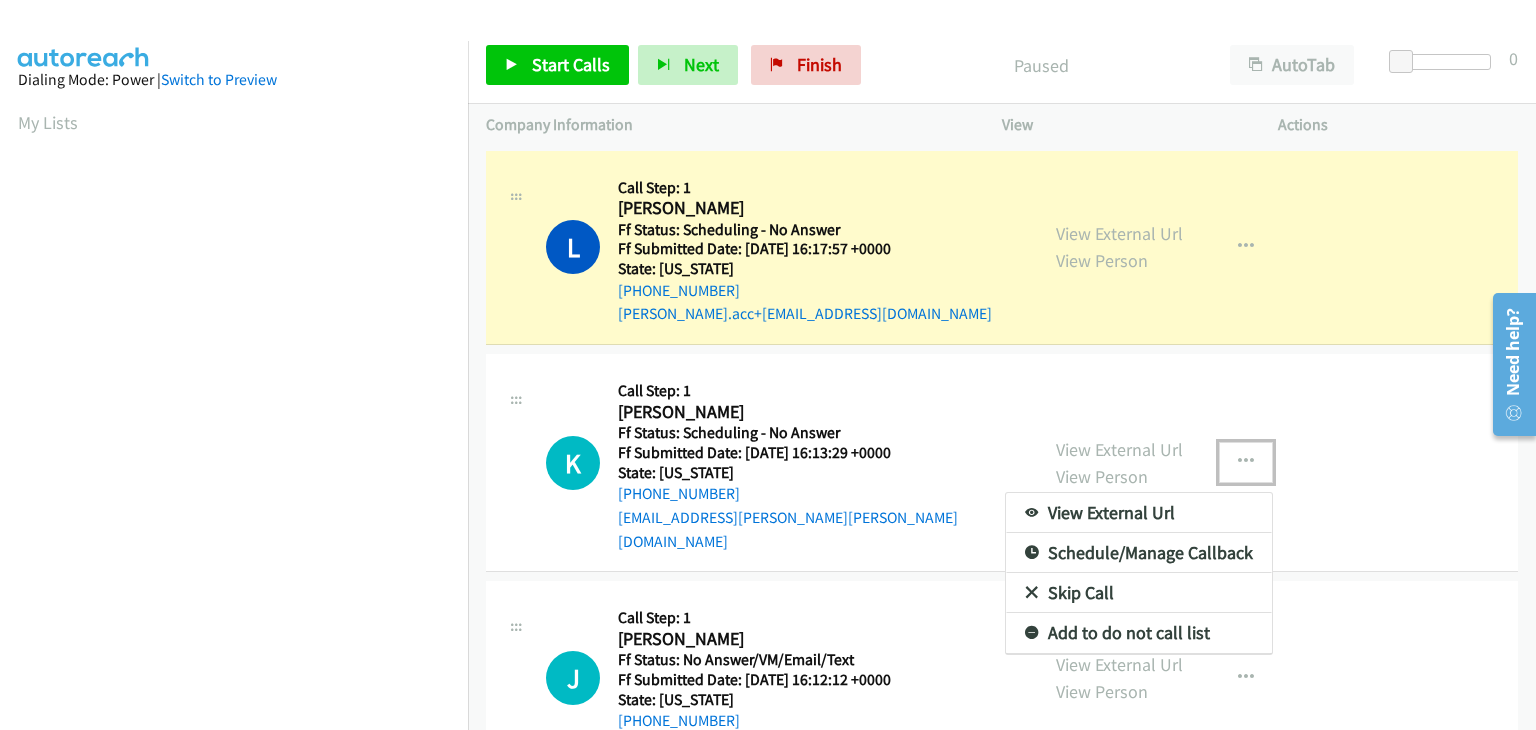 click on "Skip Call" at bounding box center (1139, 593) 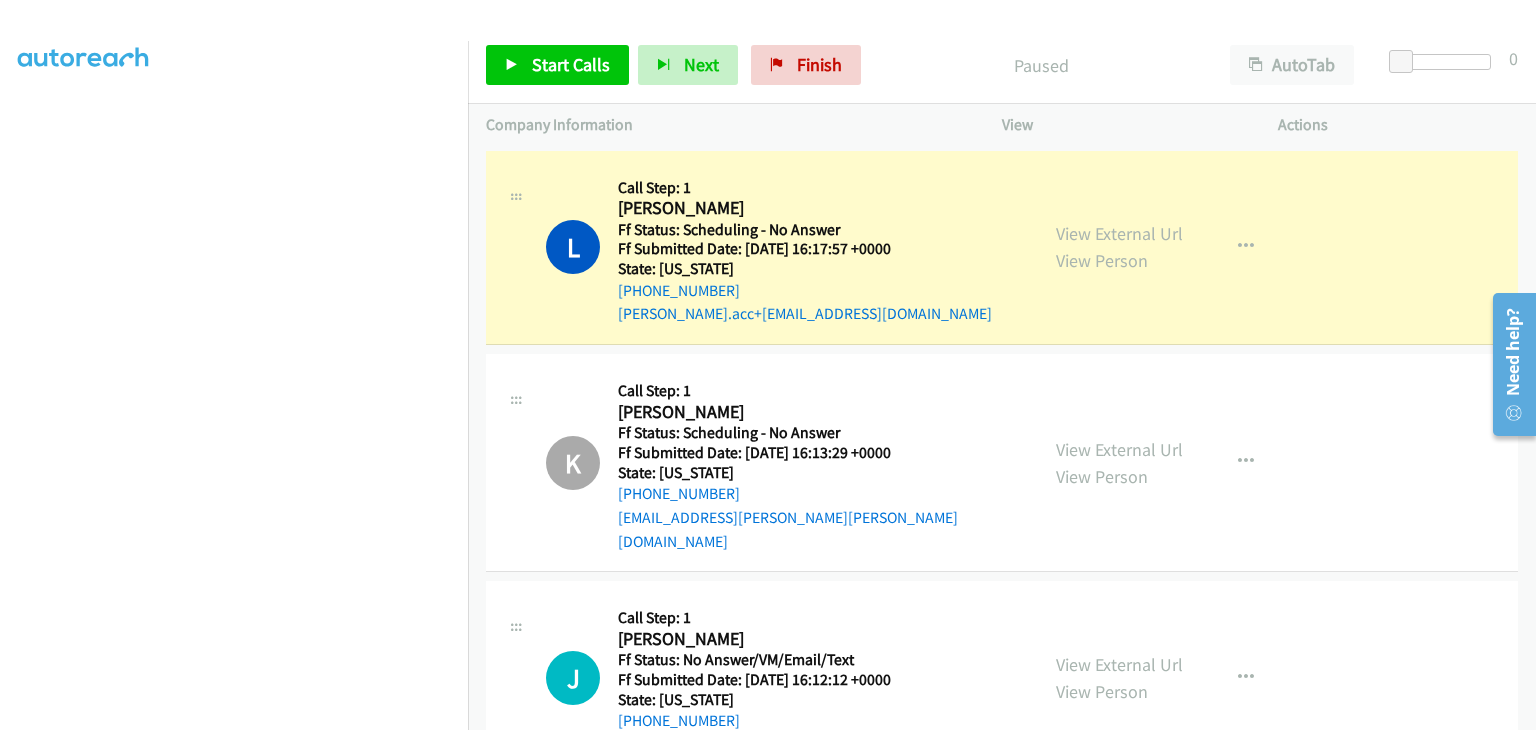 scroll, scrollTop: 392, scrollLeft: 0, axis: vertical 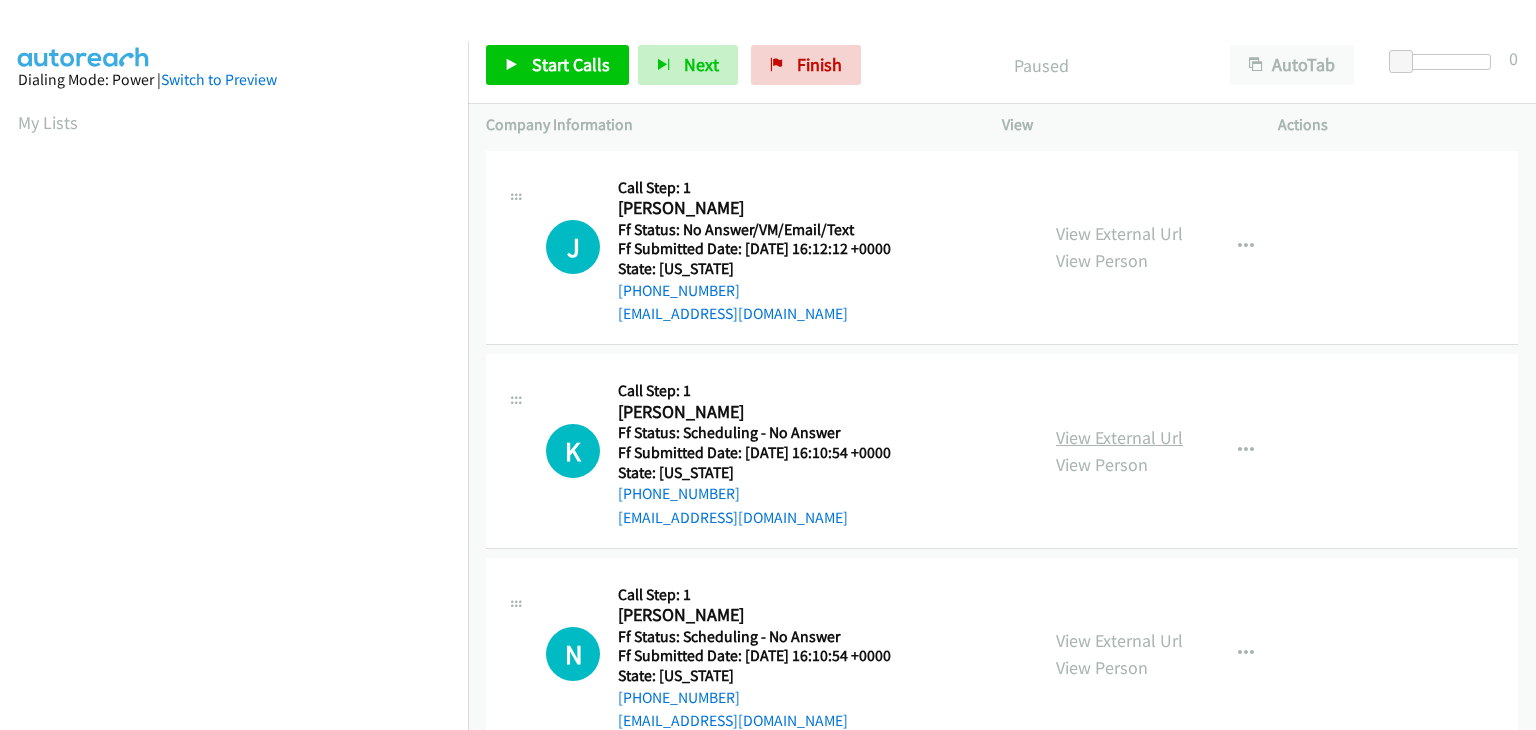 click on "View External Url" at bounding box center [1119, 437] 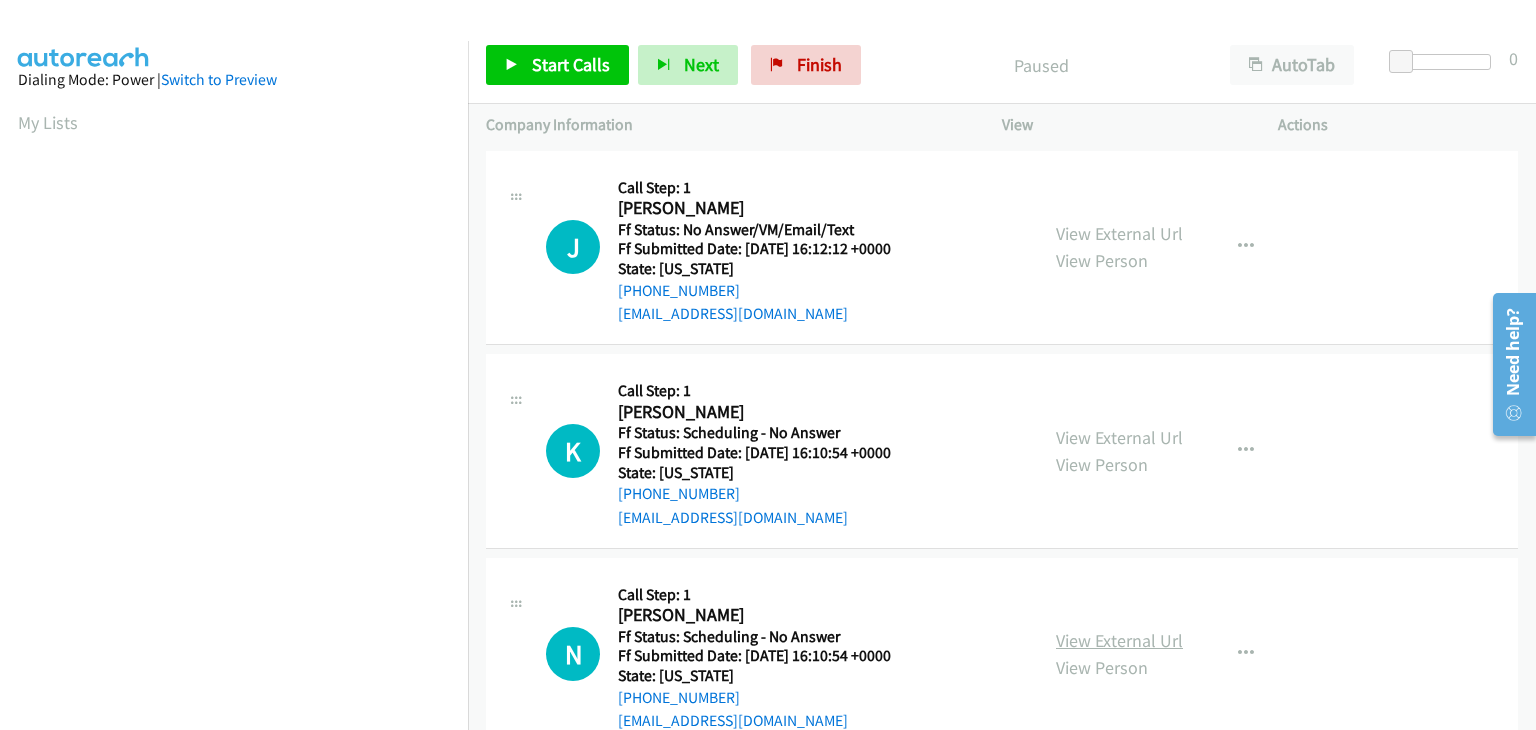 click on "View External Url" at bounding box center [1119, 640] 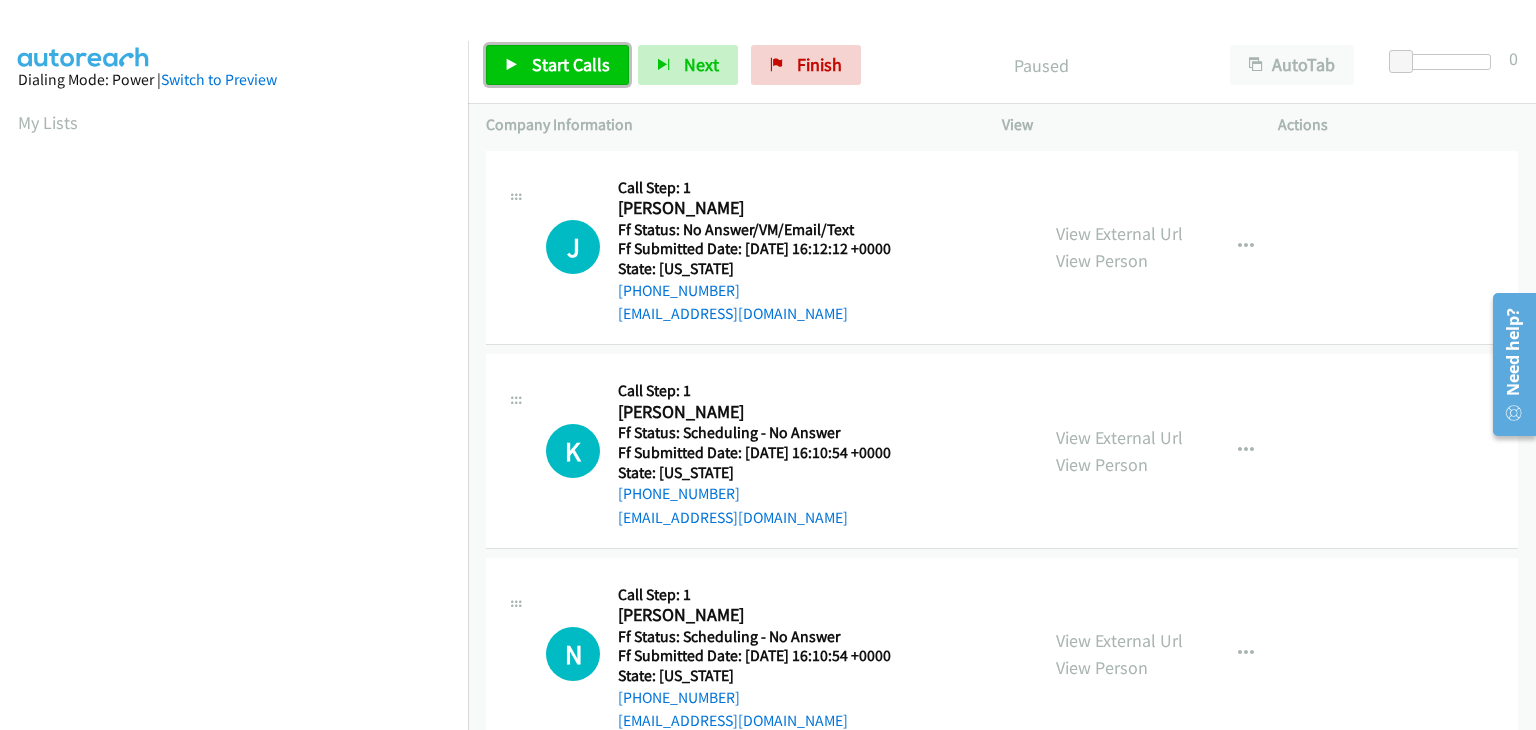 click on "Start Calls" at bounding box center [571, 64] 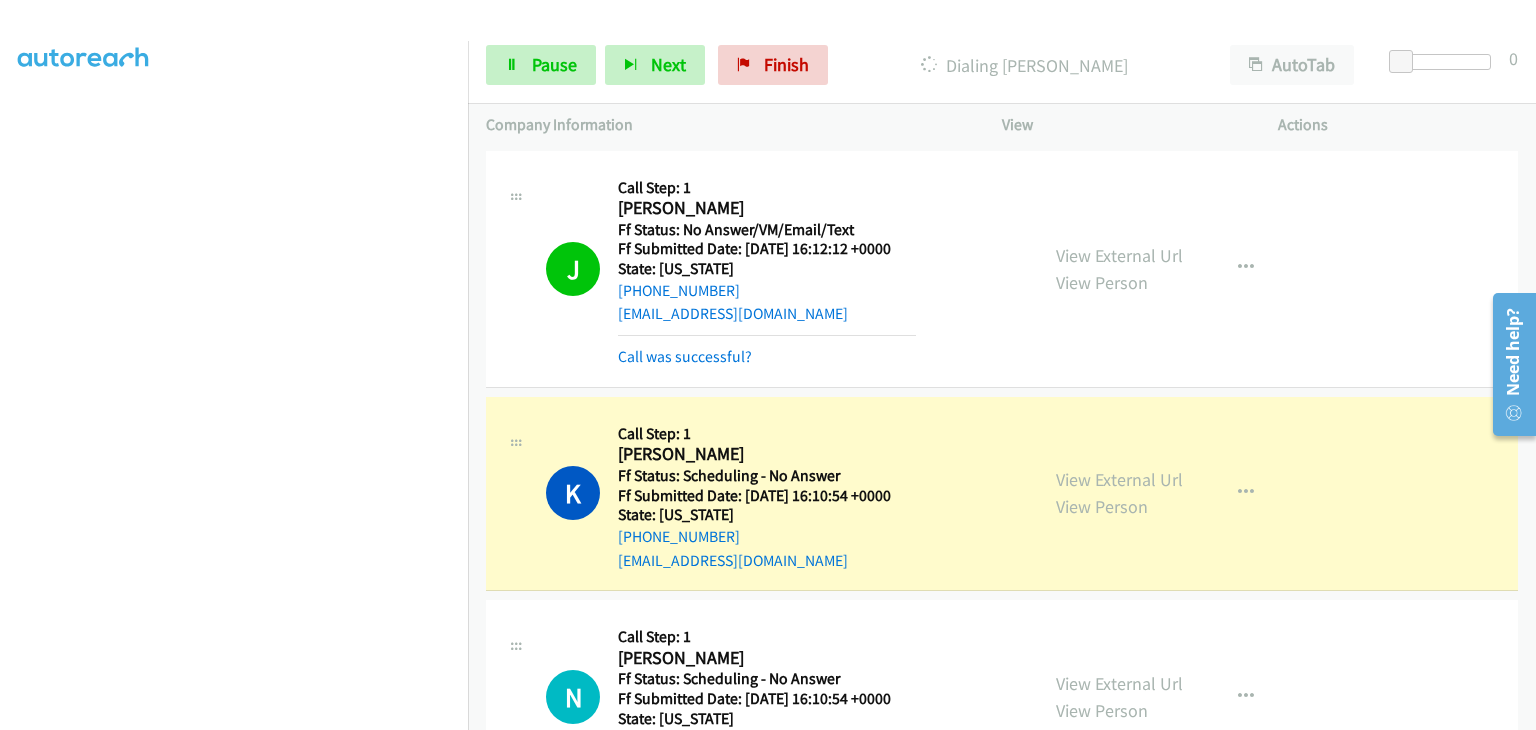 scroll, scrollTop: 392, scrollLeft: 0, axis: vertical 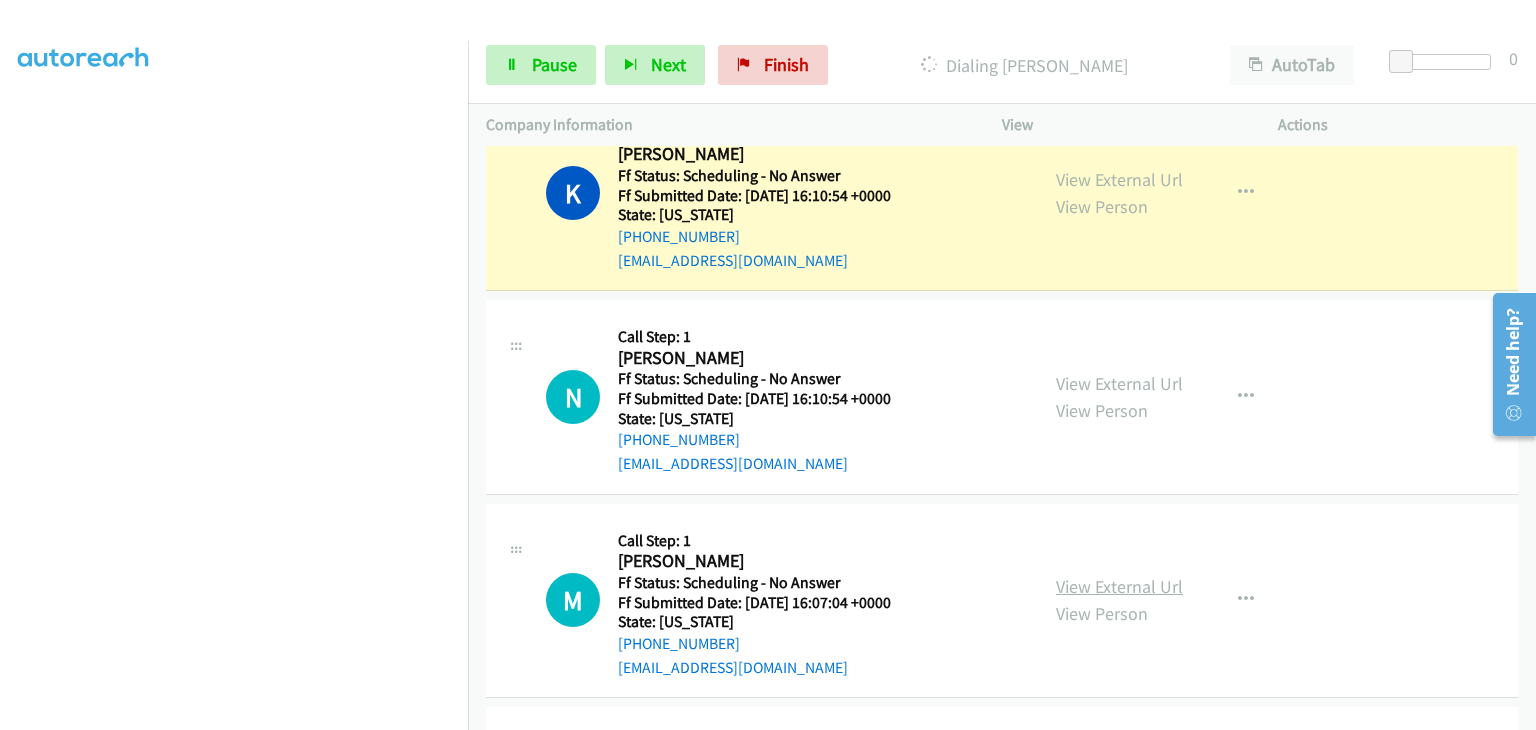 click on "View External Url" at bounding box center (1119, 586) 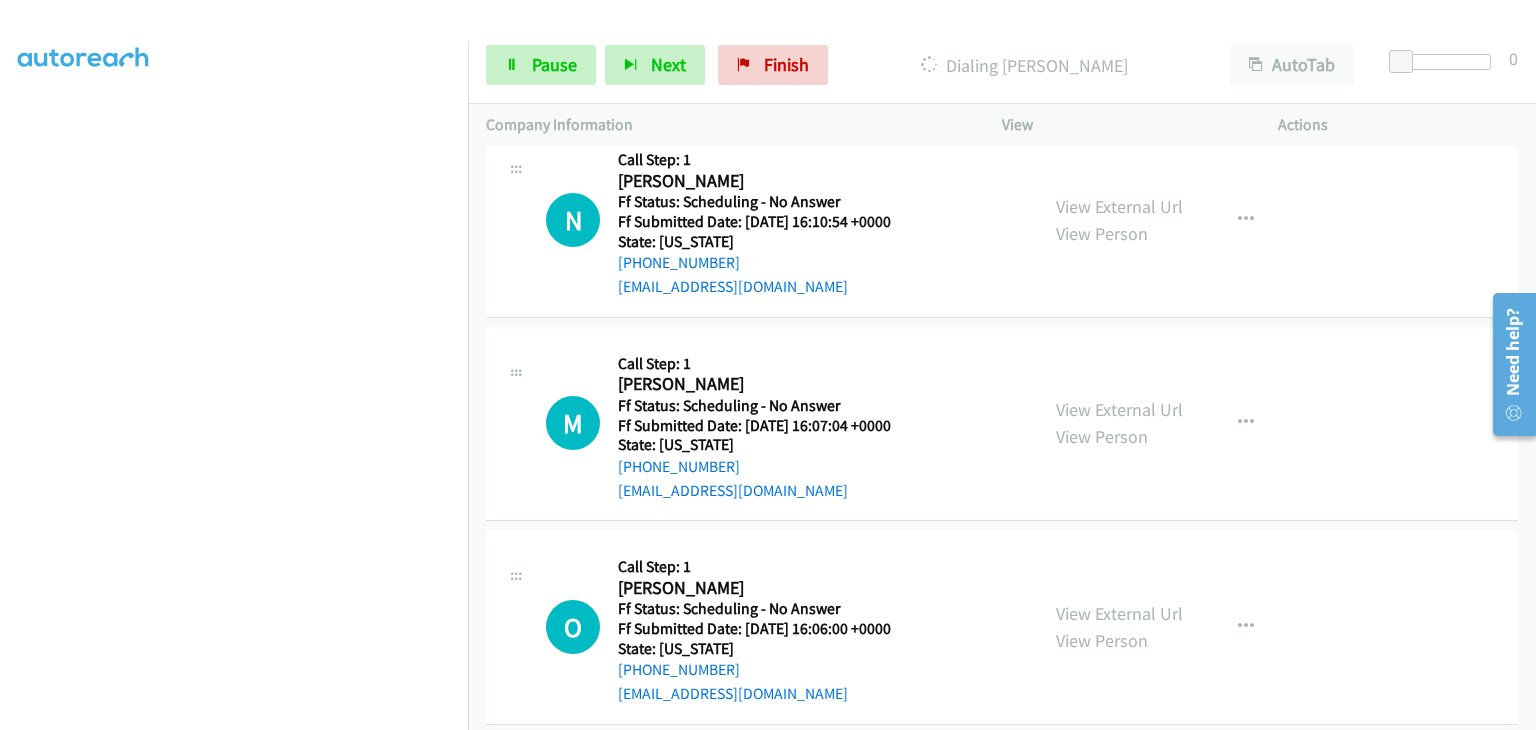 scroll, scrollTop: 500, scrollLeft: 0, axis: vertical 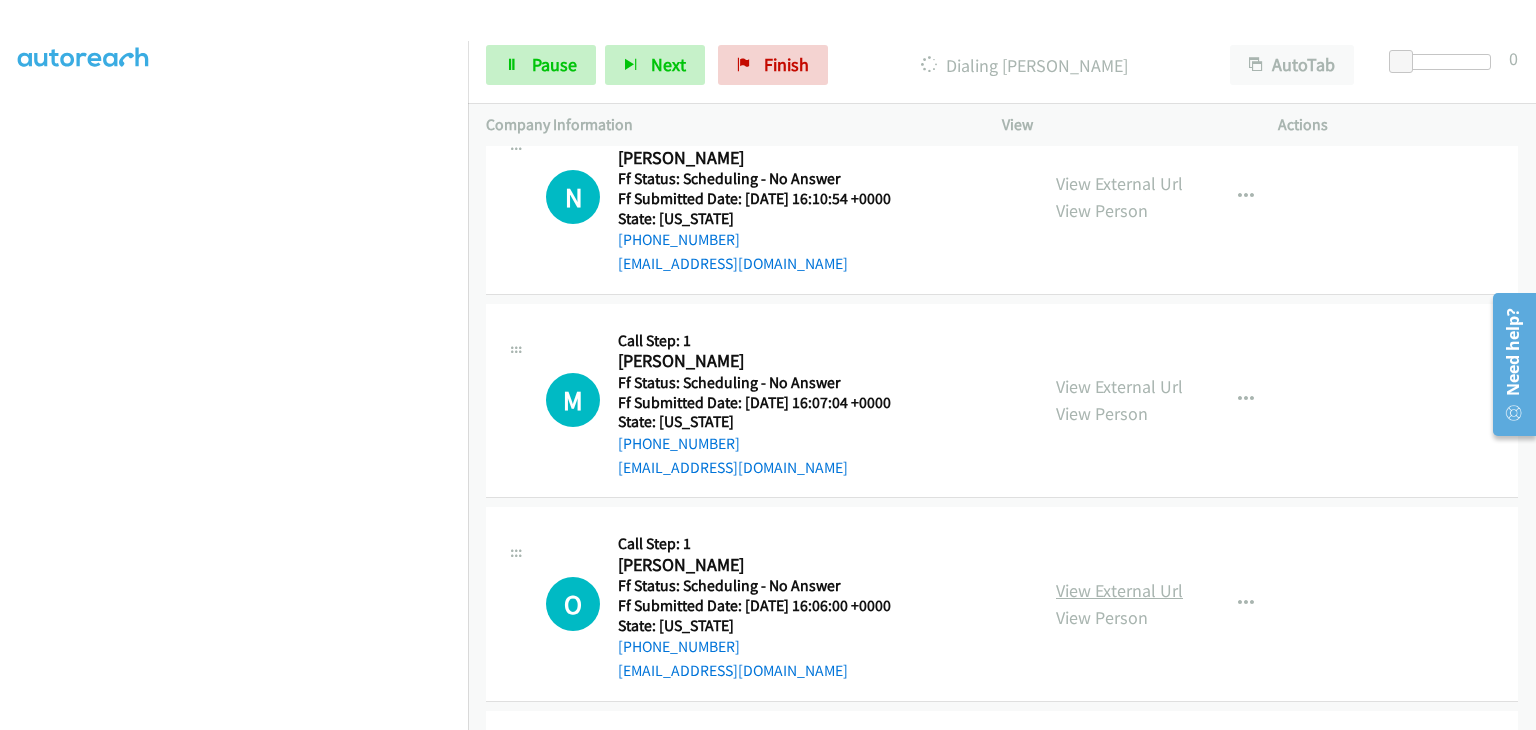 click on "View External Url" at bounding box center [1119, 590] 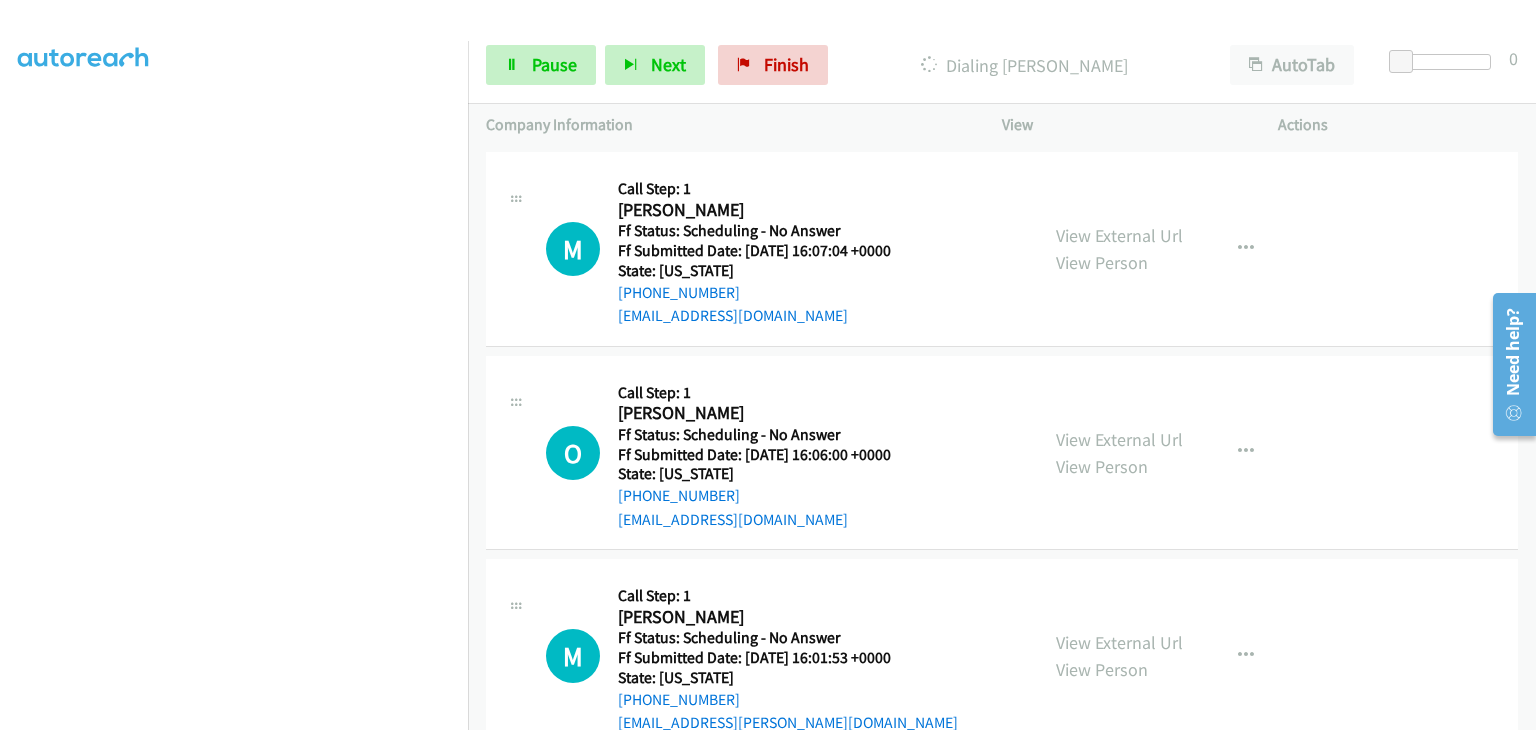 scroll, scrollTop: 743, scrollLeft: 0, axis: vertical 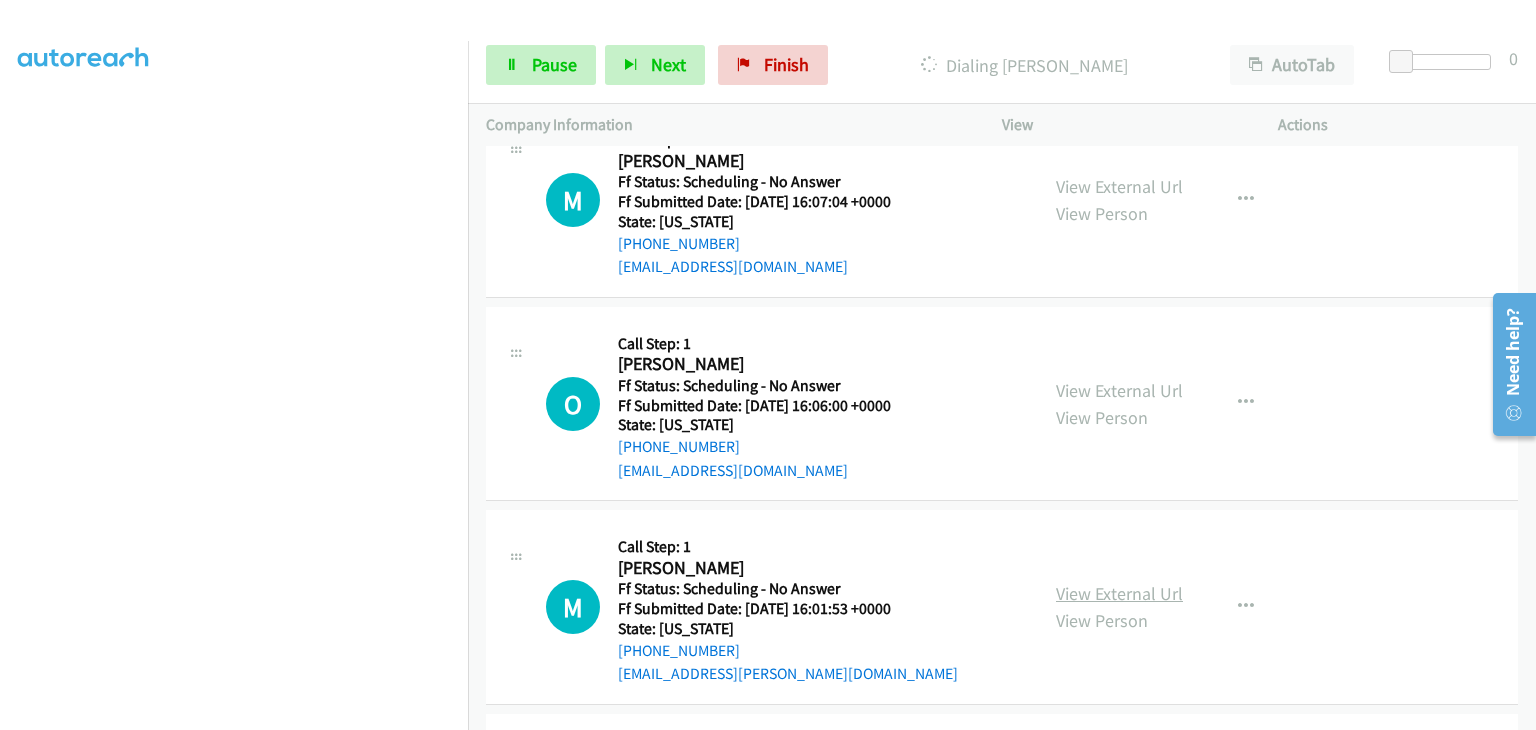 click on "View External Url" at bounding box center [1119, 593] 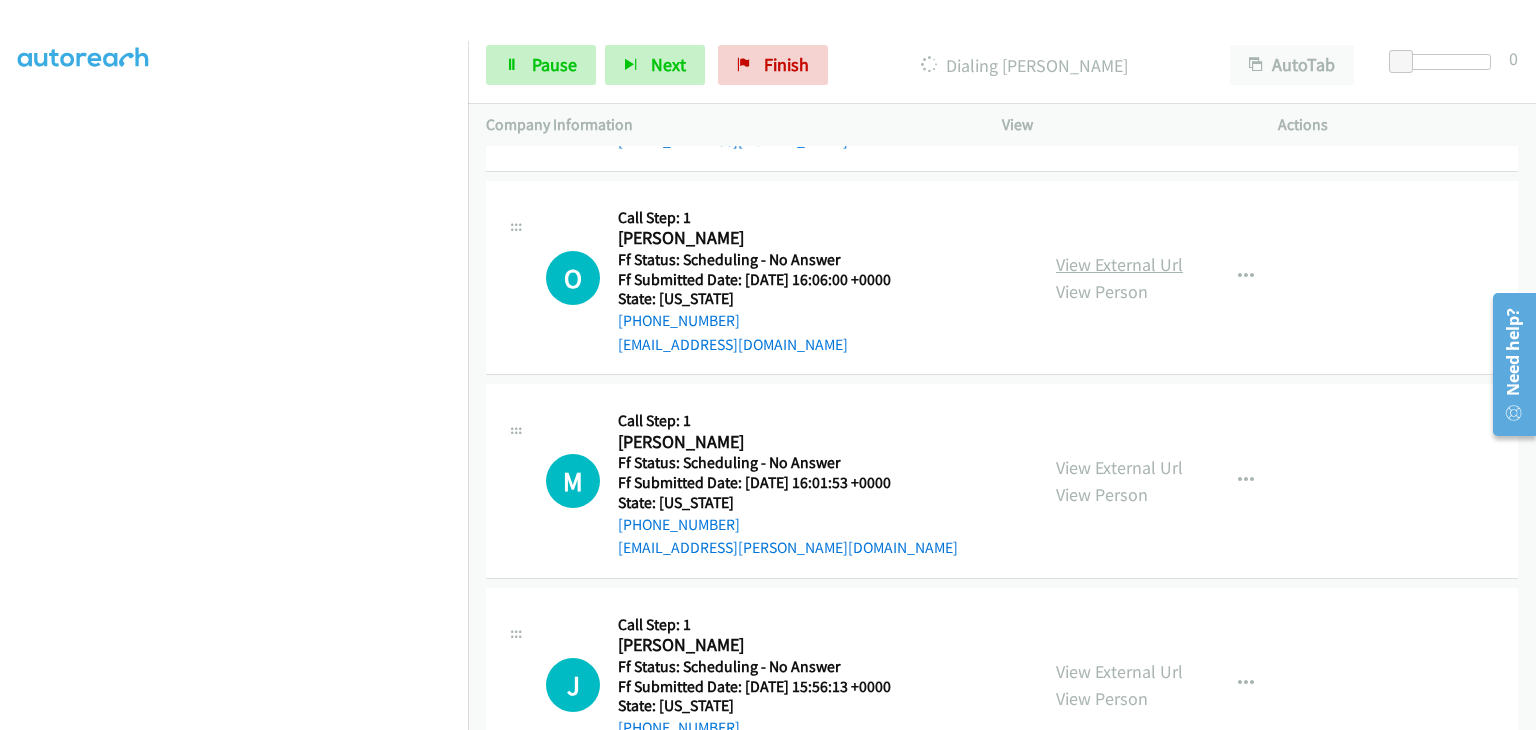 scroll, scrollTop: 943, scrollLeft: 0, axis: vertical 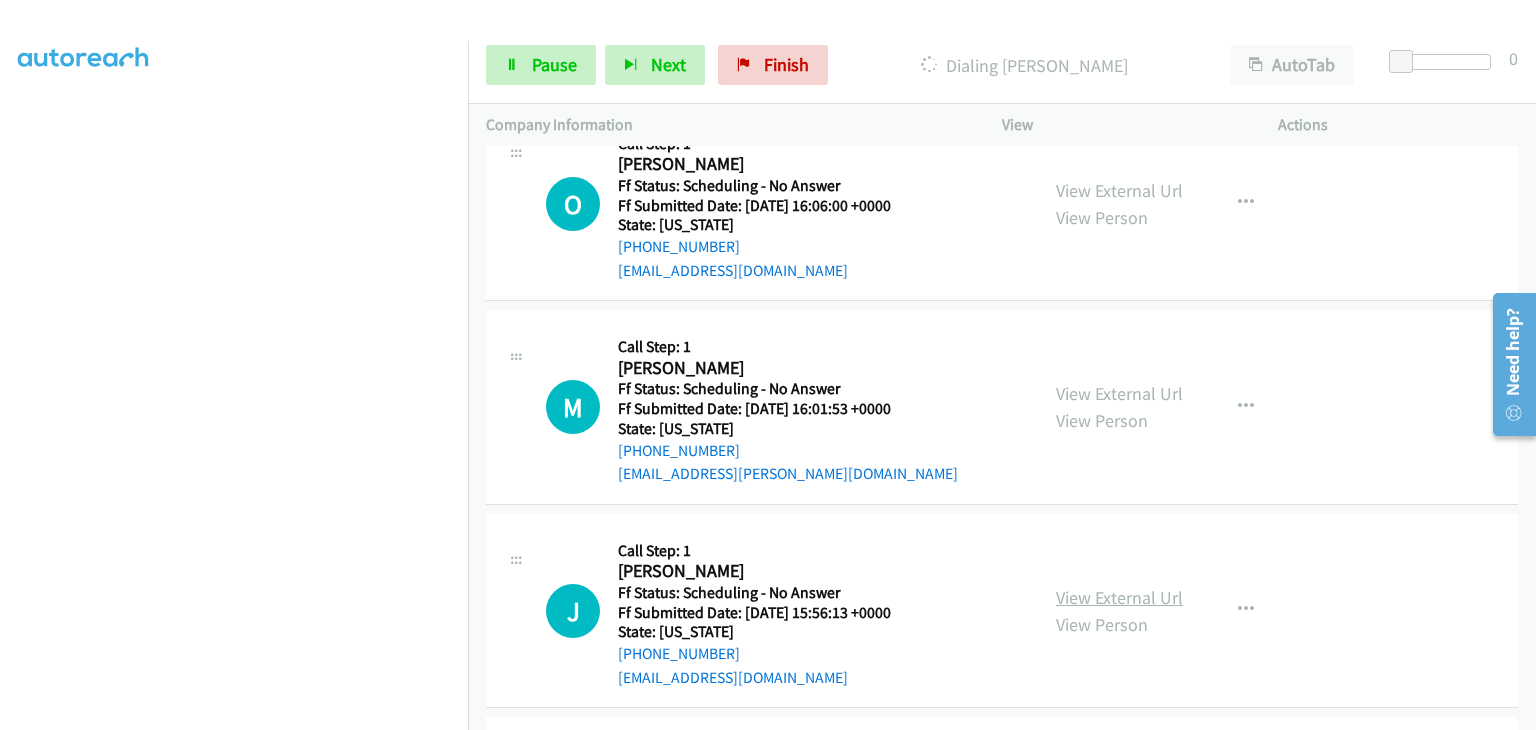 click on "View External Url" at bounding box center [1119, 597] 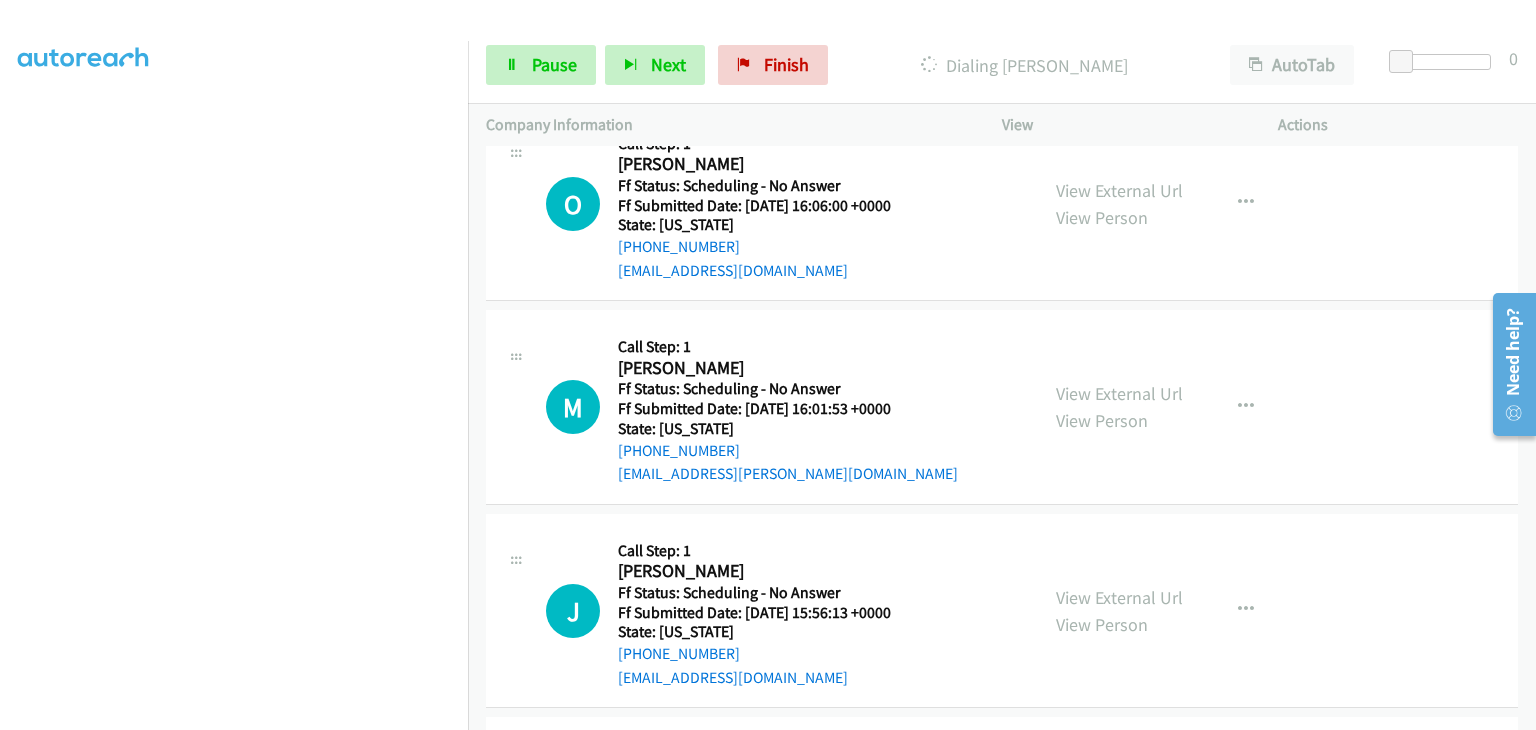 scroll, scrollTop: 392, scrollLeft: 0, axis: vertical 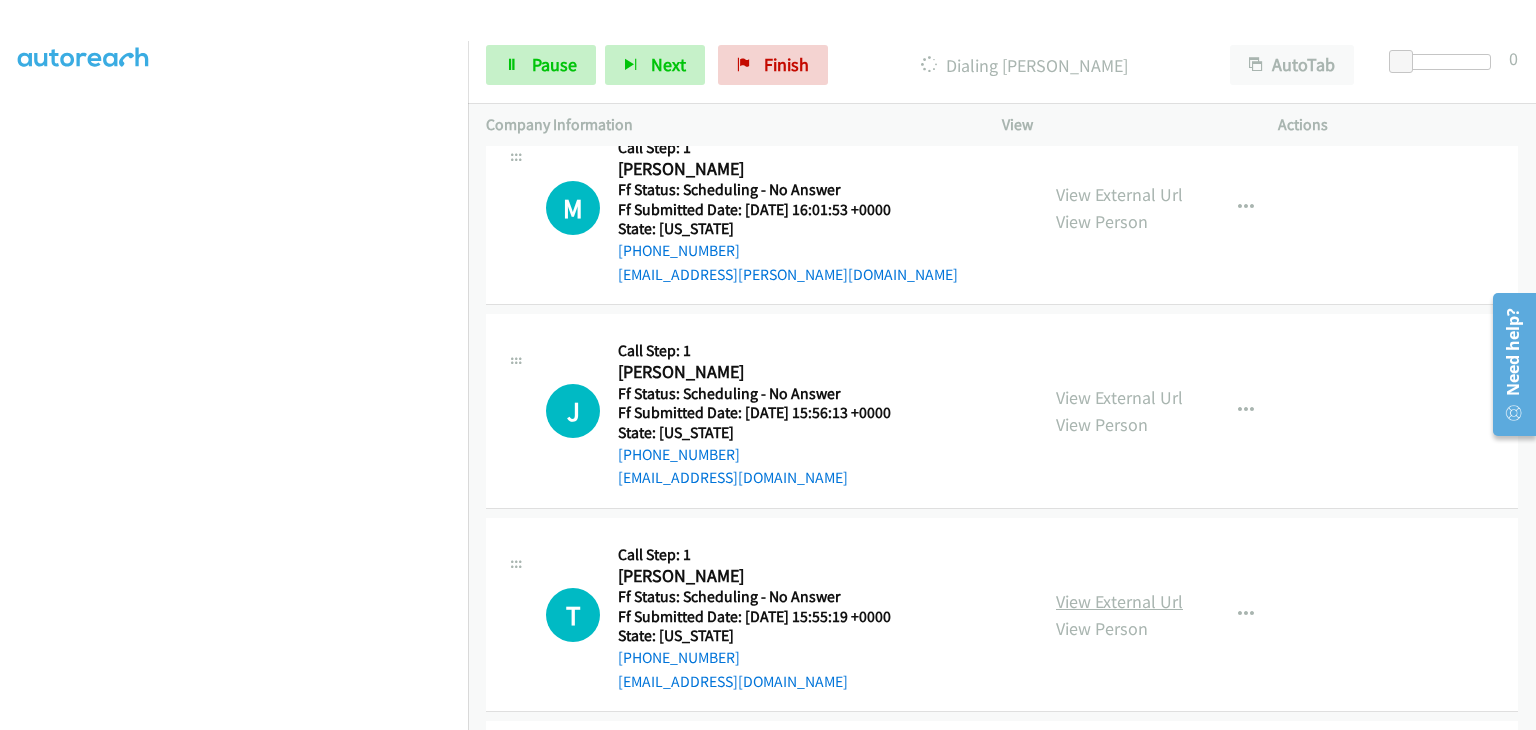 click on "View External Url" at bounding box center (1119, 601) 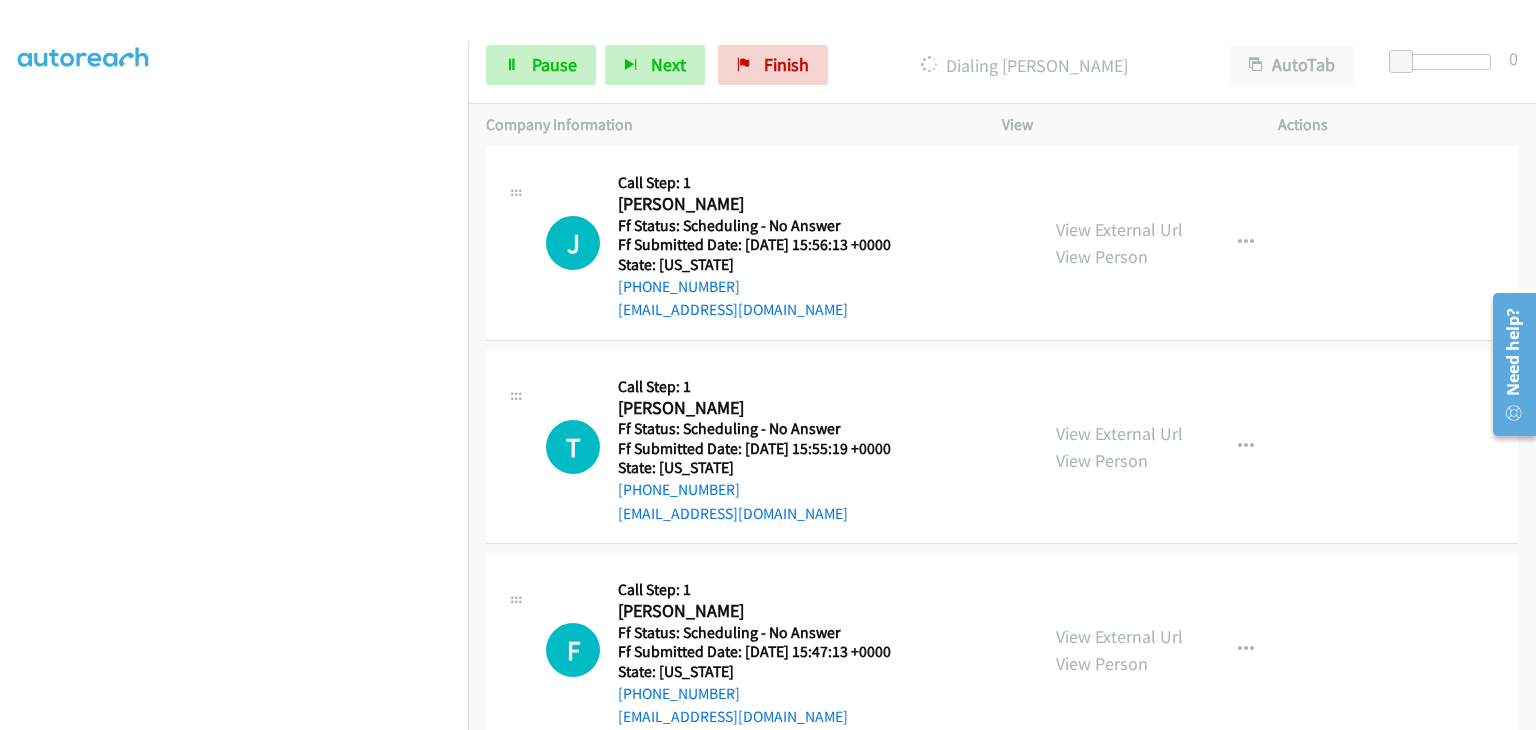 scroll, scrollTop: 1385, scrollLeft: 0, axis: vertical 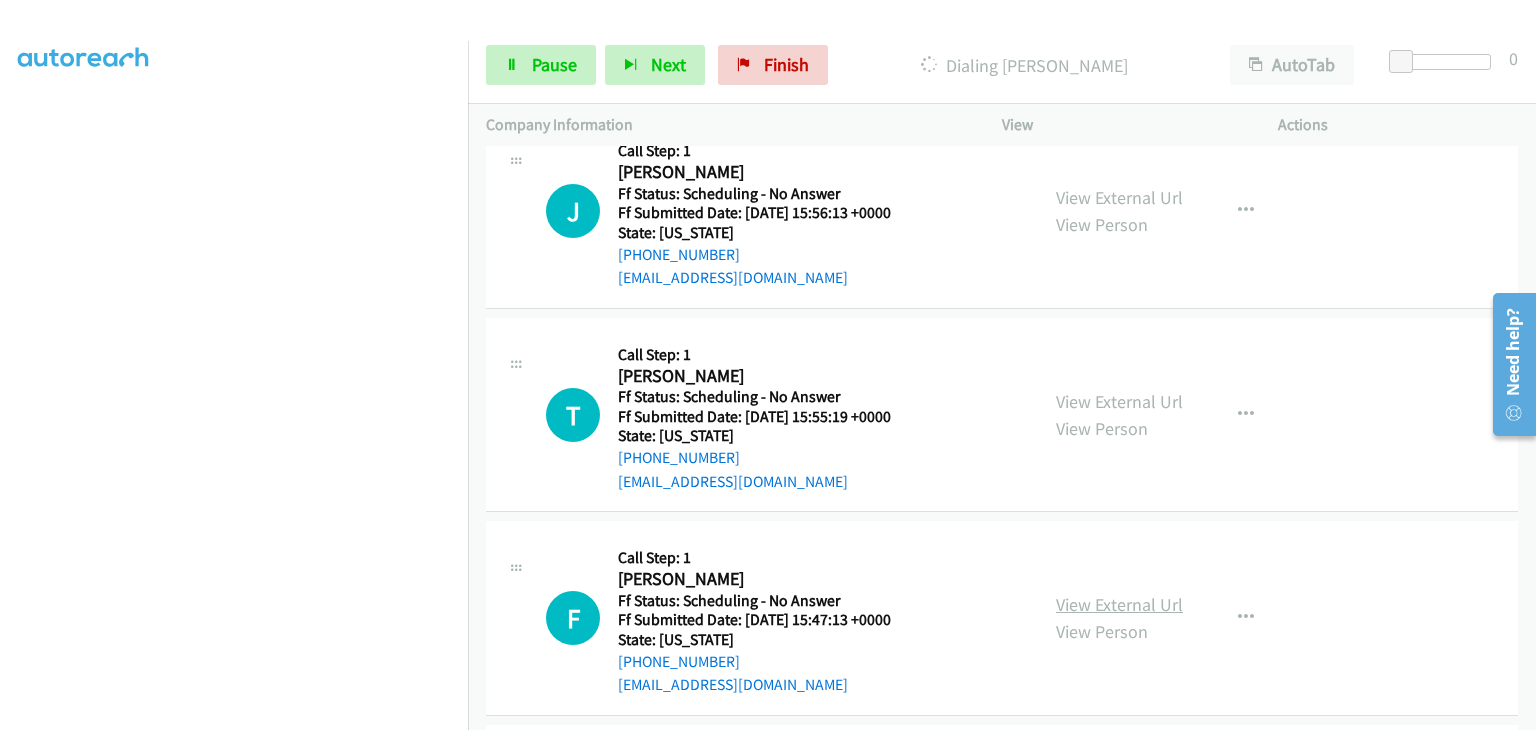 click on "View External Url" at bounding box center (1119, 604) 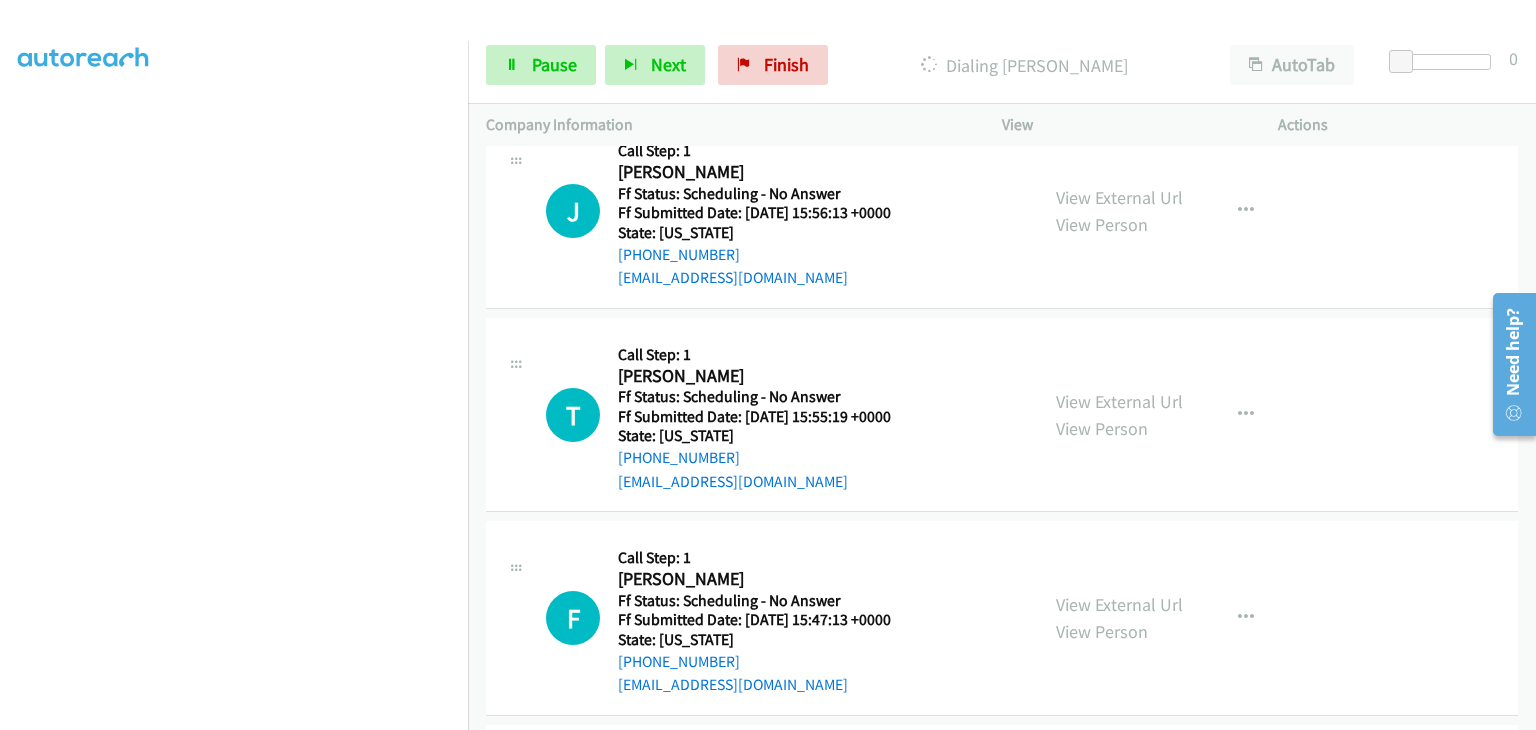 scroll, scrollTop: 392, scrollLeft: 0, axis: vertical 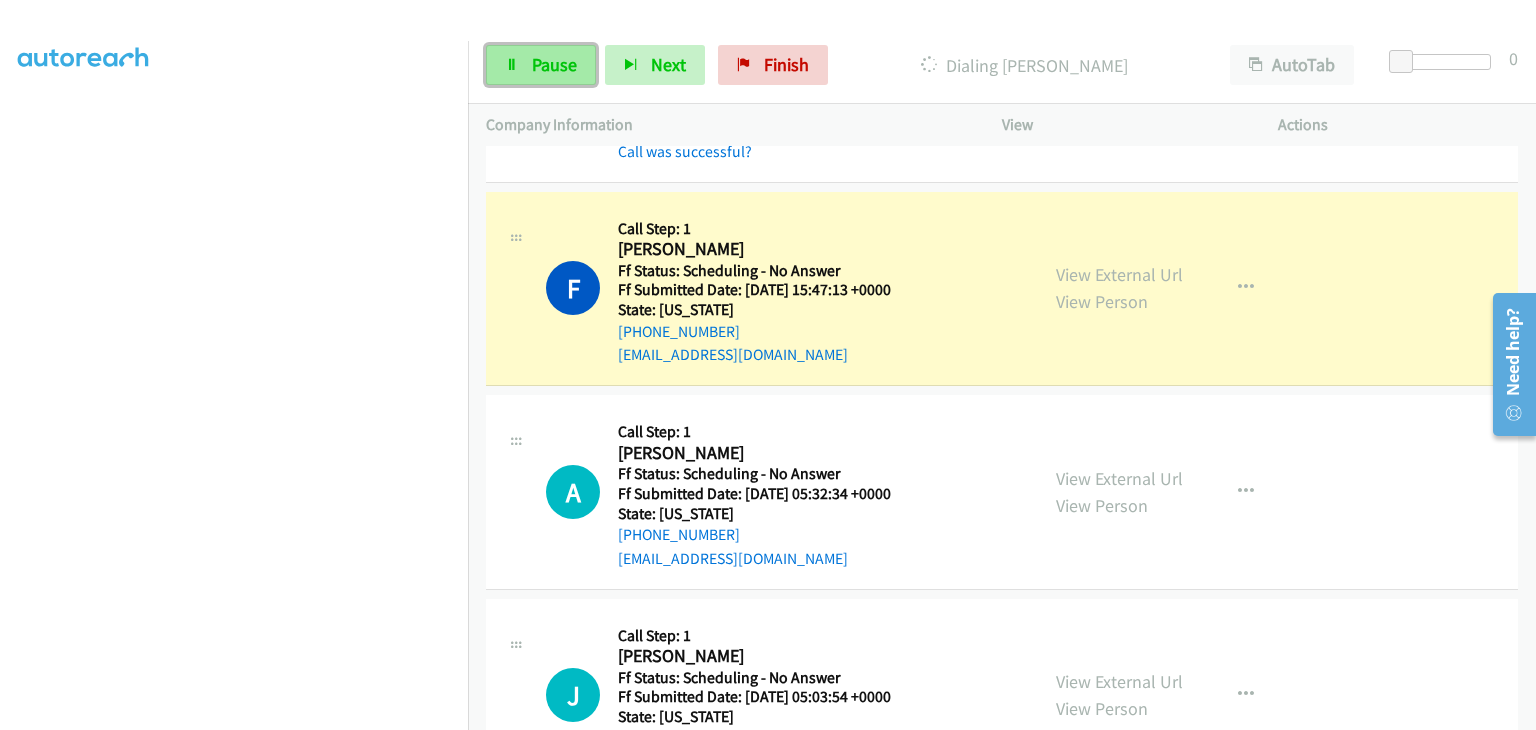 click on "Pause" at bounding box center (541, 65) 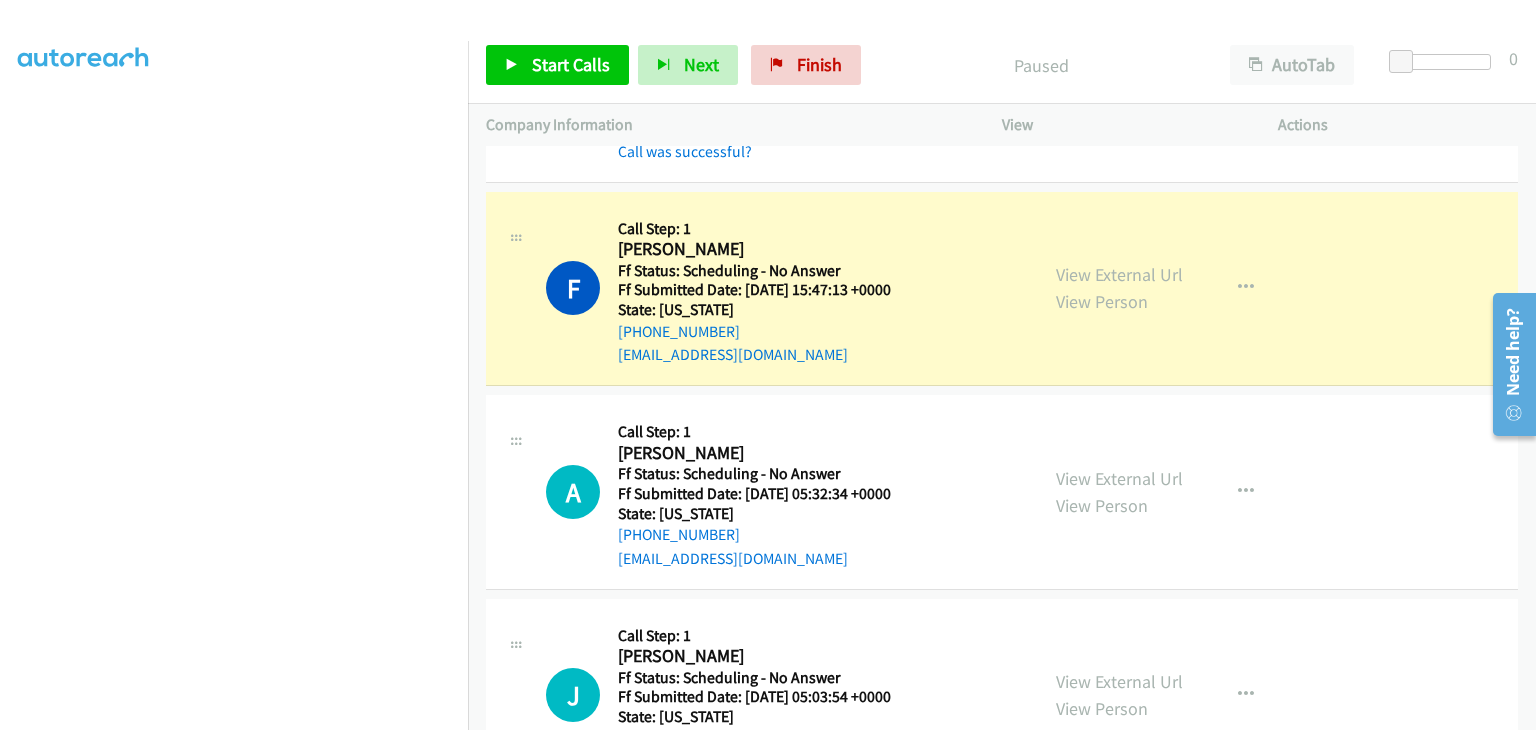 click at bounding box center (234, 255) 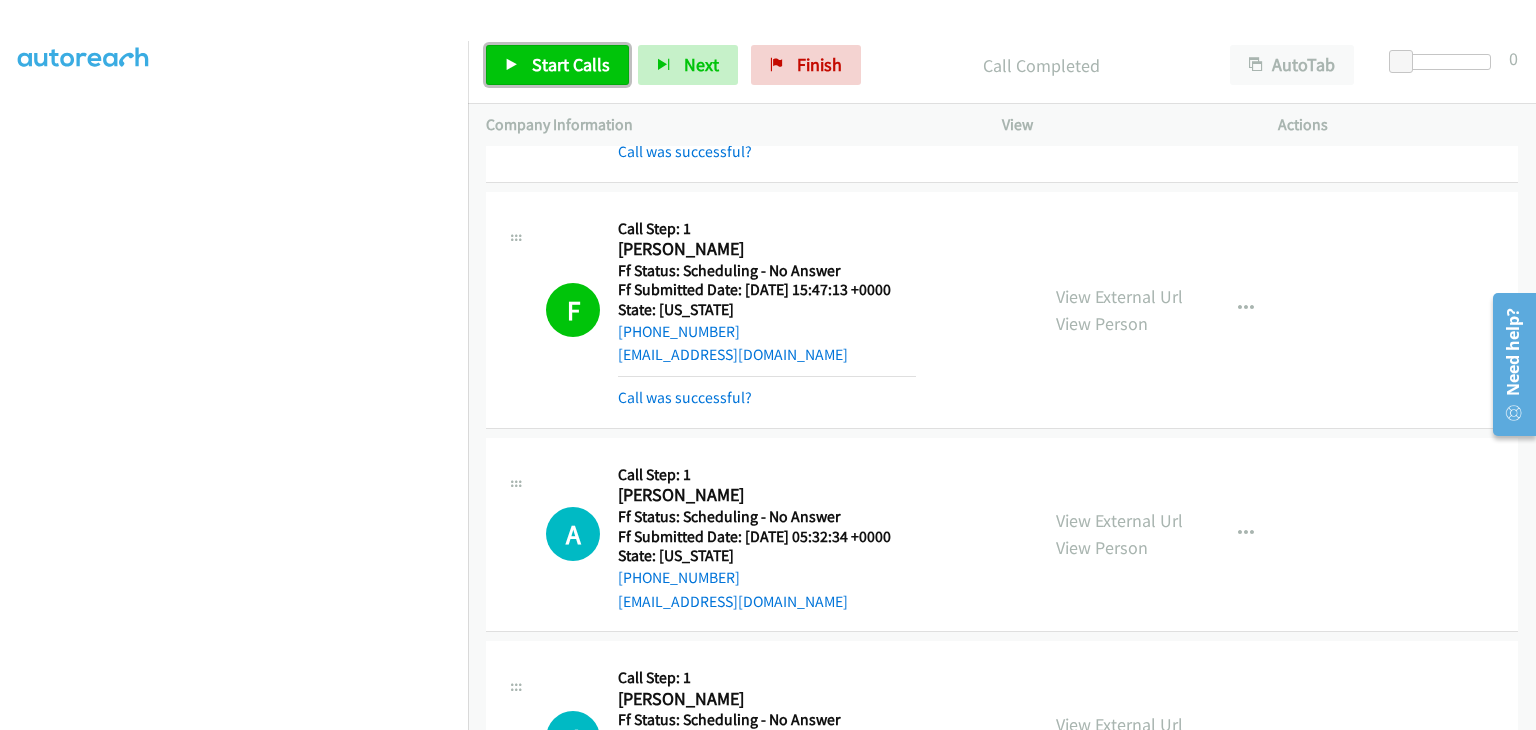 click on "Start Calls" at bounding box center (571, 64) 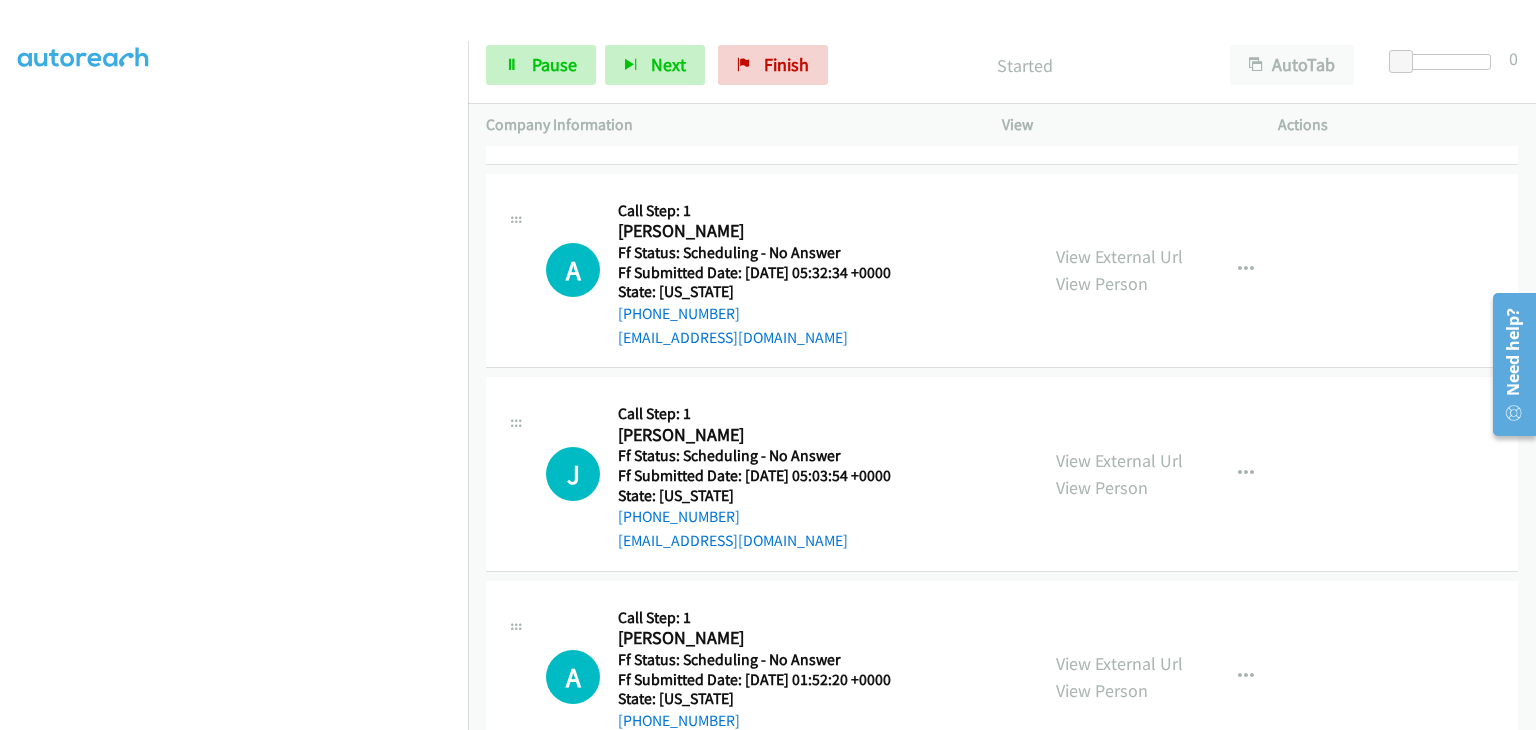 scroll, scrollTop: 2228, scrollLeft: 0, axis: vertical 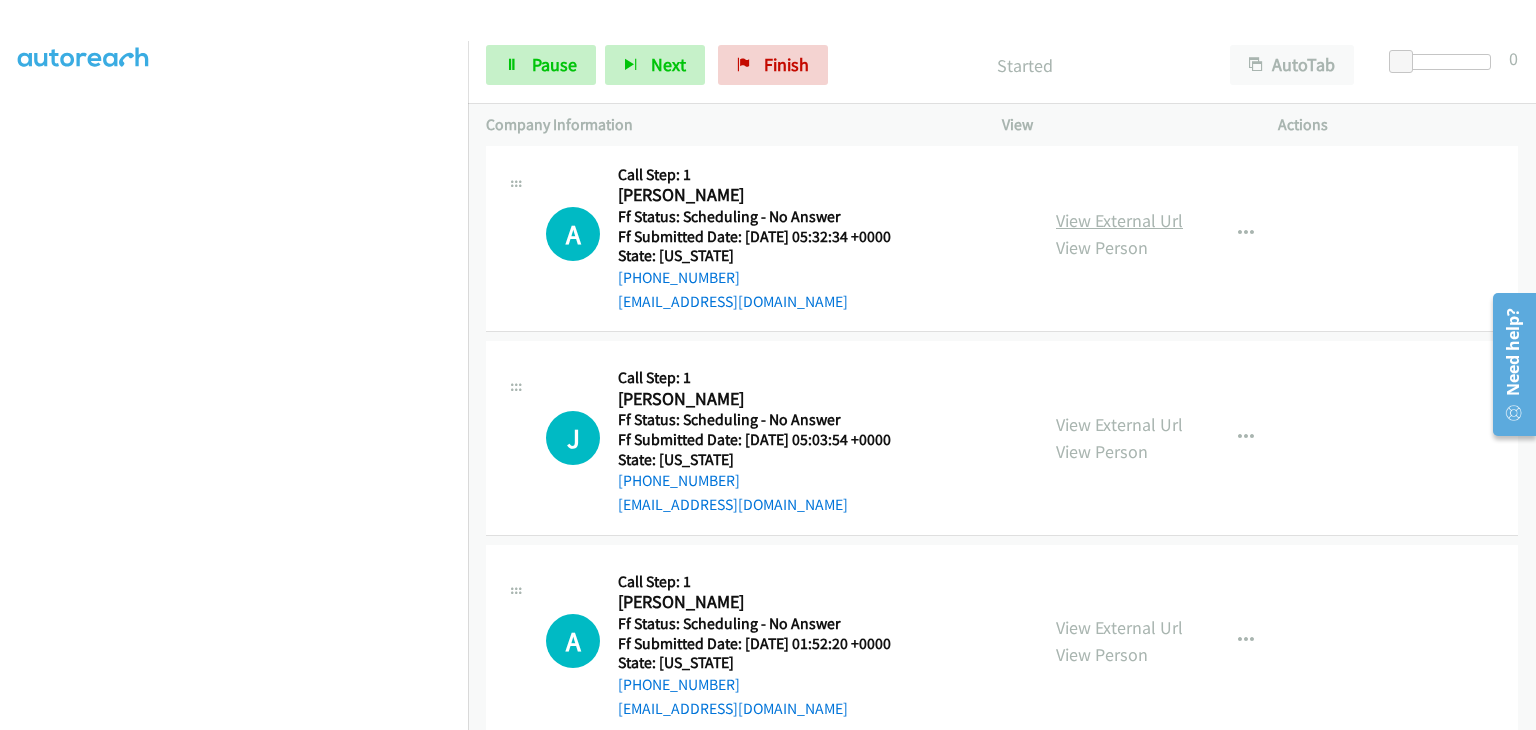 click on "View External Url" at bounding box center [1119, 220] 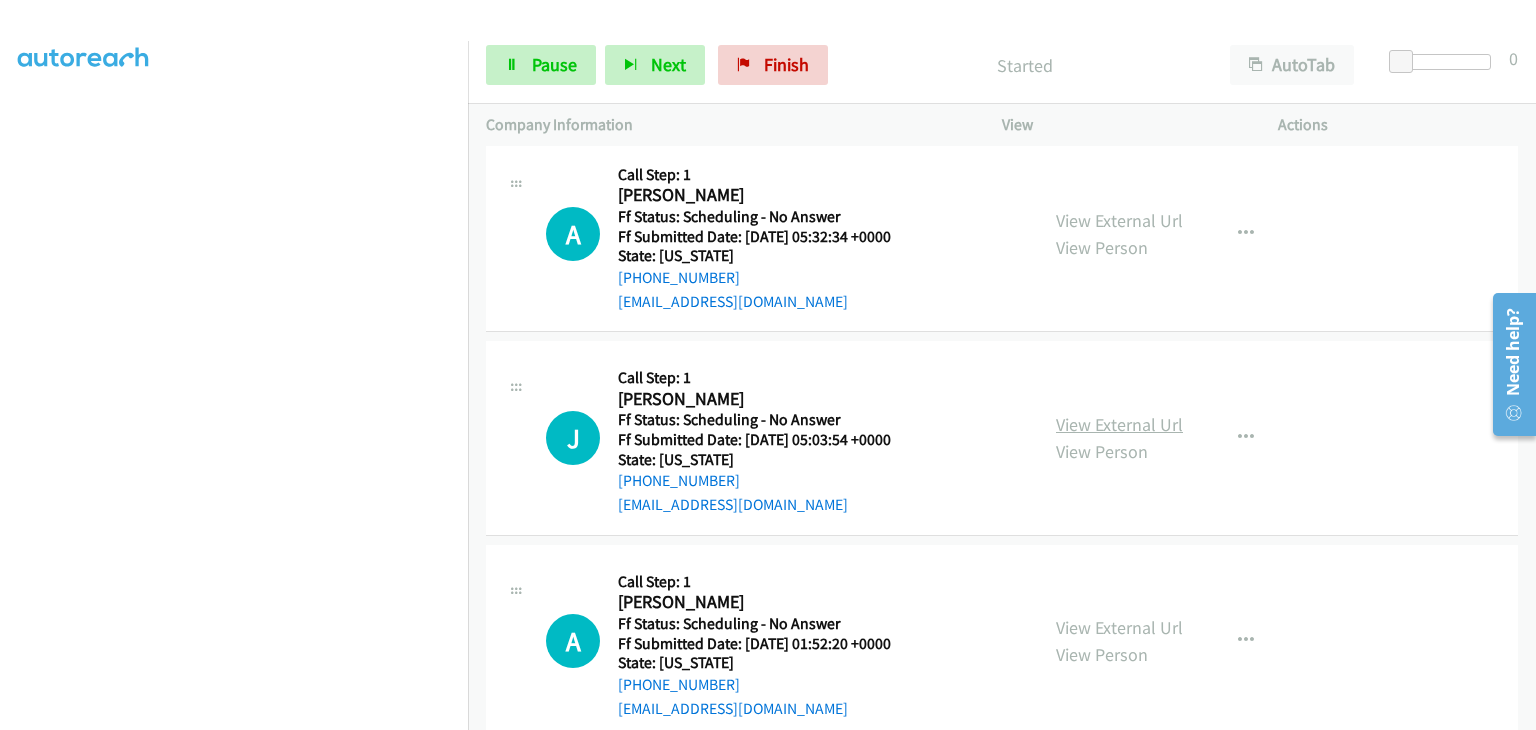 click on "View External Url" at bounding box center [1119, 424] 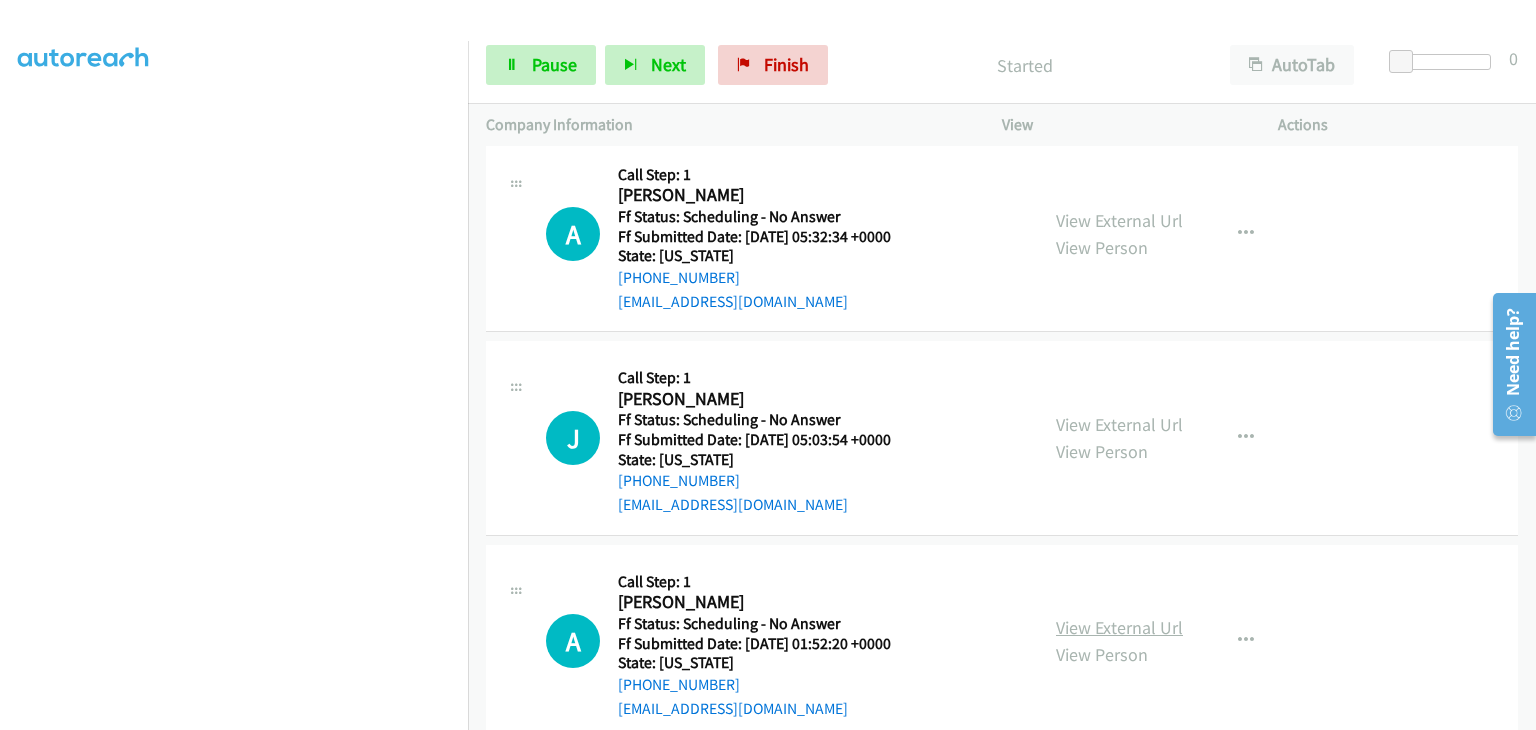 click on "View External Url" at bounding box center [1119, 627] 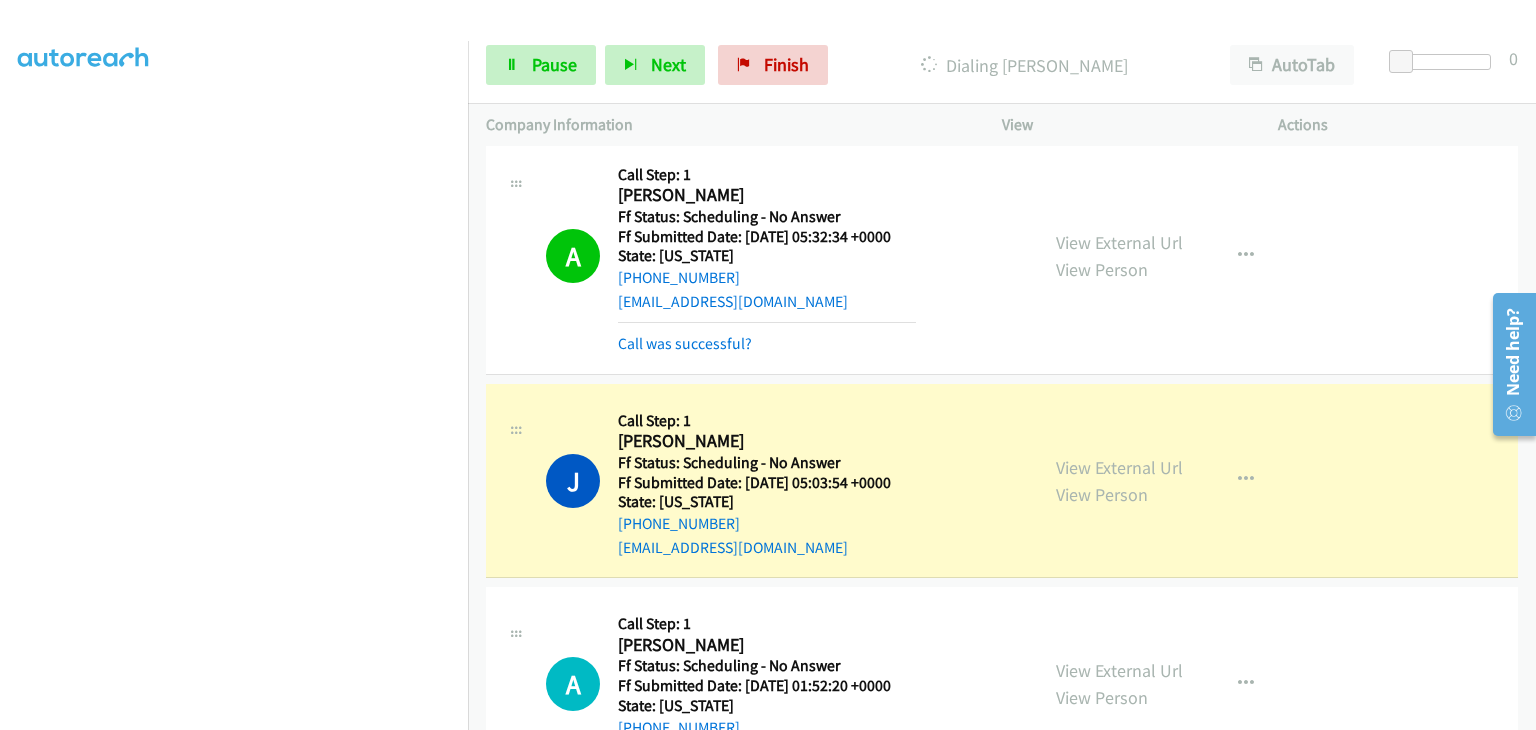 scroll, scrollTop: 392, scrollLeft: 0, axis: vertical 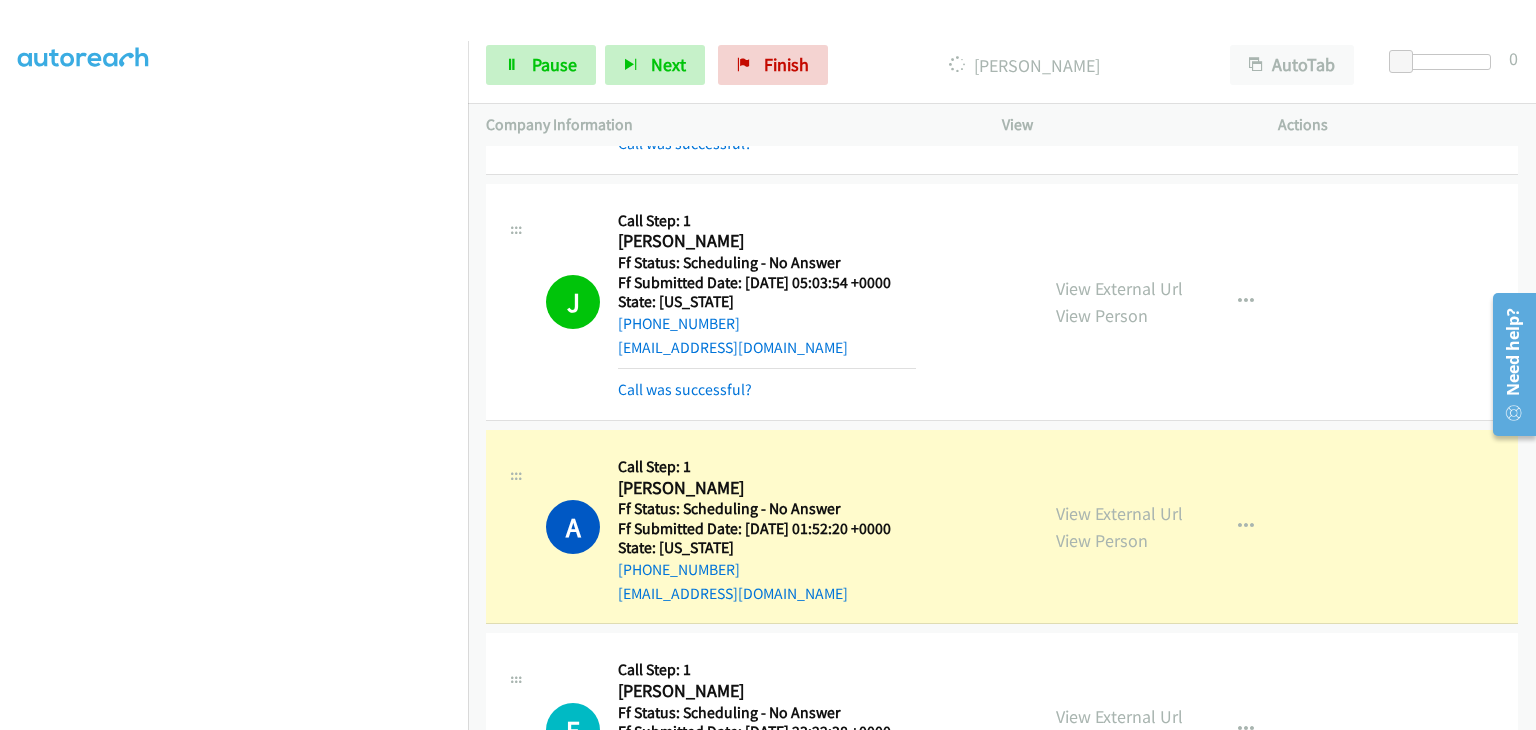 click on "Start Calls
Pause
Next
Finish
Dialing Ann Burdette
AutoTab
AutoTab
0" at bounding box center (1002, 65) 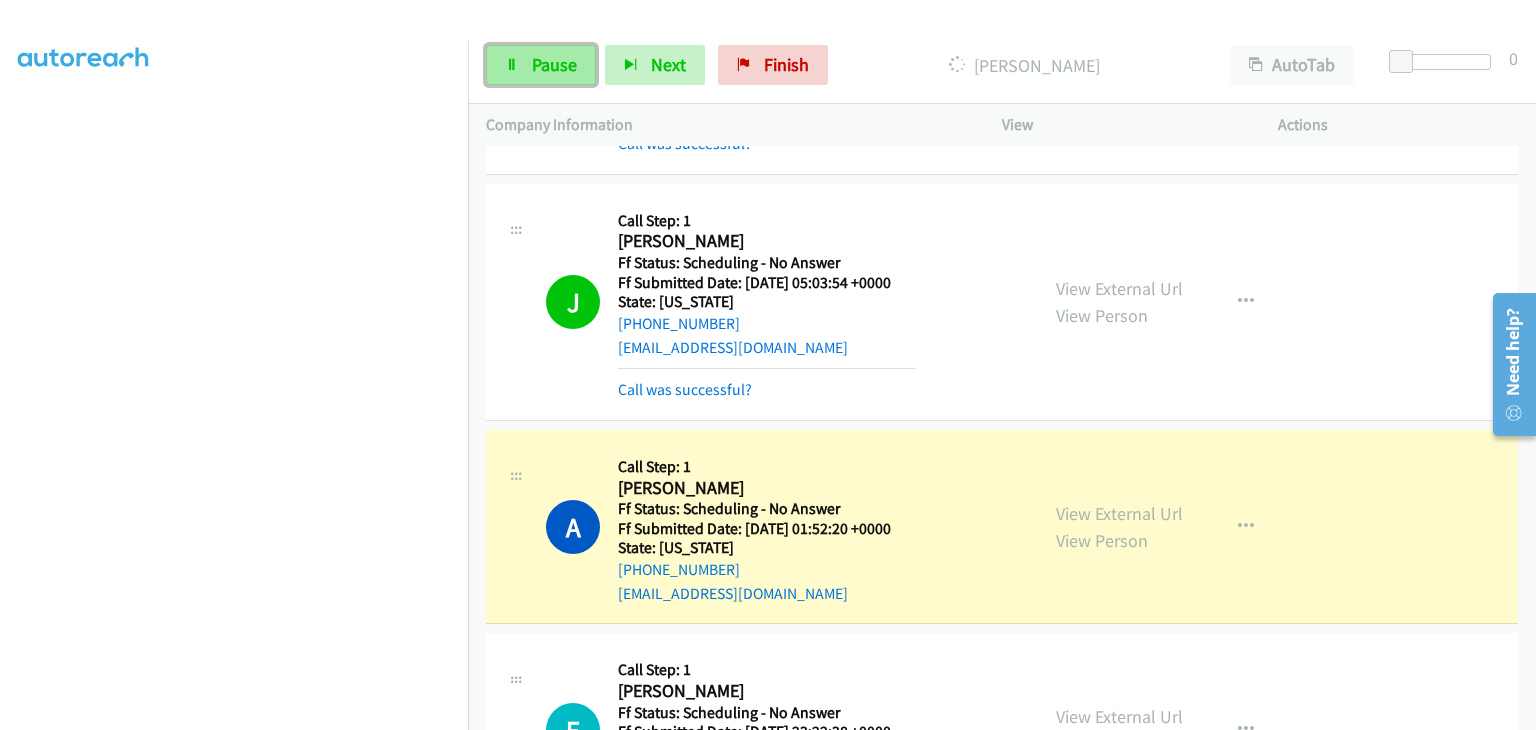 click at bounding box center [512, 66] 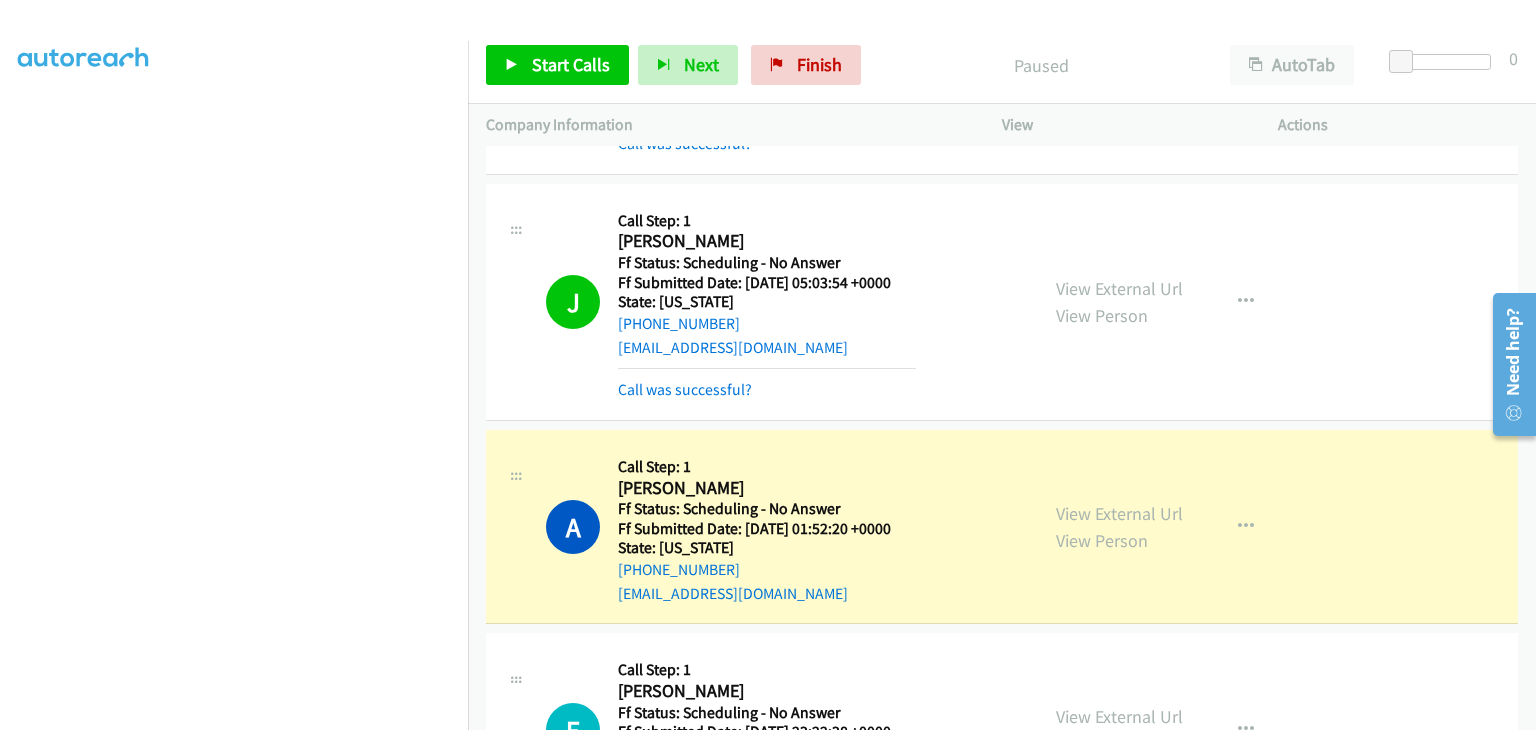 scroll, scrollTop: 392, scrollLeft: 0, axis: vertical 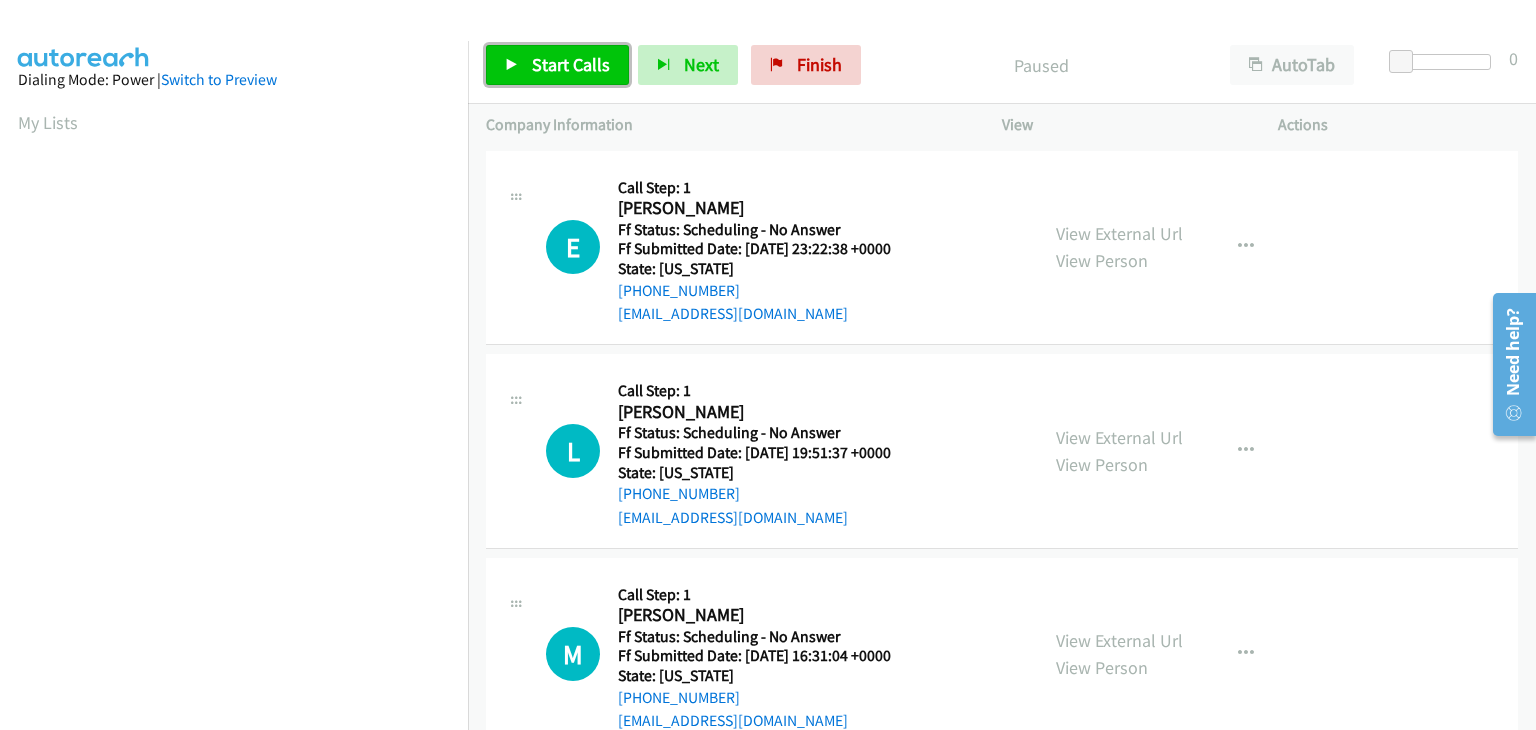 click on "Start Calls" at bounding box center [571, 64] 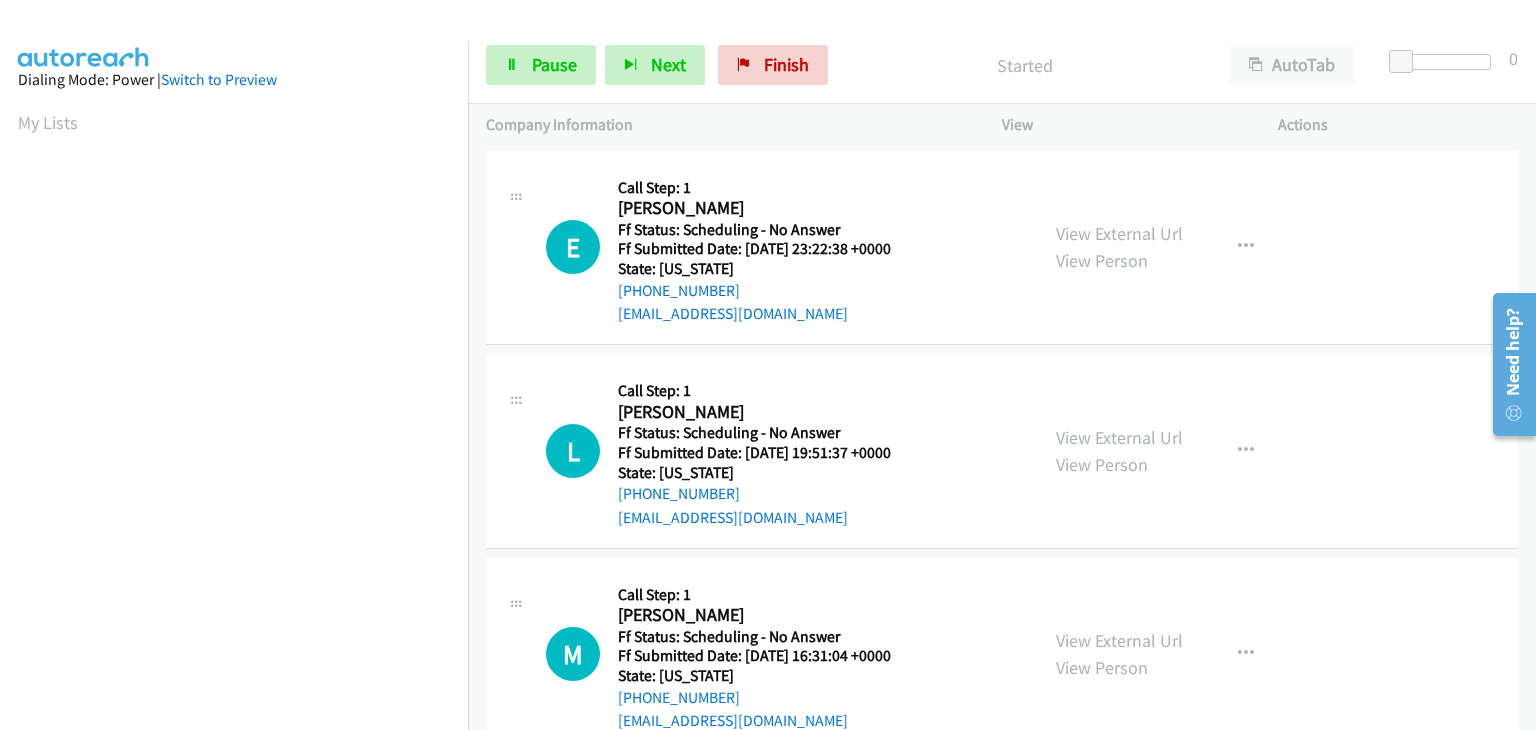 click on "View External Url
View Person
View External Url
Email
Schedule/Manage Callback
Skip Call
Add to do not call list" at bounding box center (1185, 248) 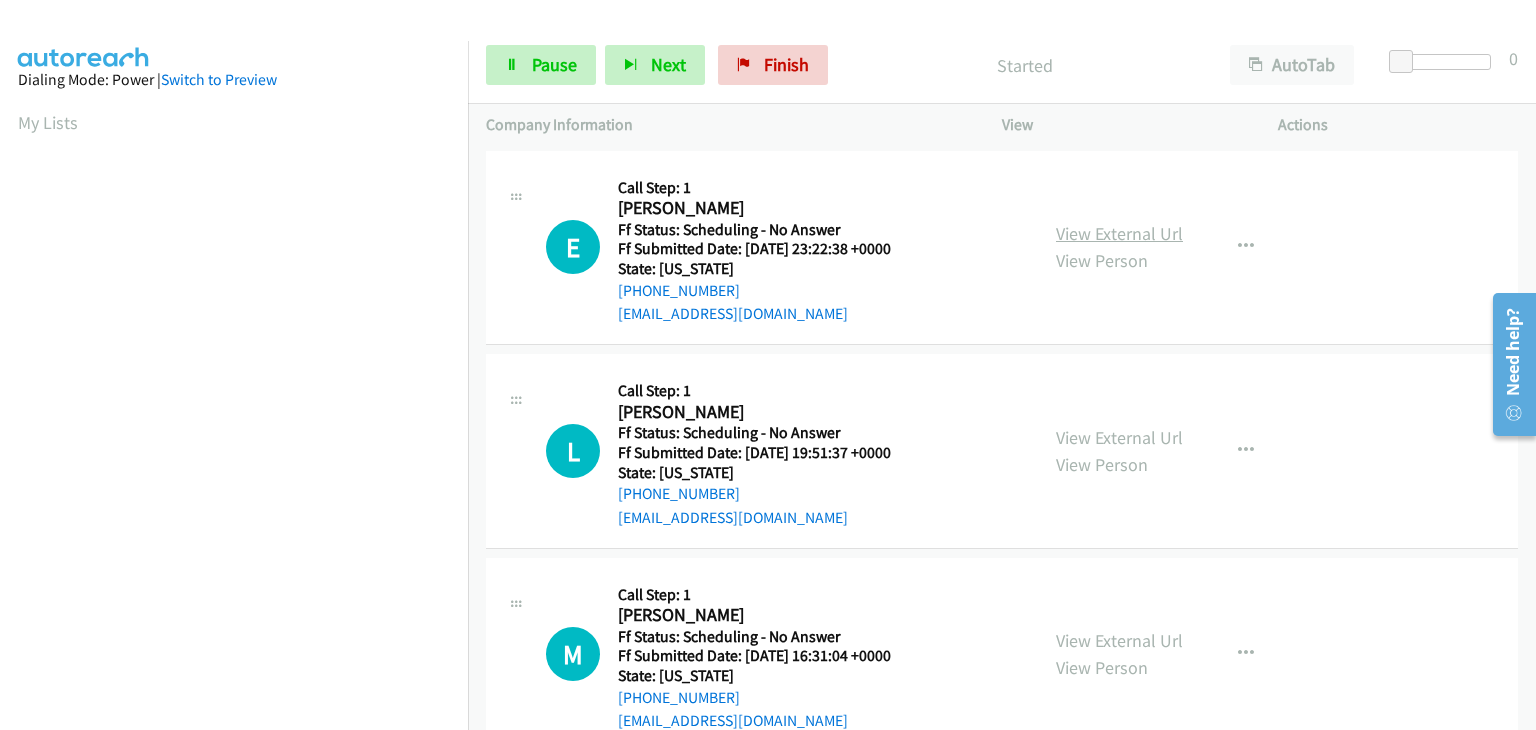 click on "View External Url" at bounding box center [1119, 233] 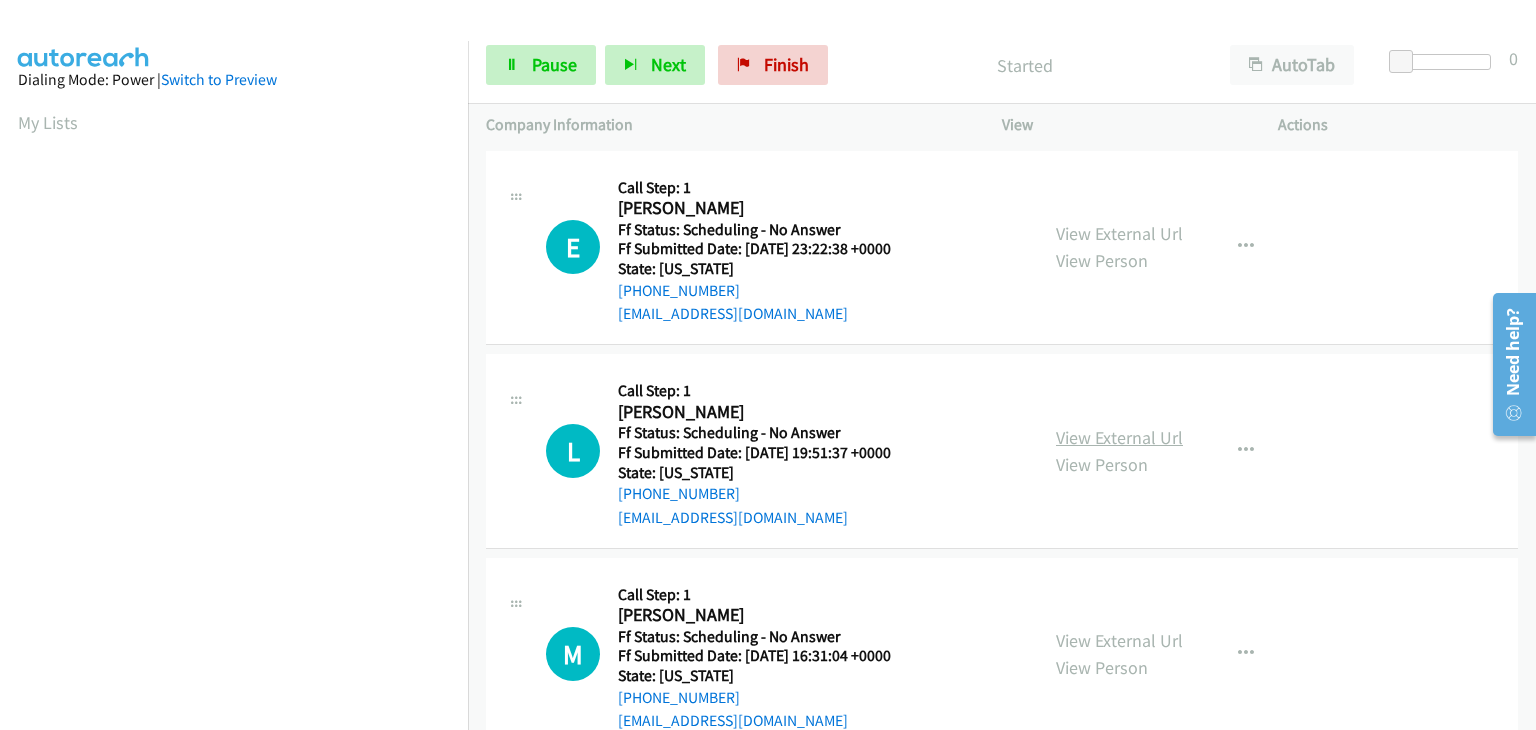 click on "View External Url" at bounding box center [1119, 437] 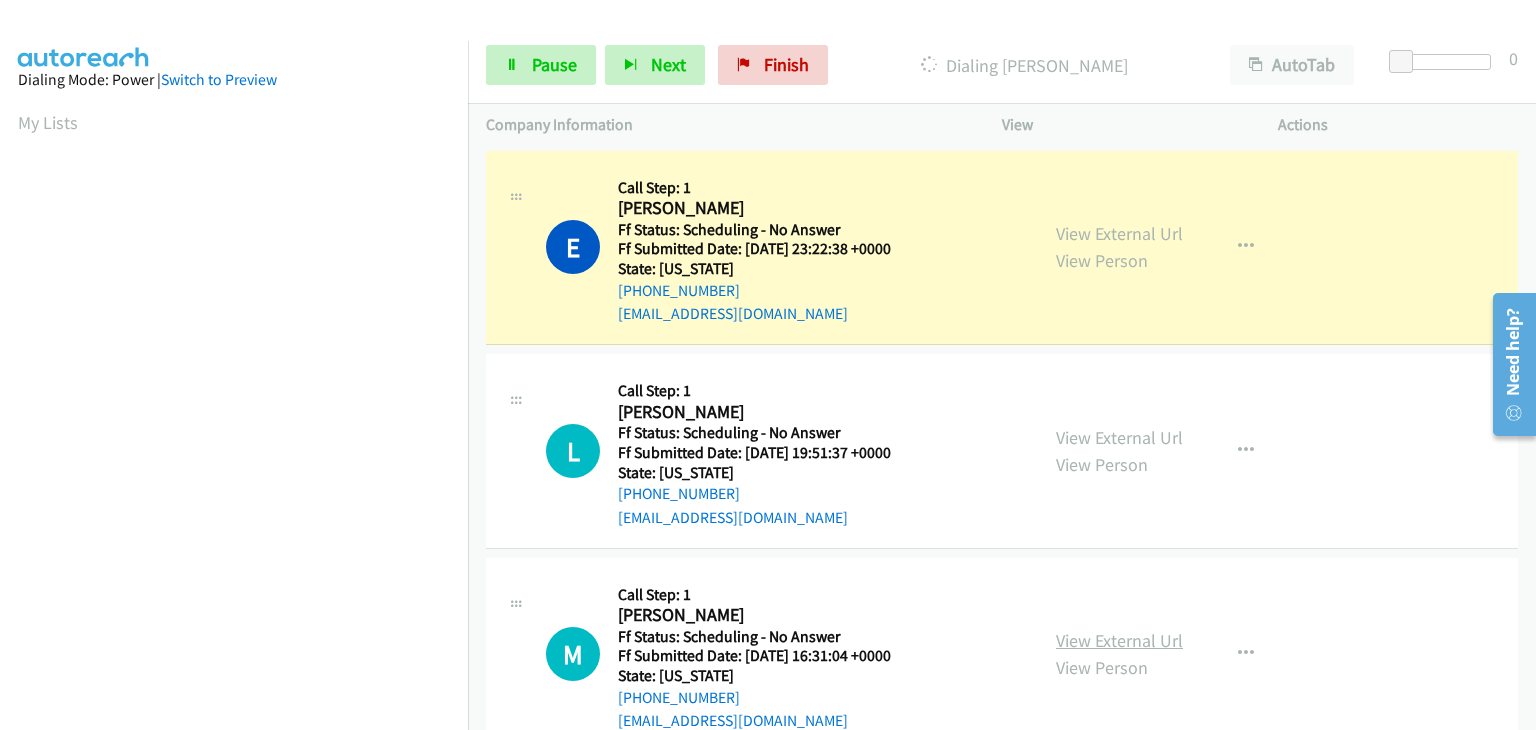 click on "View External Url" at bounding box center [1119, 640] 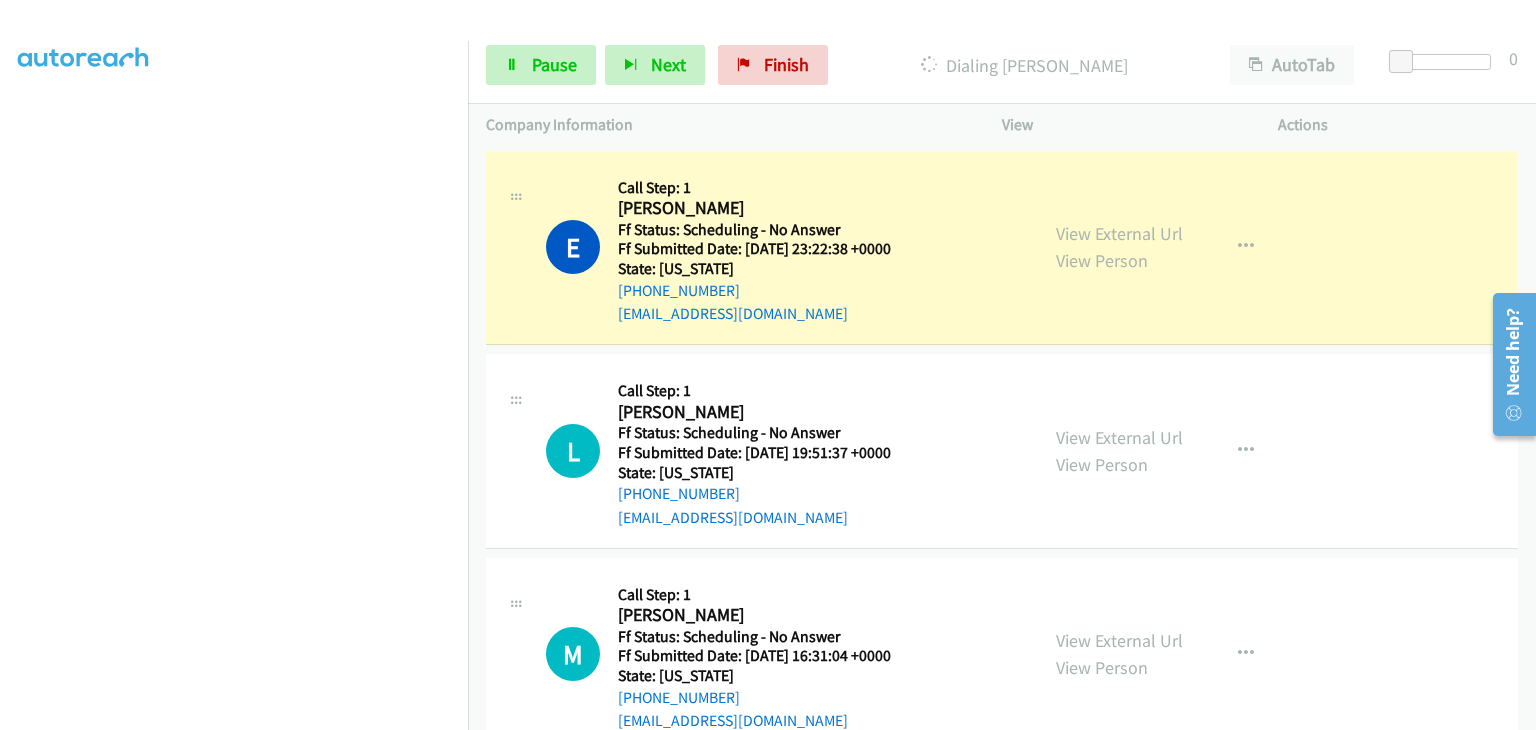 scroll, scrollTop: 392, scrollLeft: 0, axis: vertical 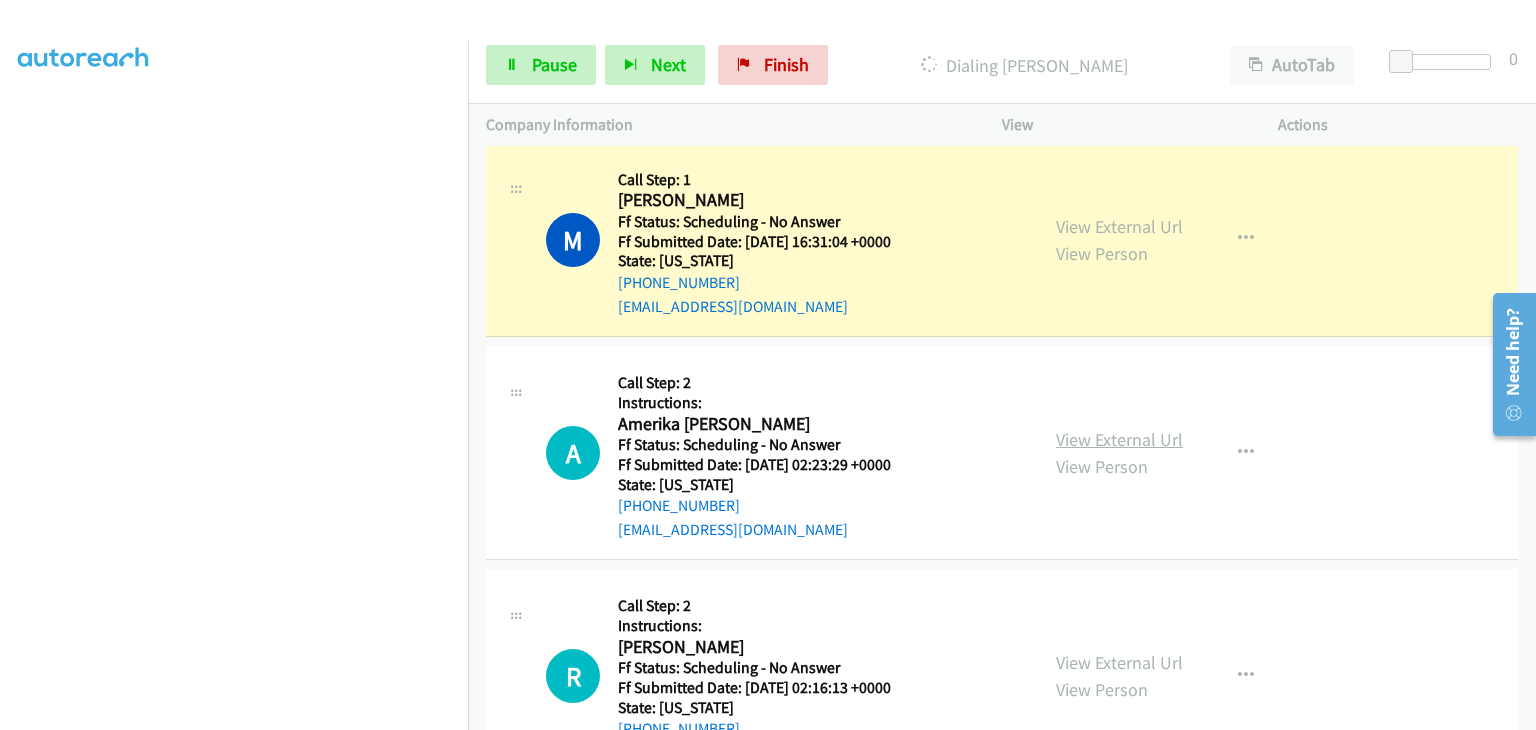click on "View External Url" at bounding box center [1119, 439] 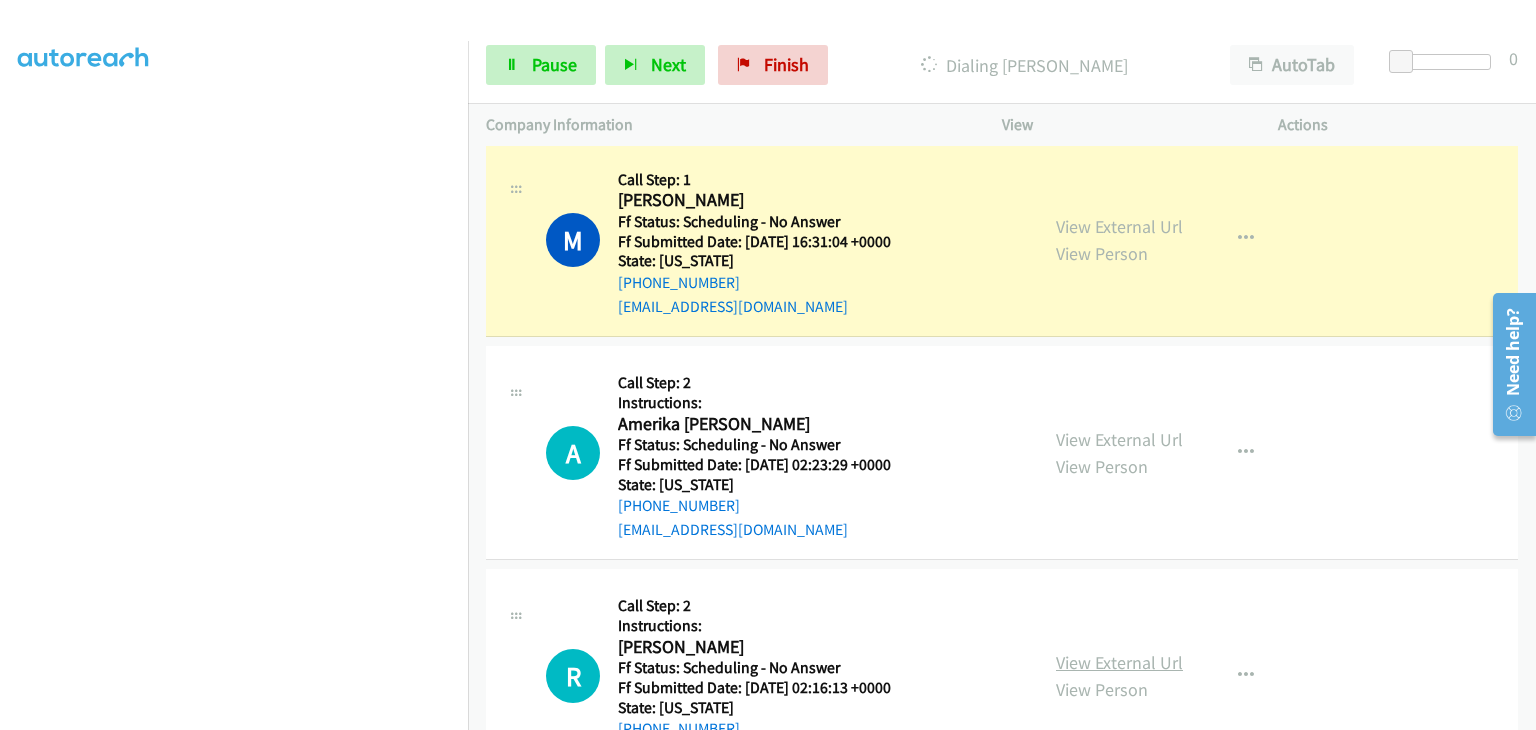 click on "View External Url" at bounding box center [1119, 662] 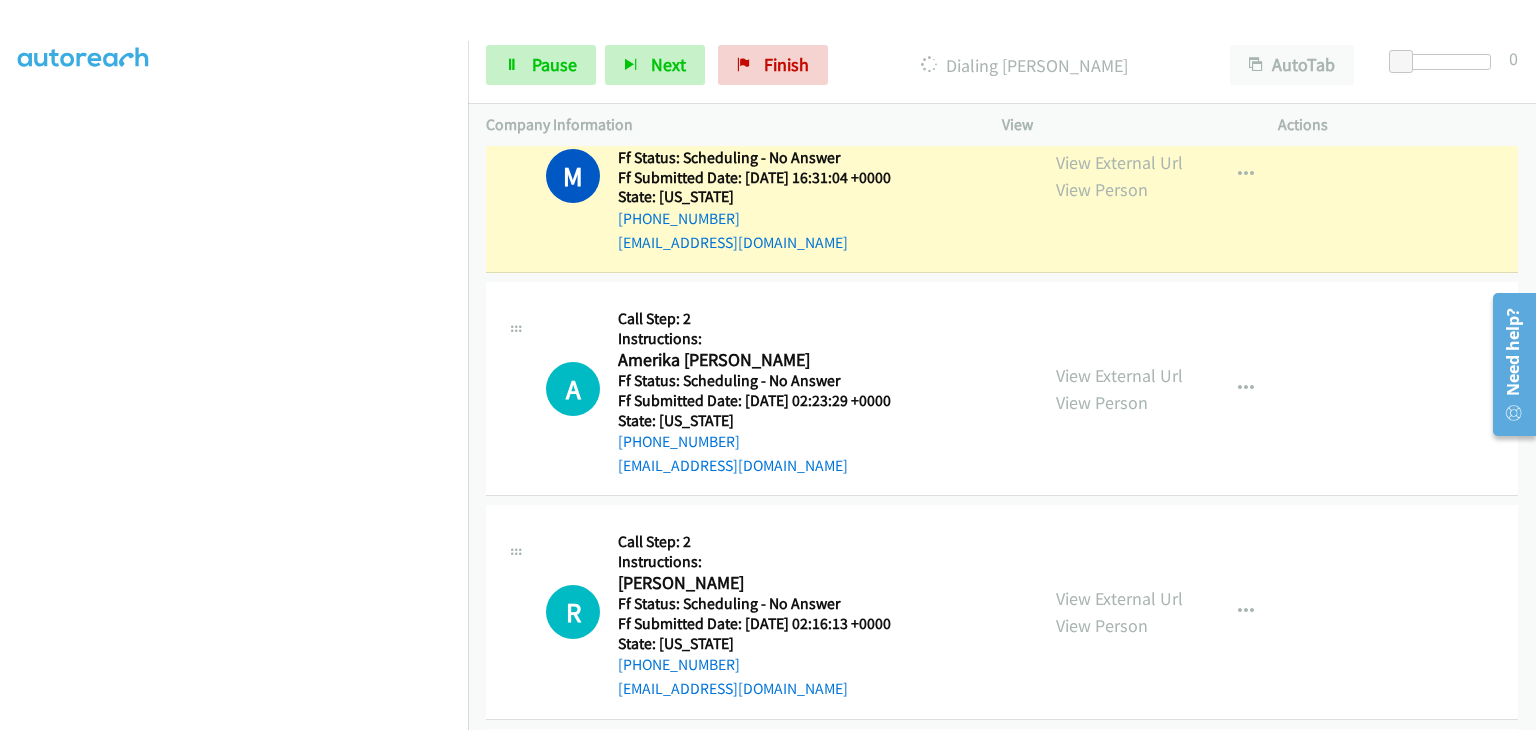 scroll, scrollTop: 600, scrollLeft: 0, axis: vertical 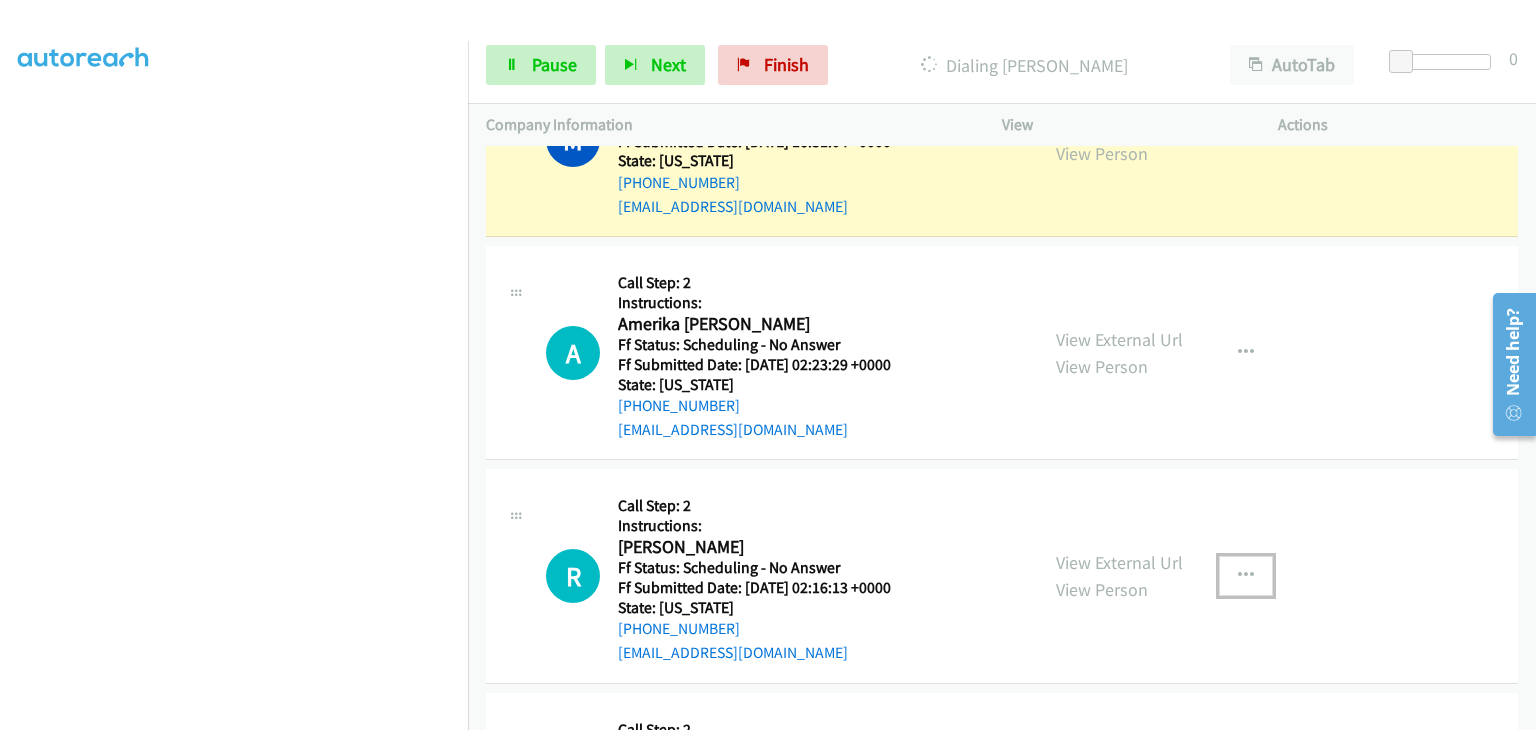 click at bounding box center [1246, 576] 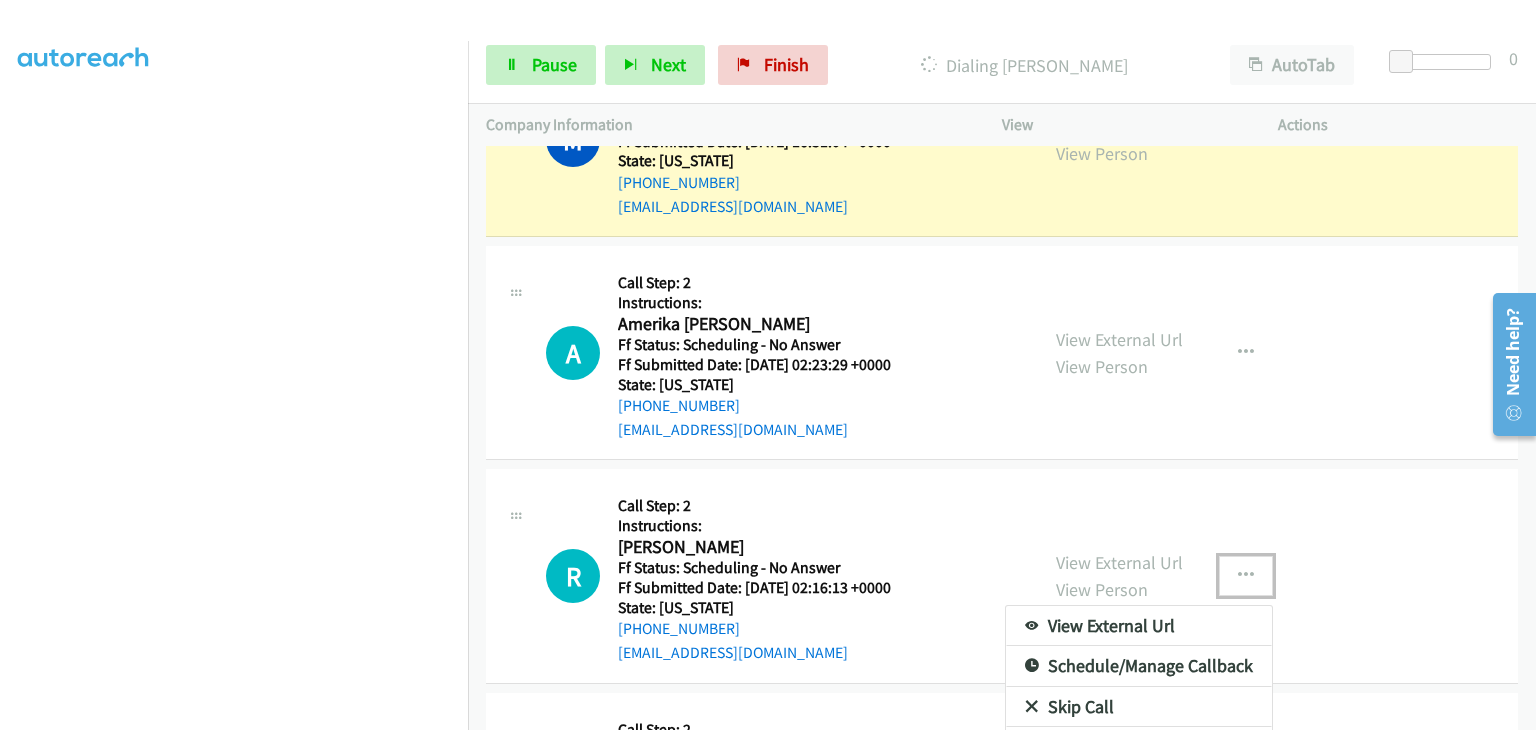 click on "Skip Call" at bounding box center (1139, 707) 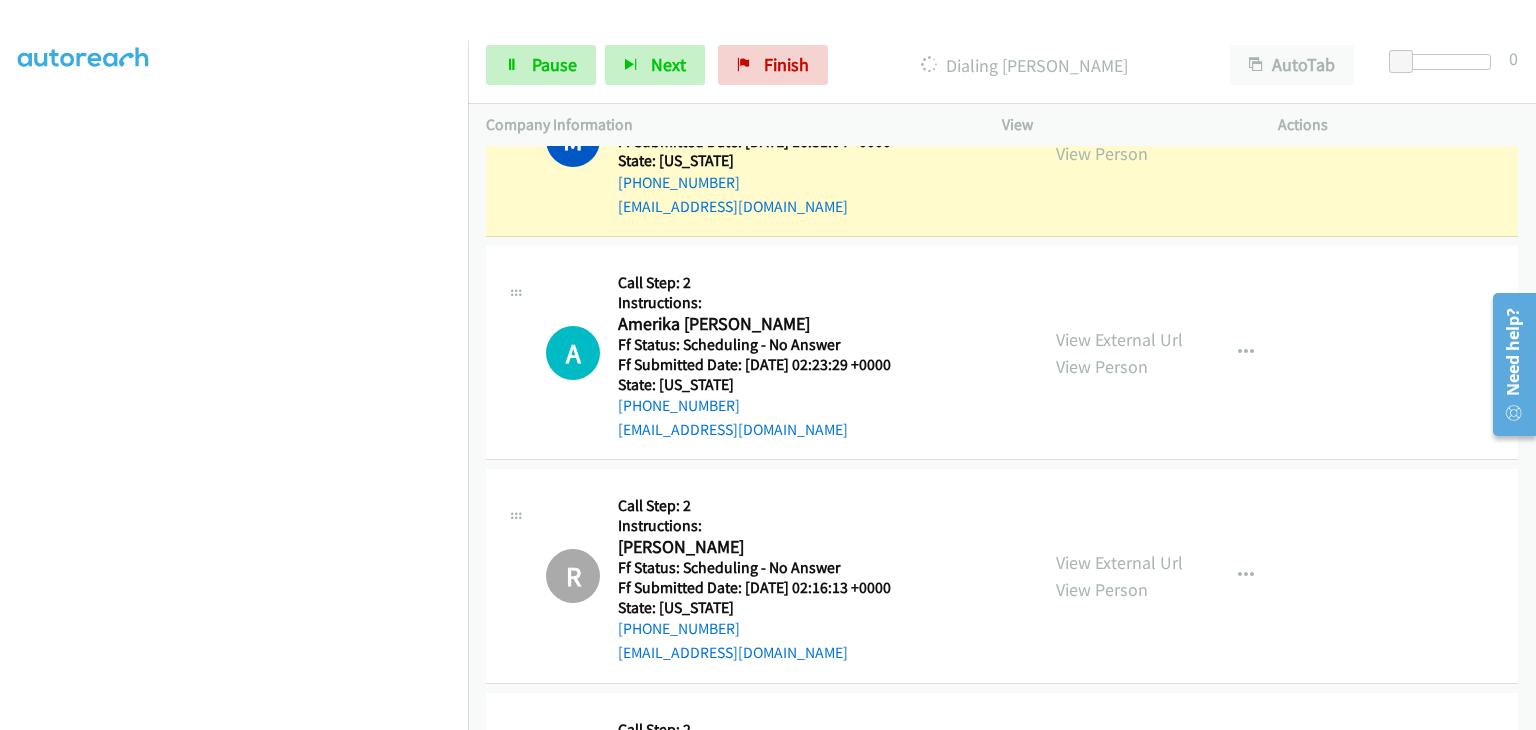 scroll, scrollTop: 392, scrollLeft: 0, axis: vertical 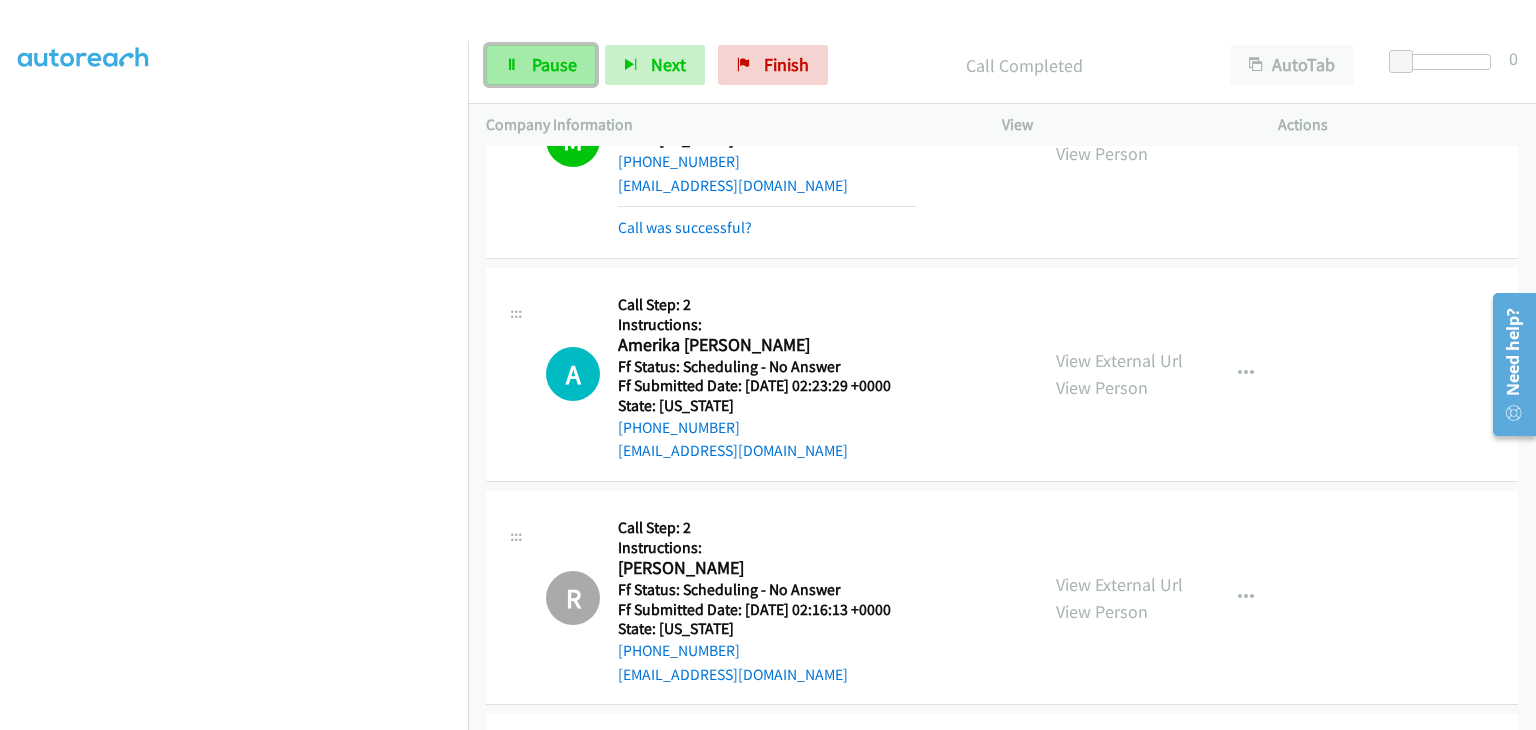 click on "Pause" at bounding box center (554, 64) 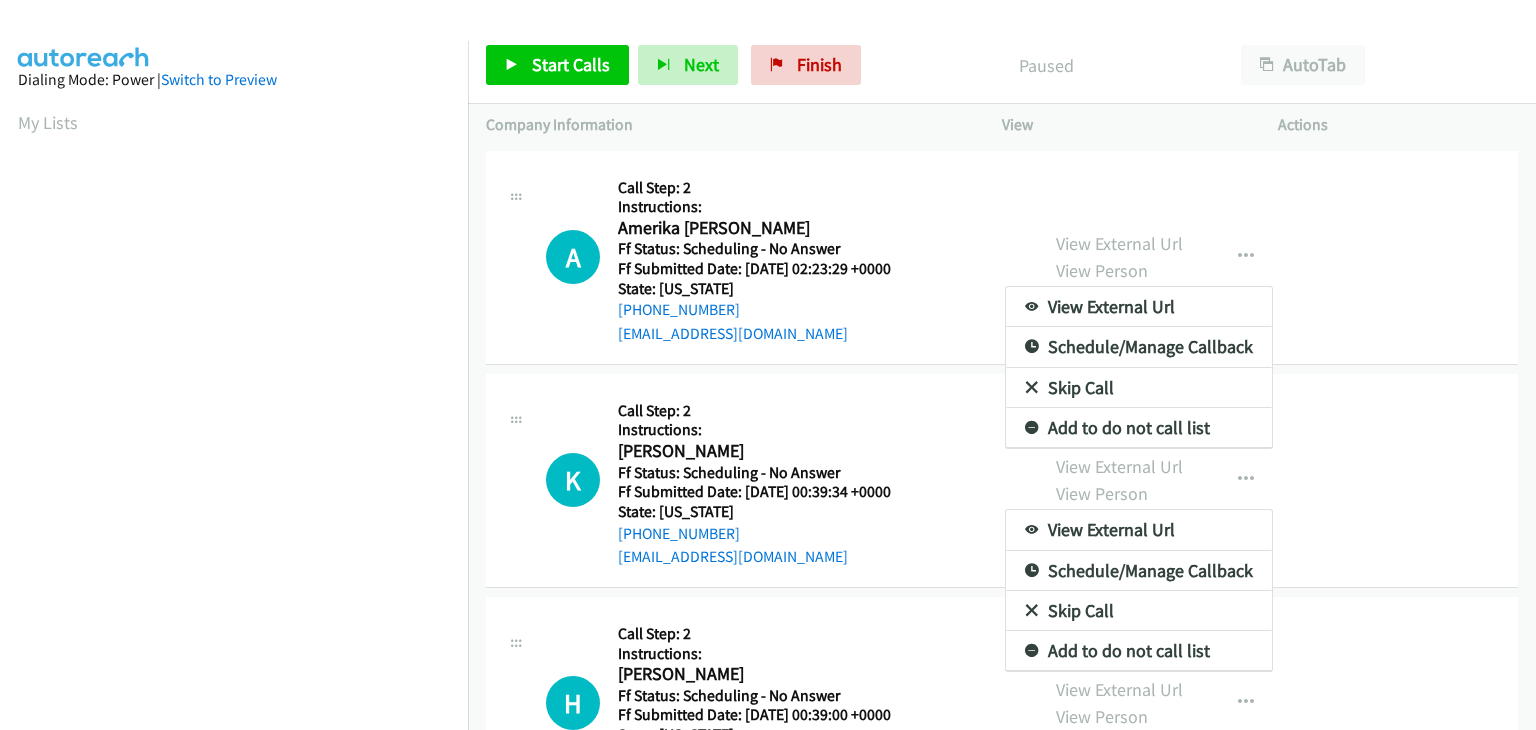 scroll, scrollTop: 0, scrollLeft: 0, axis: both 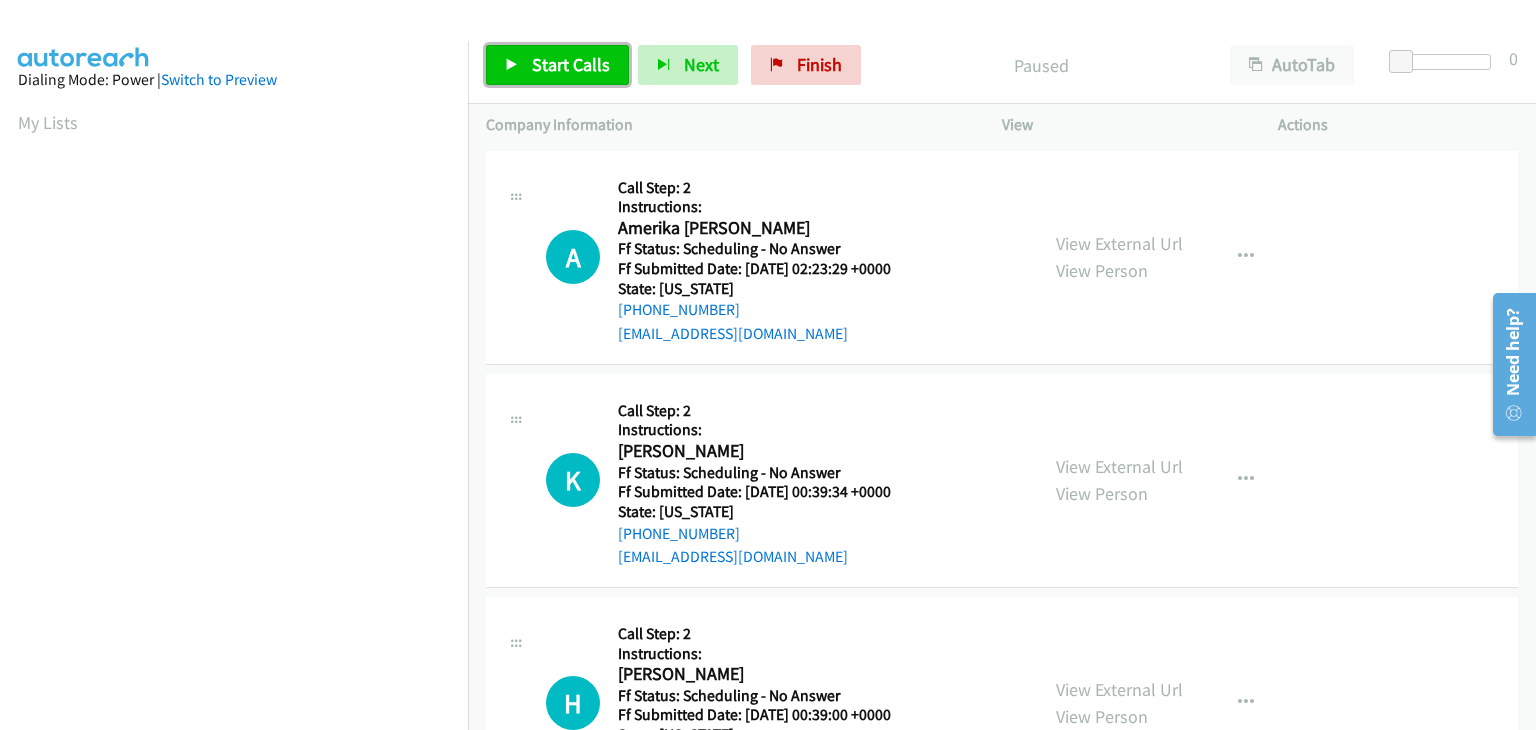 click on "Start Calls" at bounding box center (571, 64) 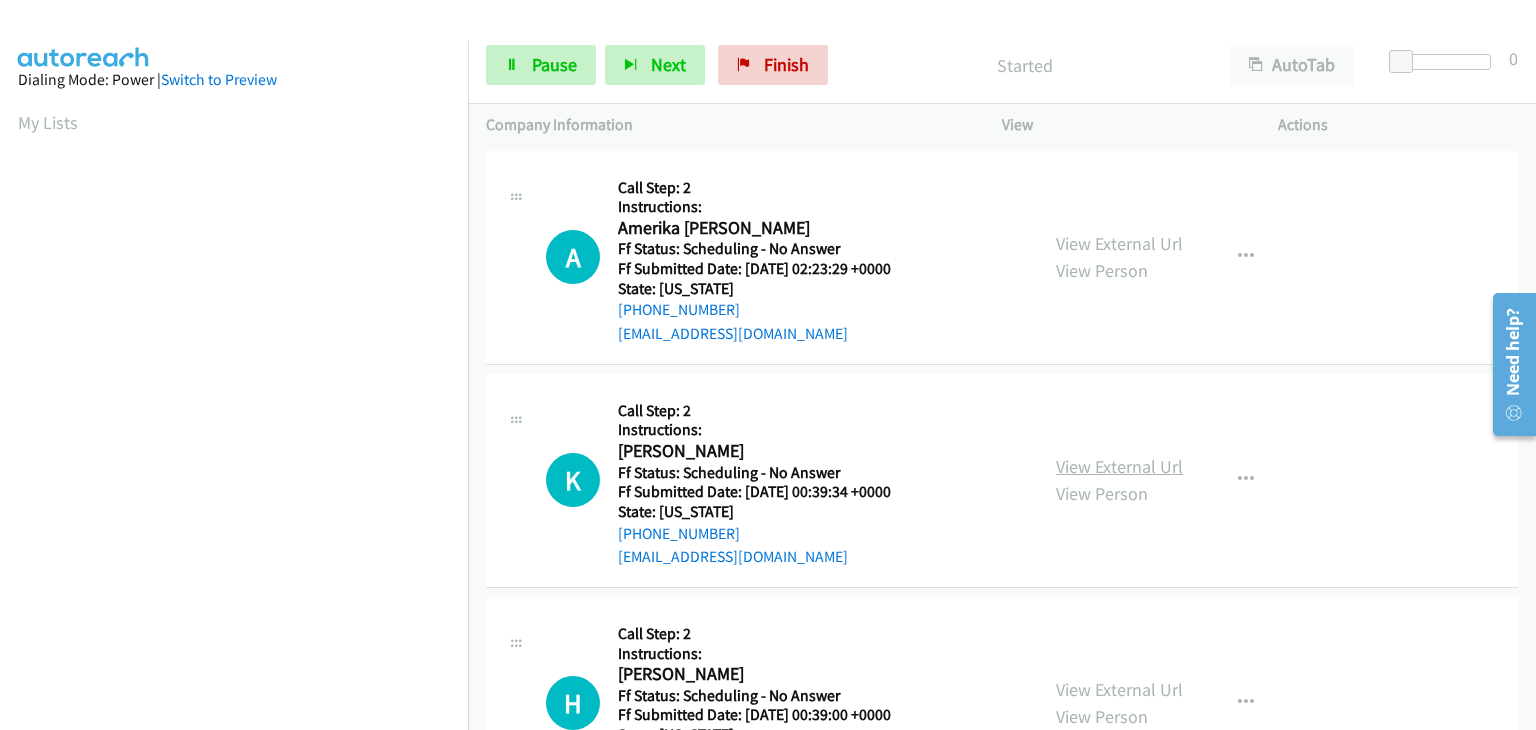 click on "View External Url" at bounding box center (1119, 466) 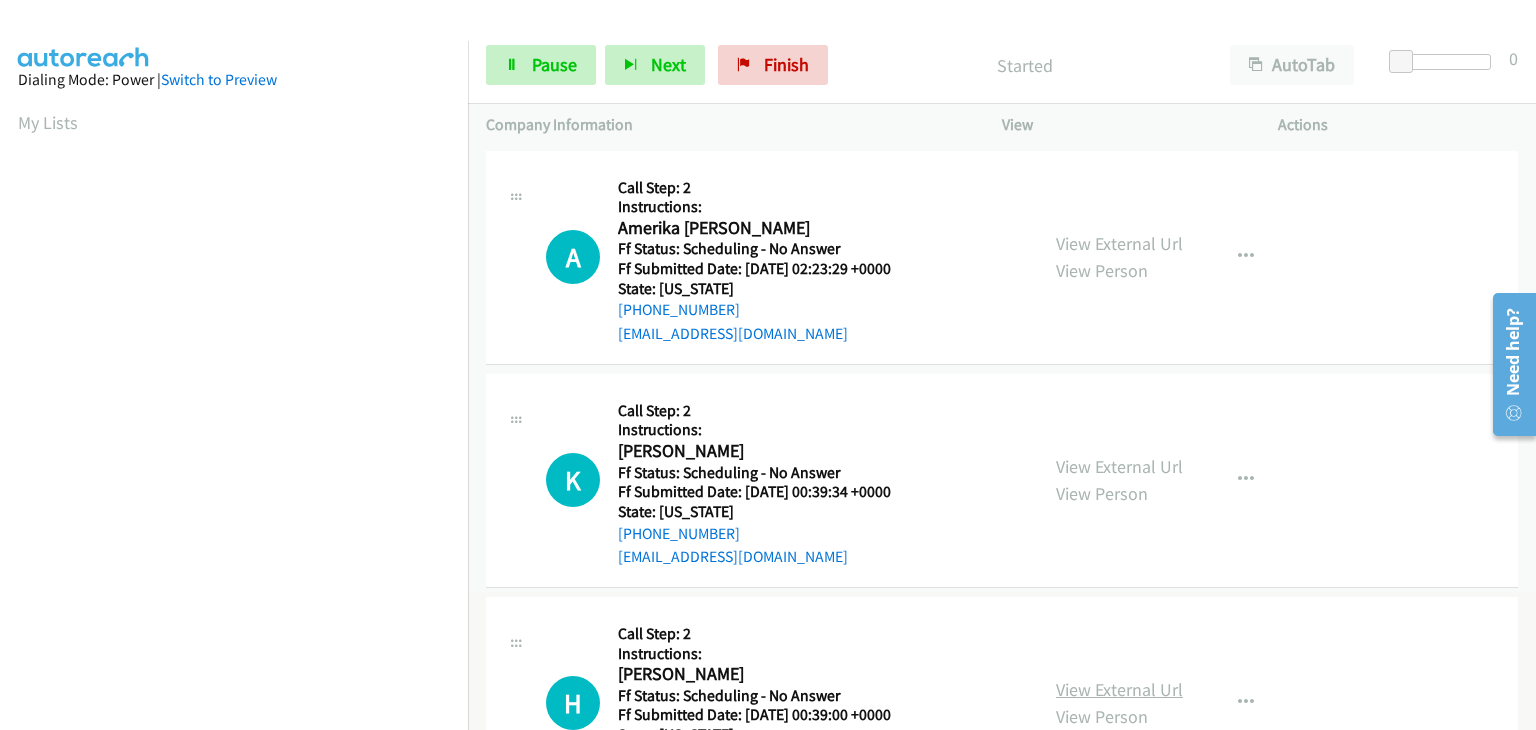 click on "View External Url" at bounding box center [1119, 689] 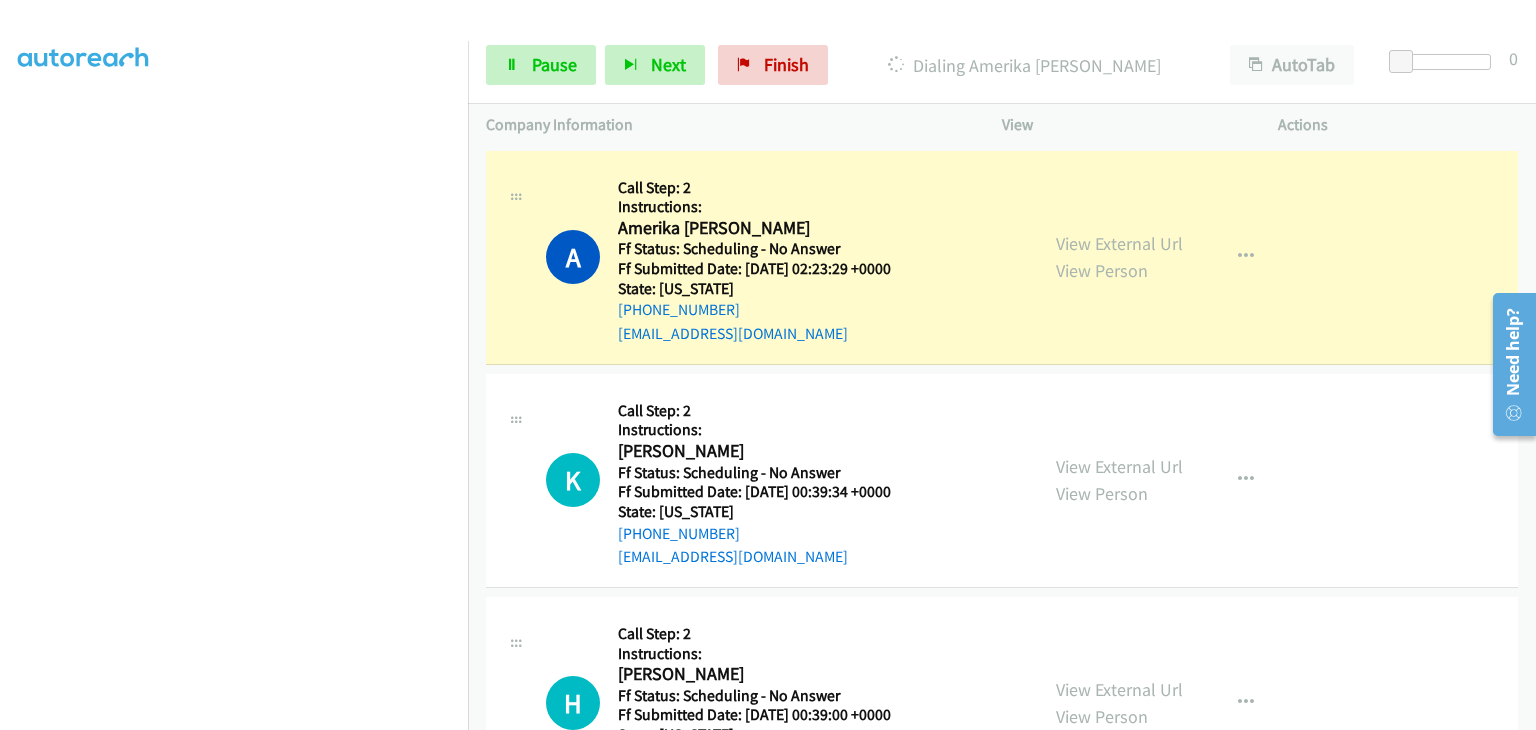 scroll, scrollTop: 392, scrollLeft: 0, axis: vertical 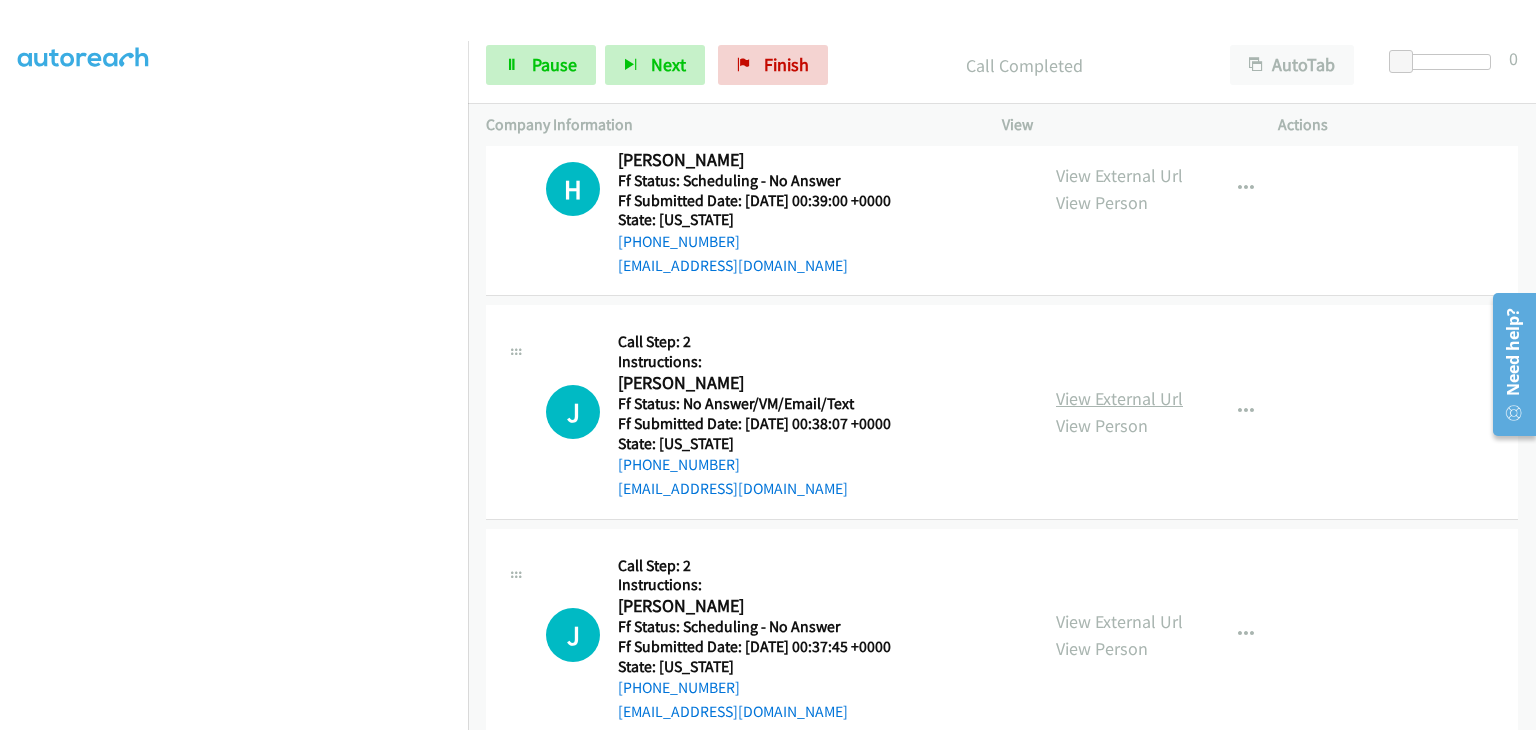 click on "View External Url" at bounding box center [1119, 398] 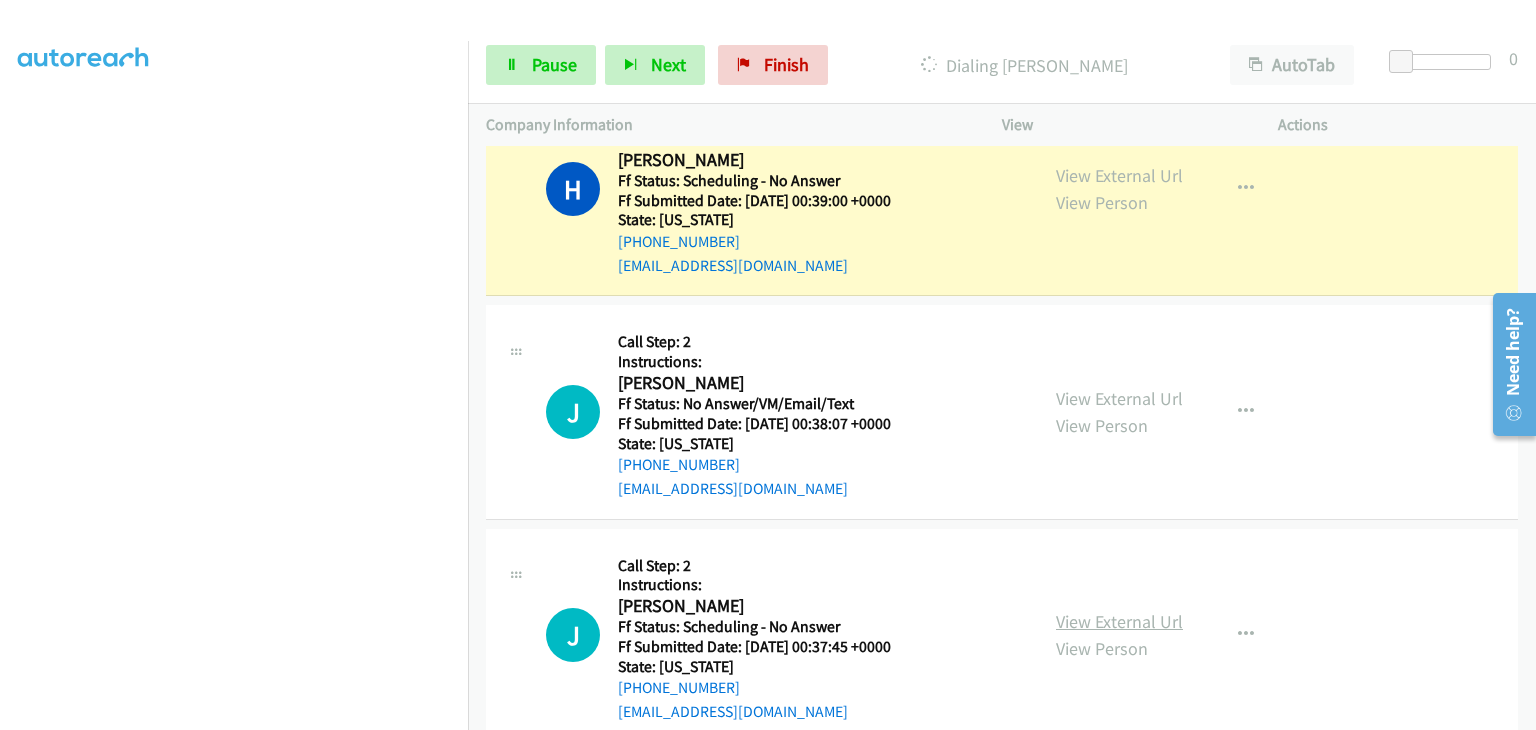 click on "View External Url" at bounding box center (1119, 621) 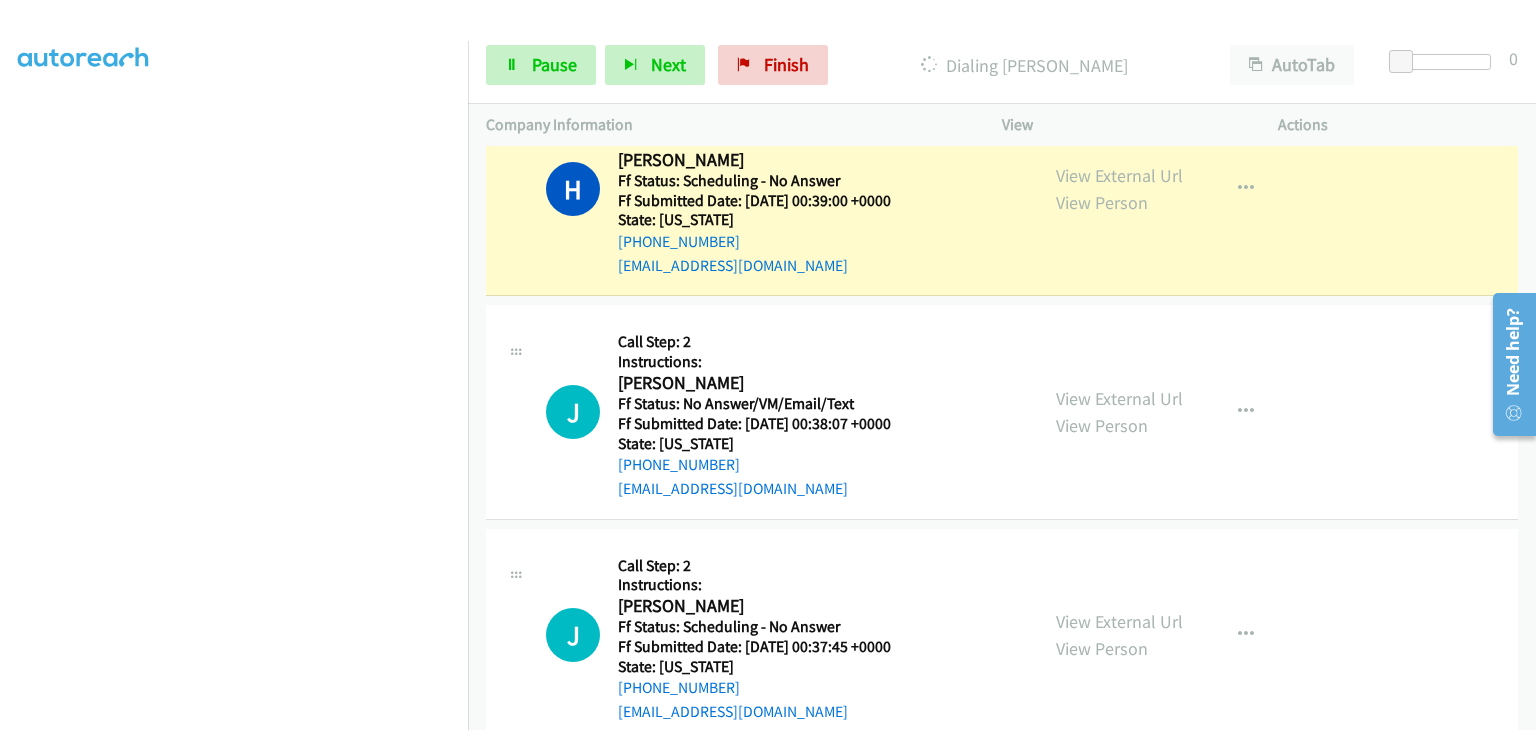scroll, scrollTop: 392, scrollLeft: 0, axis: vertical 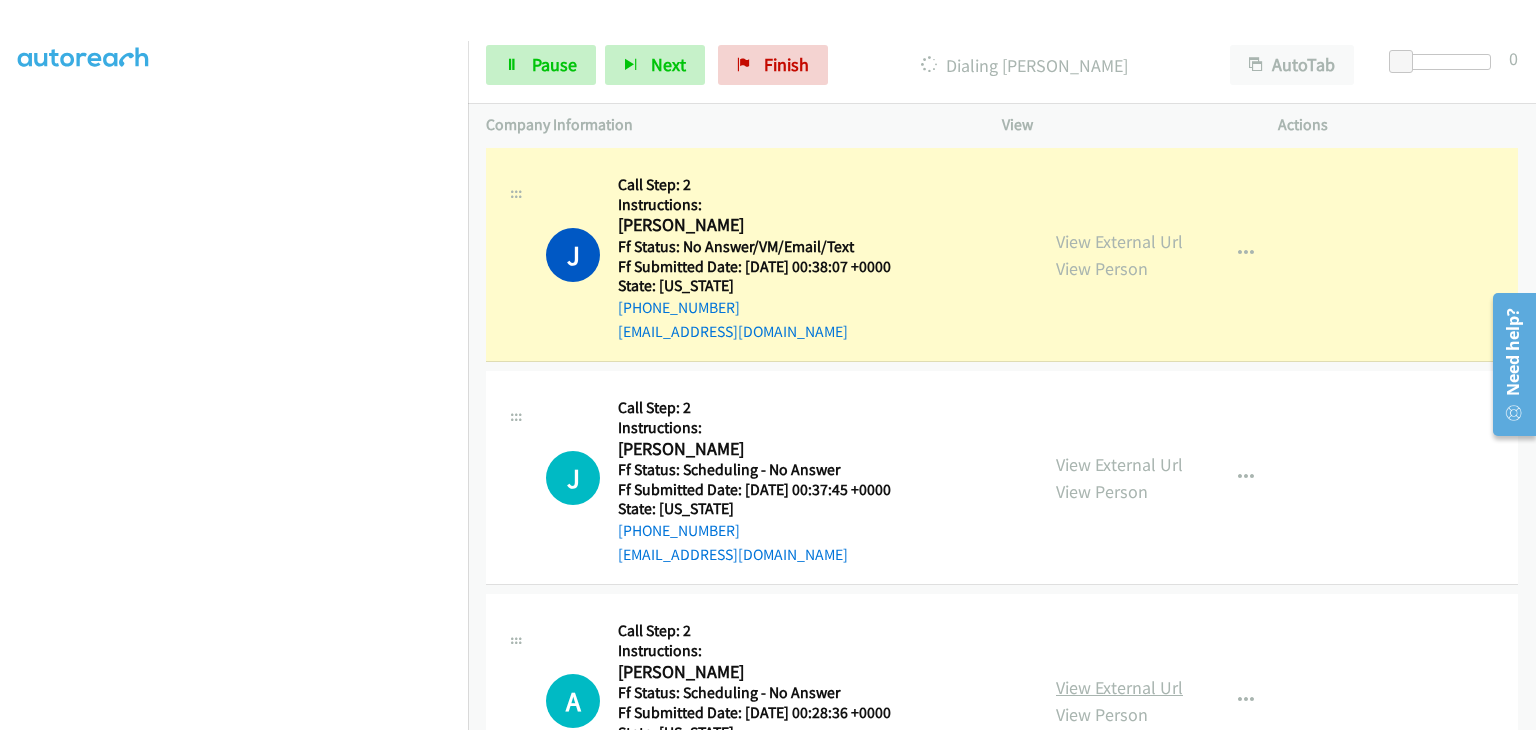 click on "View External Url" at bounding box center [1119, 687] 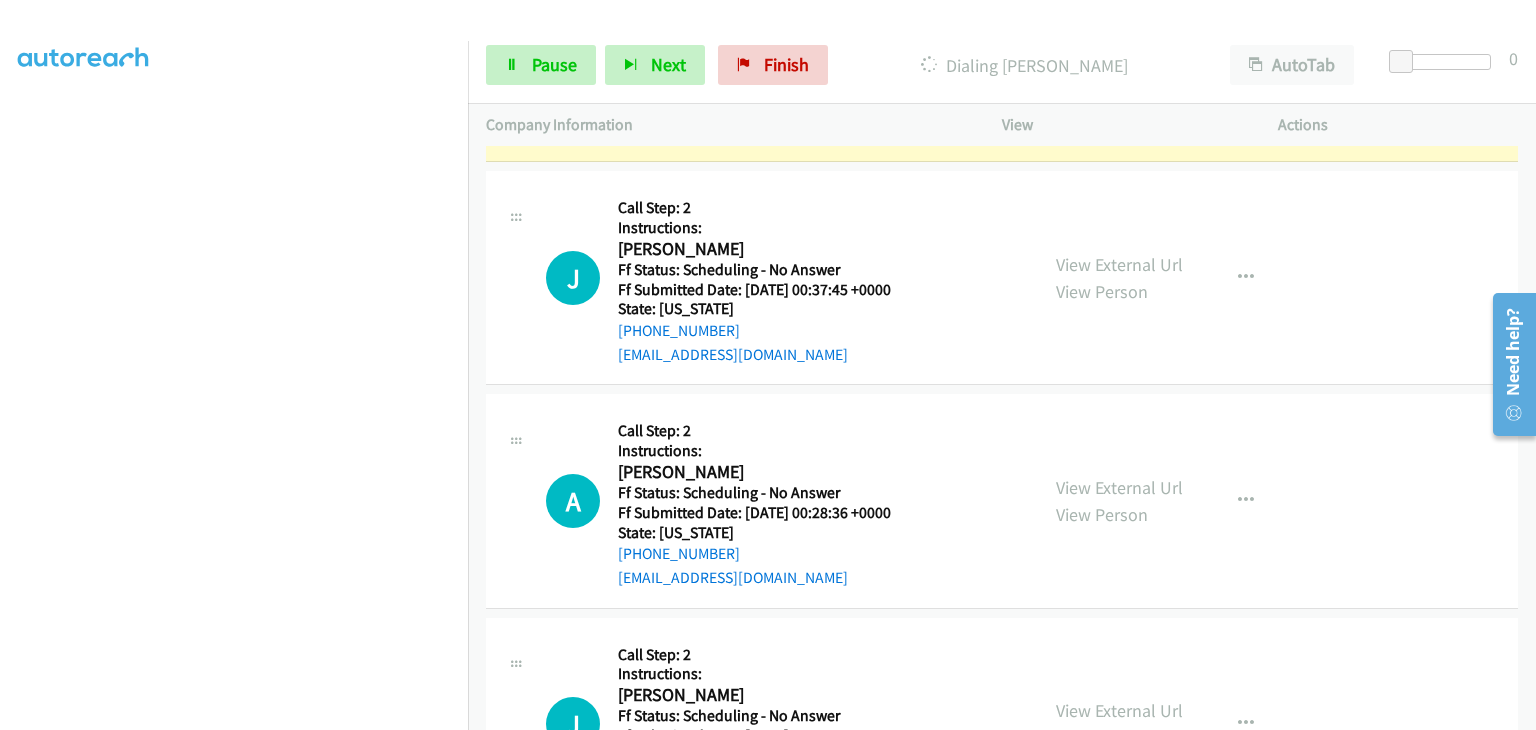scroll, scrollTop: 1100, scrollLeft: 0, axis: vertical 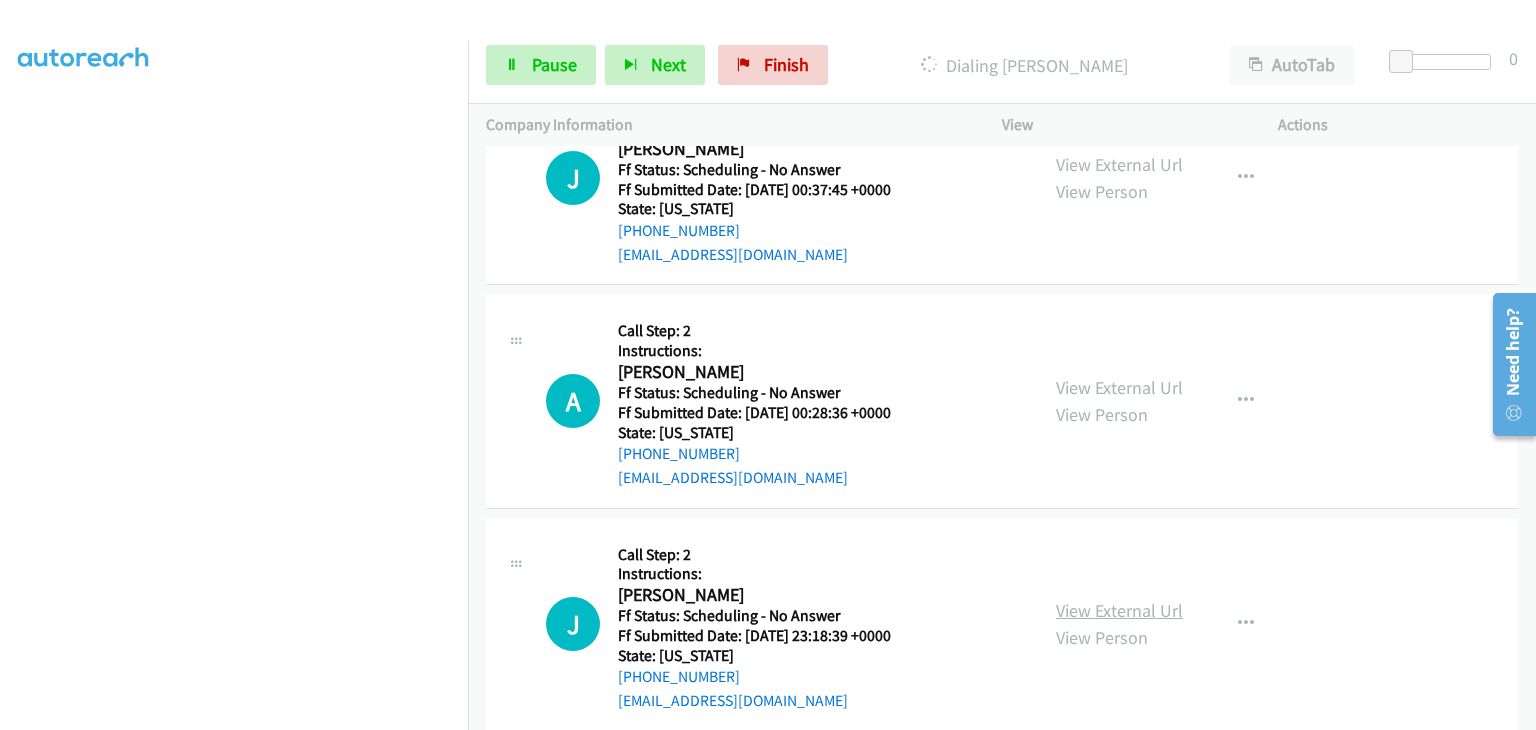 click on "View External Url" at bounding box center [1119, 610] 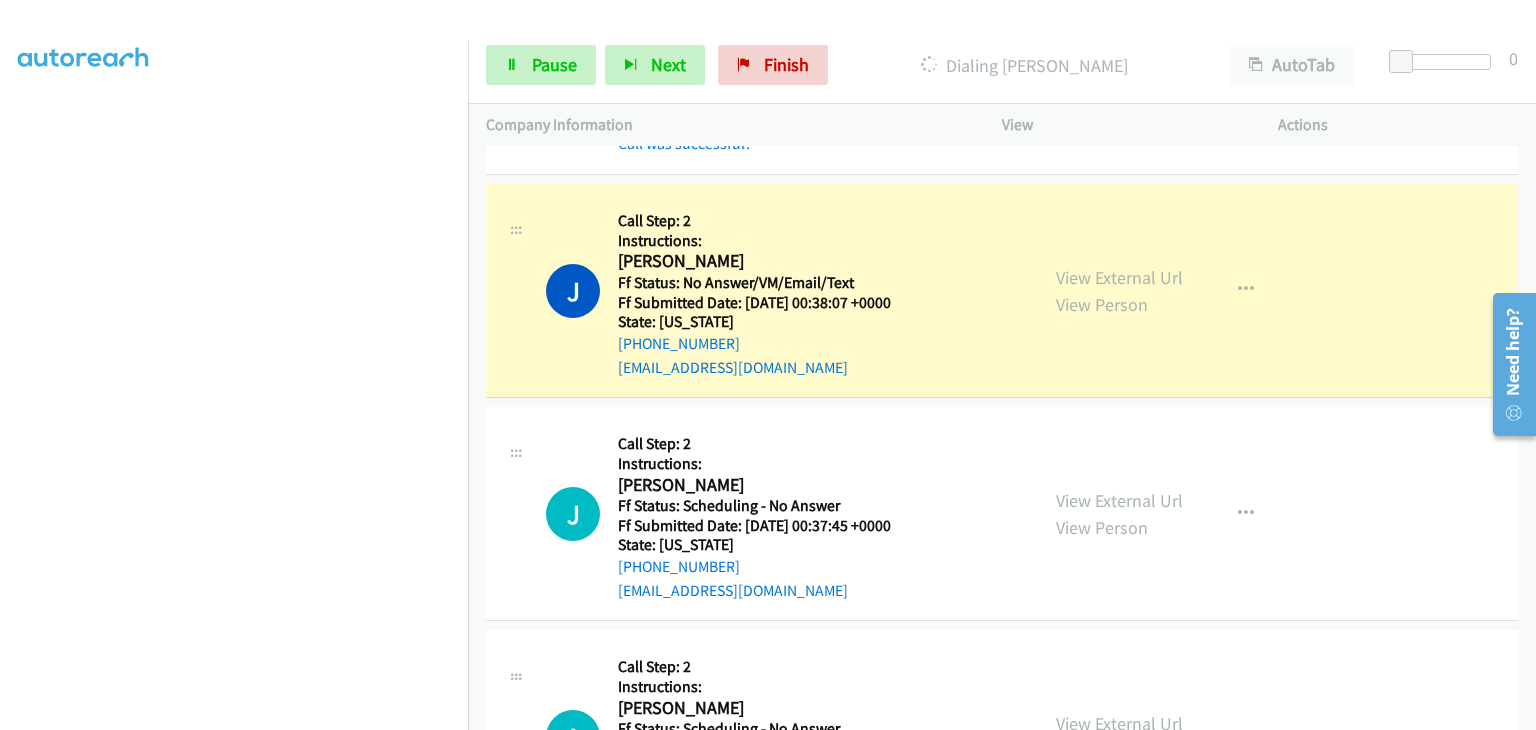 scroll, scrollTop: 800, scrollLeft: 0, axis: vertical 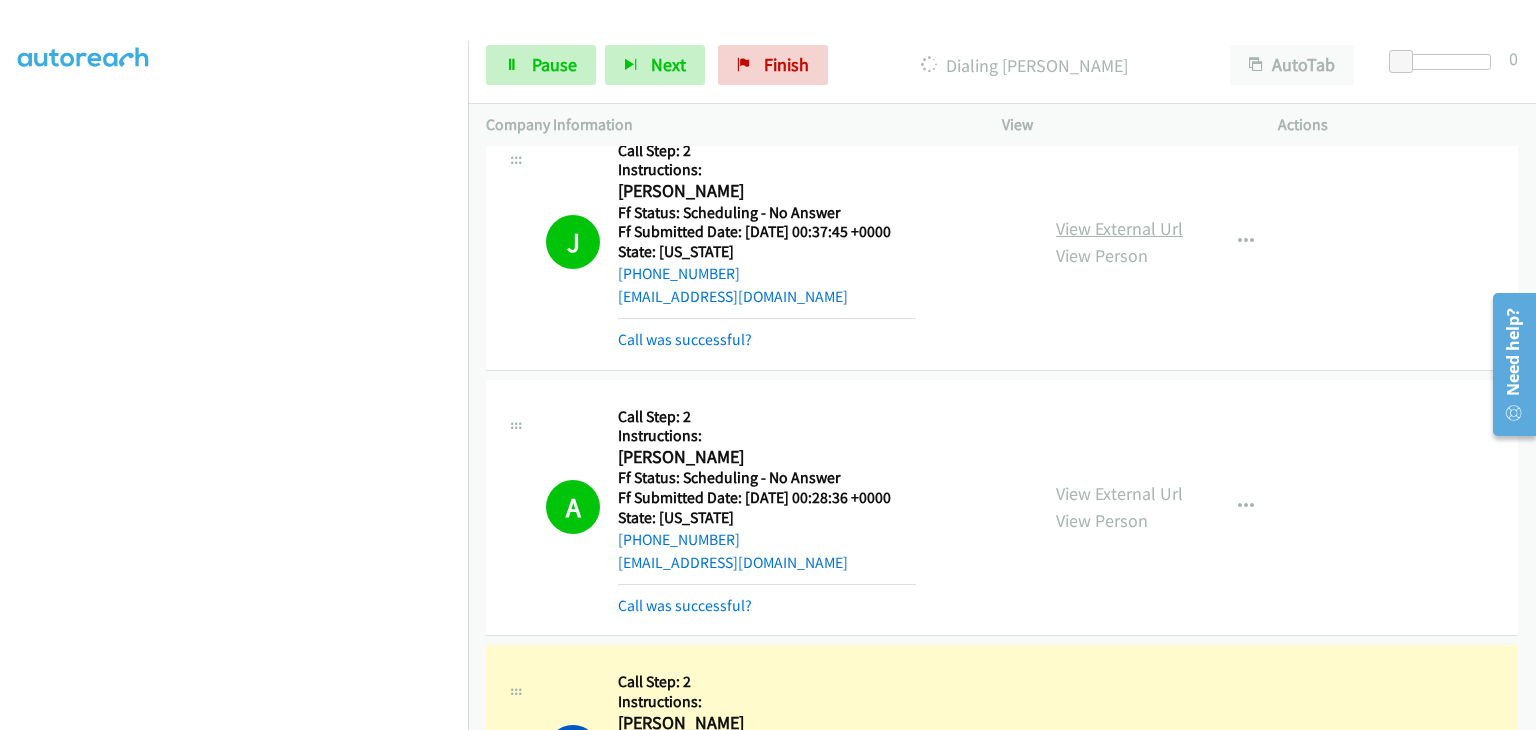 click on "View External Url" at bounding box center (1119, 228) 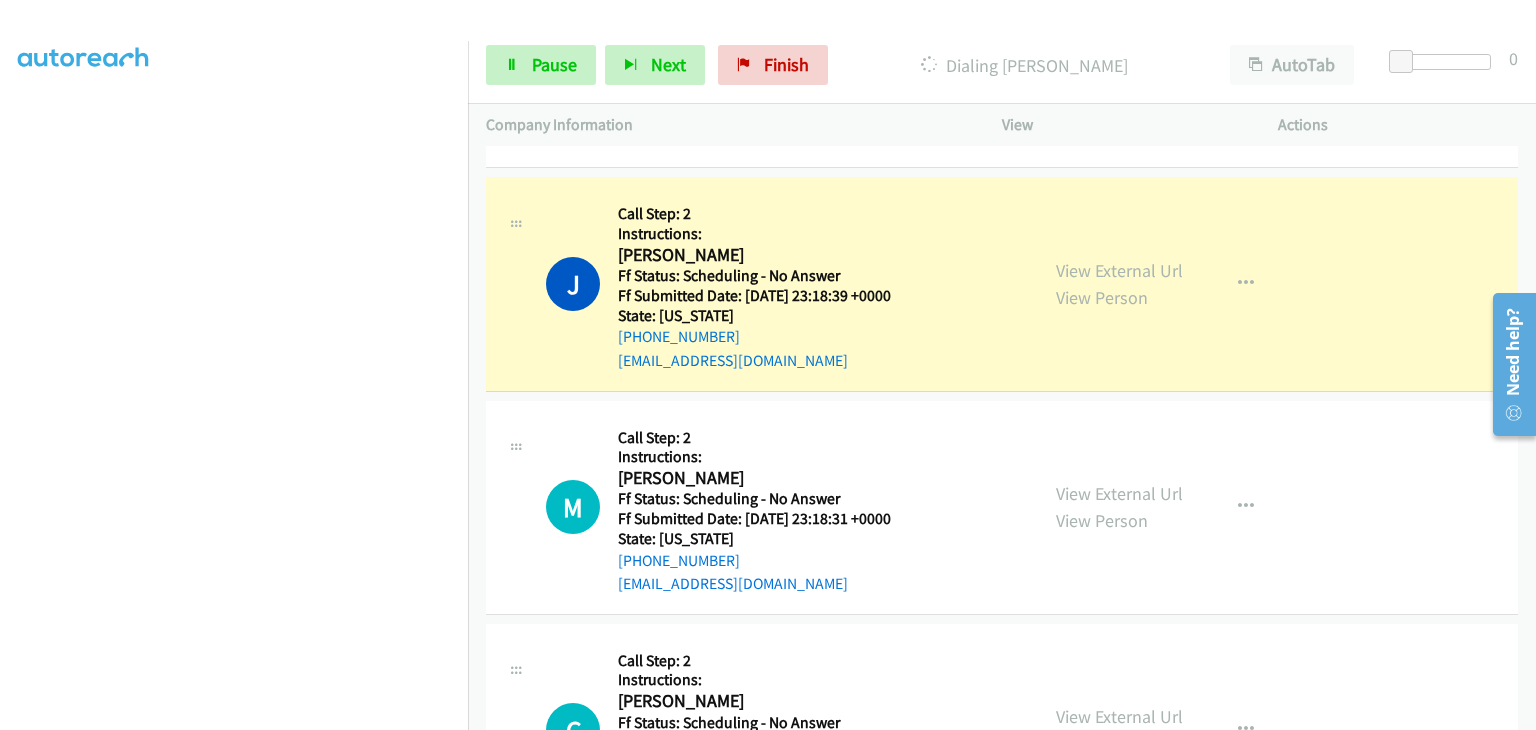 scroll, scrollTop: 1600, scrollLeft: 0, axis: vertical 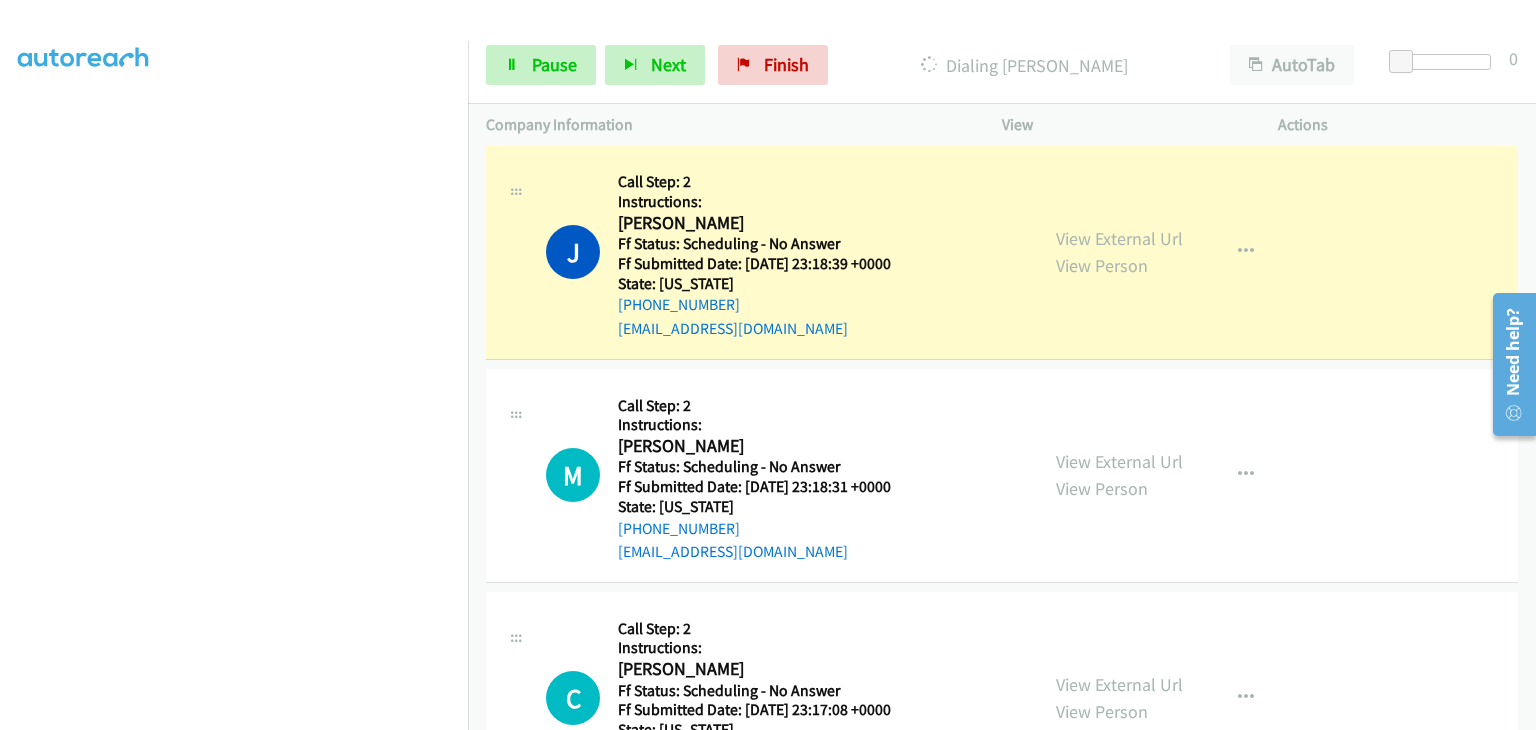 drag, startPoint x: 309, startPoint y: 723, endPoint x: 309, endPoint y: 712, distance: 11 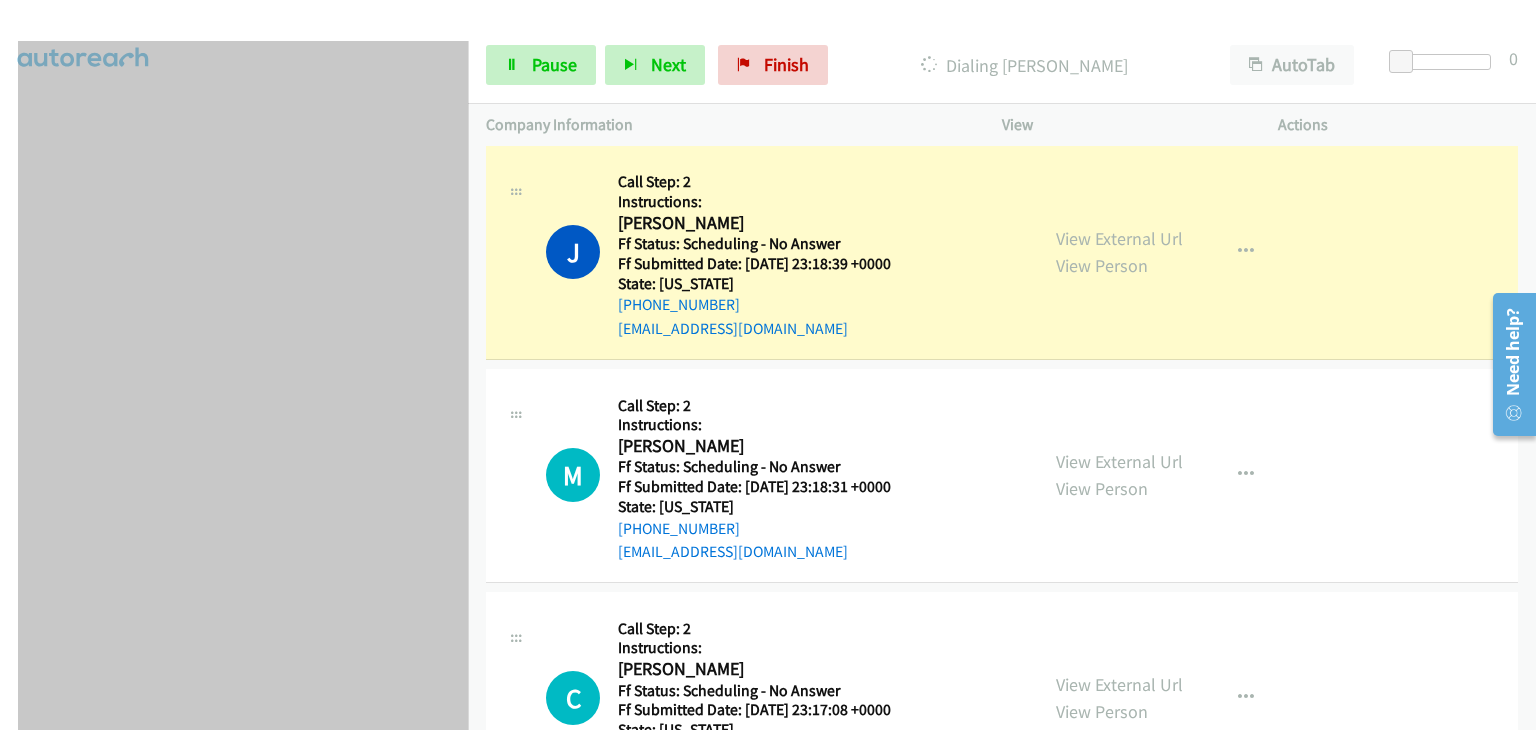 scroll, scrollTop: 392, scrollLeft: 0, axis: vertical 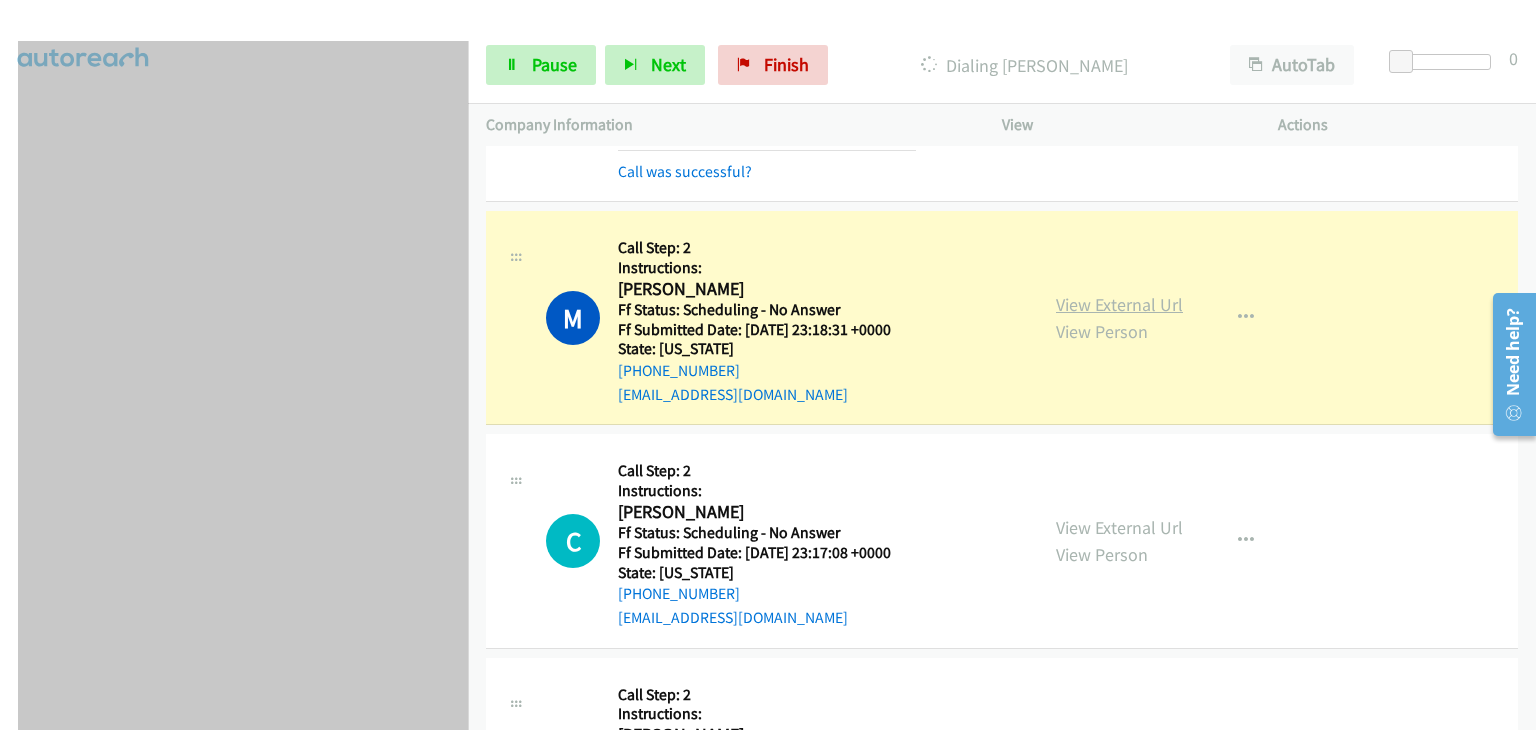 click on "View External Url" at bounding box center (1119, 304) 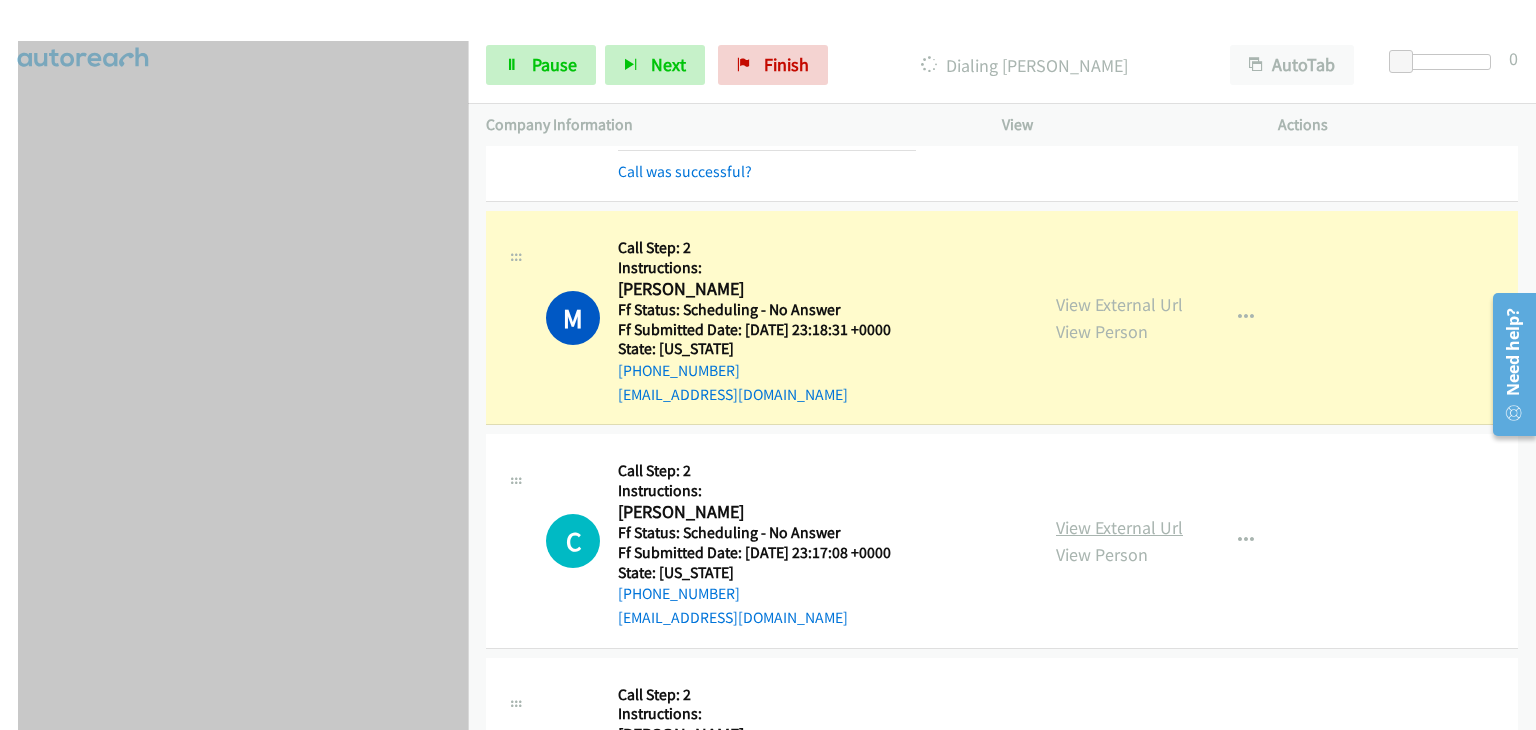 click on "View External Url" at bounding box center (1119, 527) 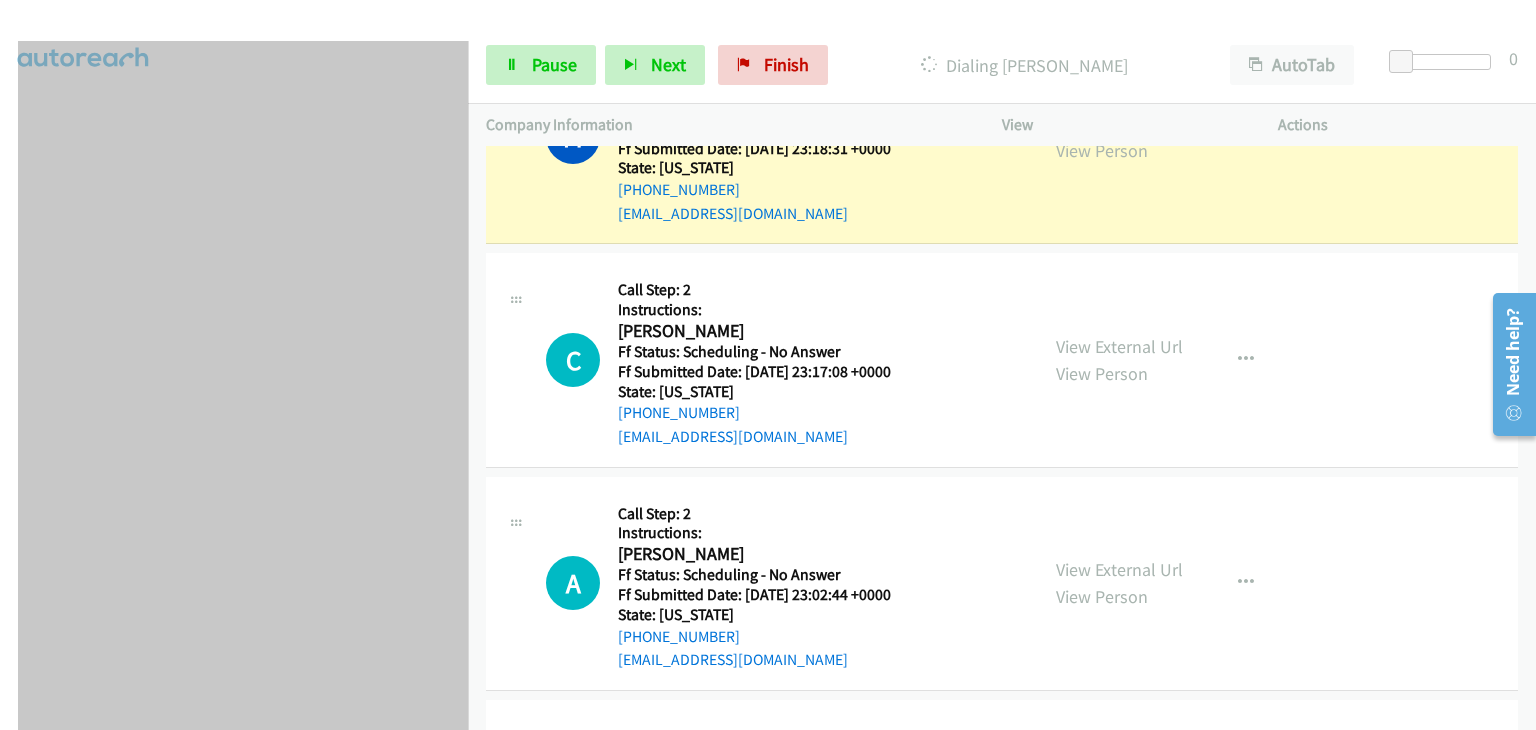scroll, scrollTop: 2000, scrollLeft: 0, axis: vertical 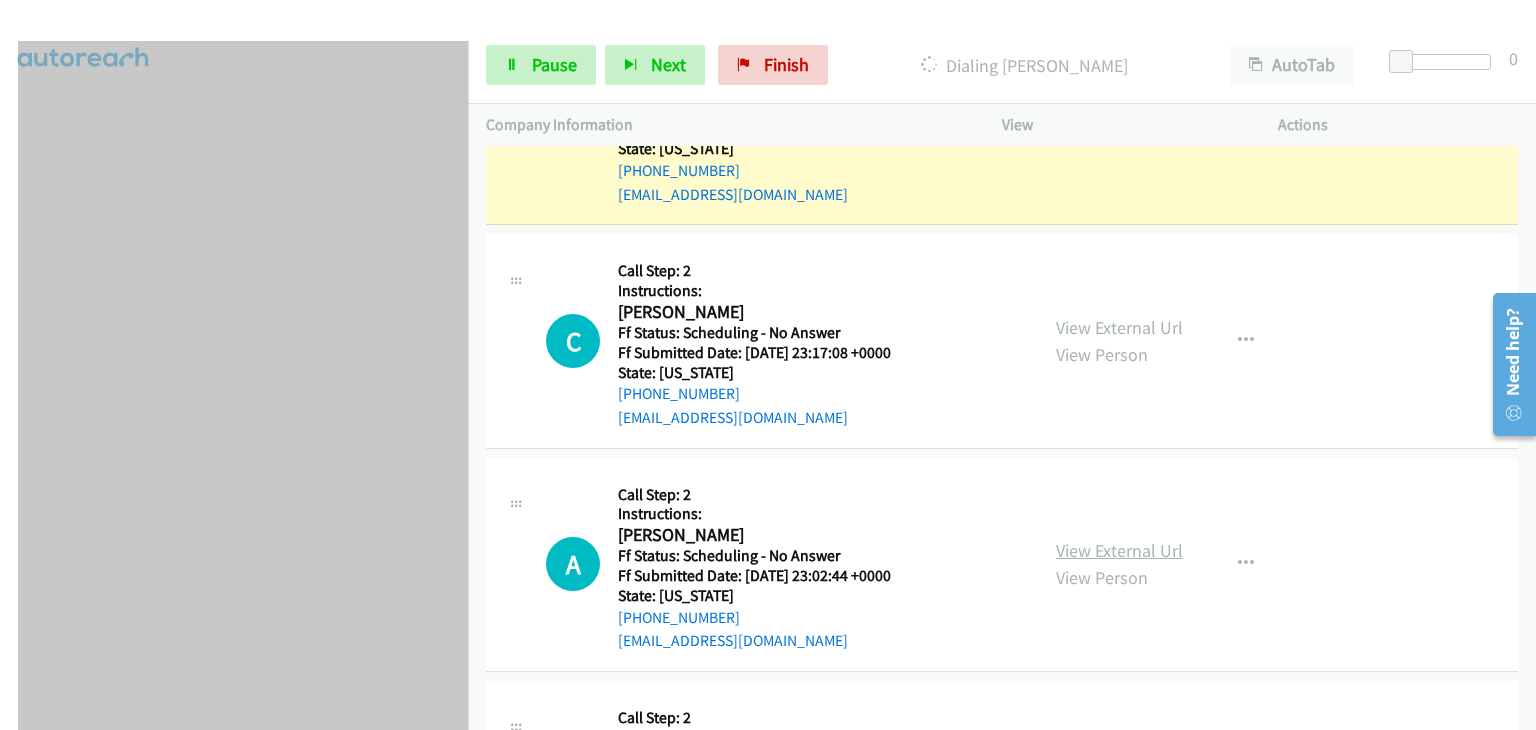 click on "View External Url" at bounding box center [1119, 550] 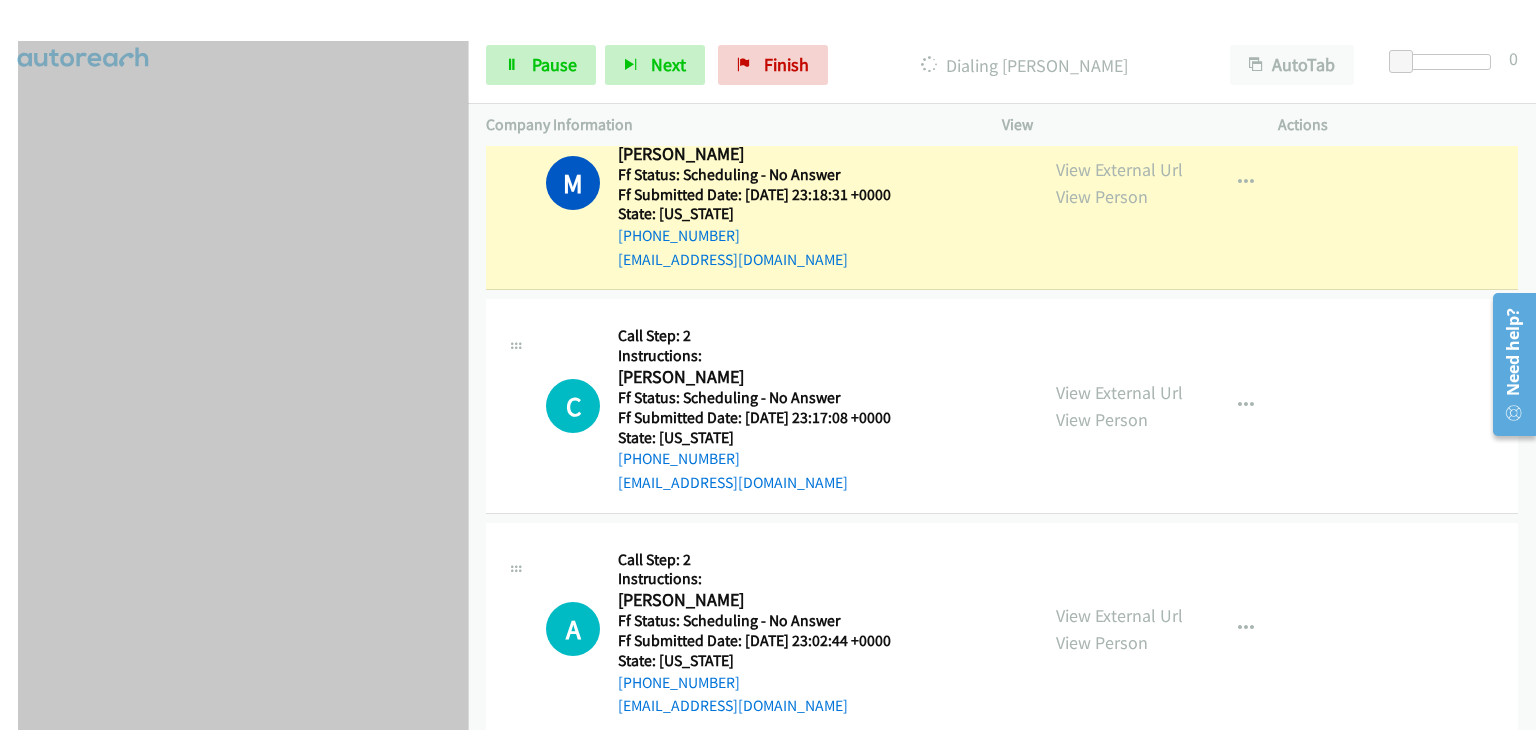scroll, scrollTop: 1900, scrollLeft: 0, axis: vertical 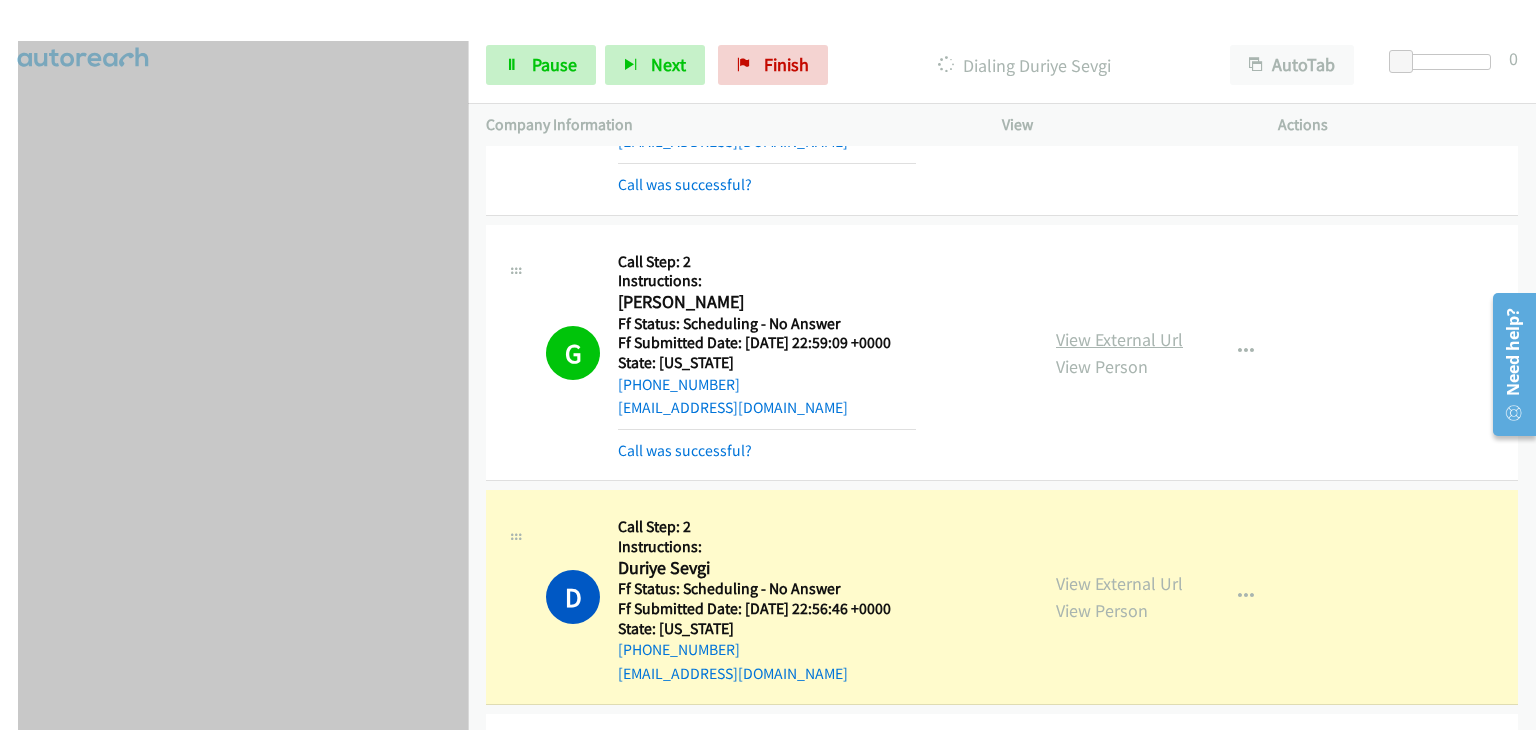 click on "View External Url" at bounding box center (1119, 339) 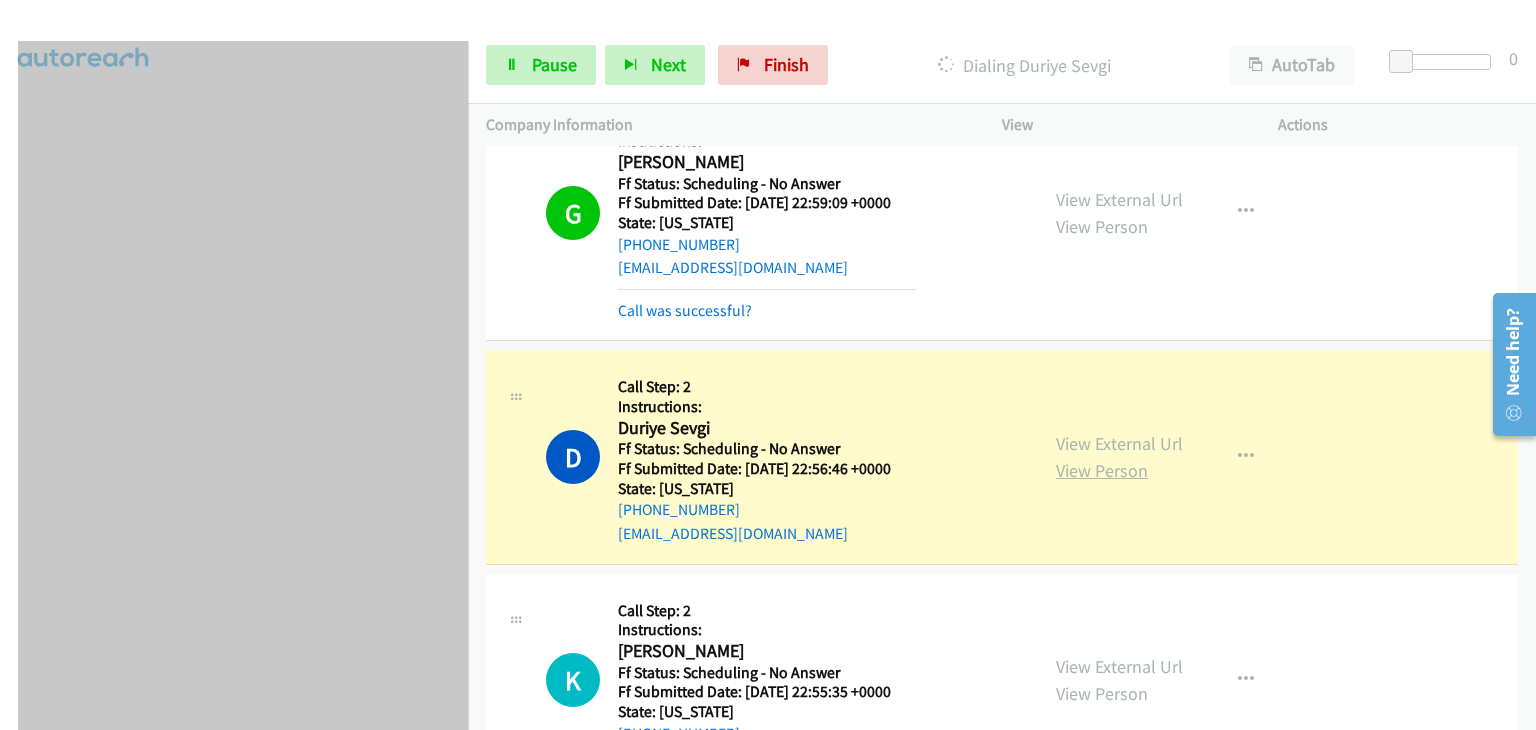 scroll, scrollTop: 2784, scrollLeft: 0, axis: vertical 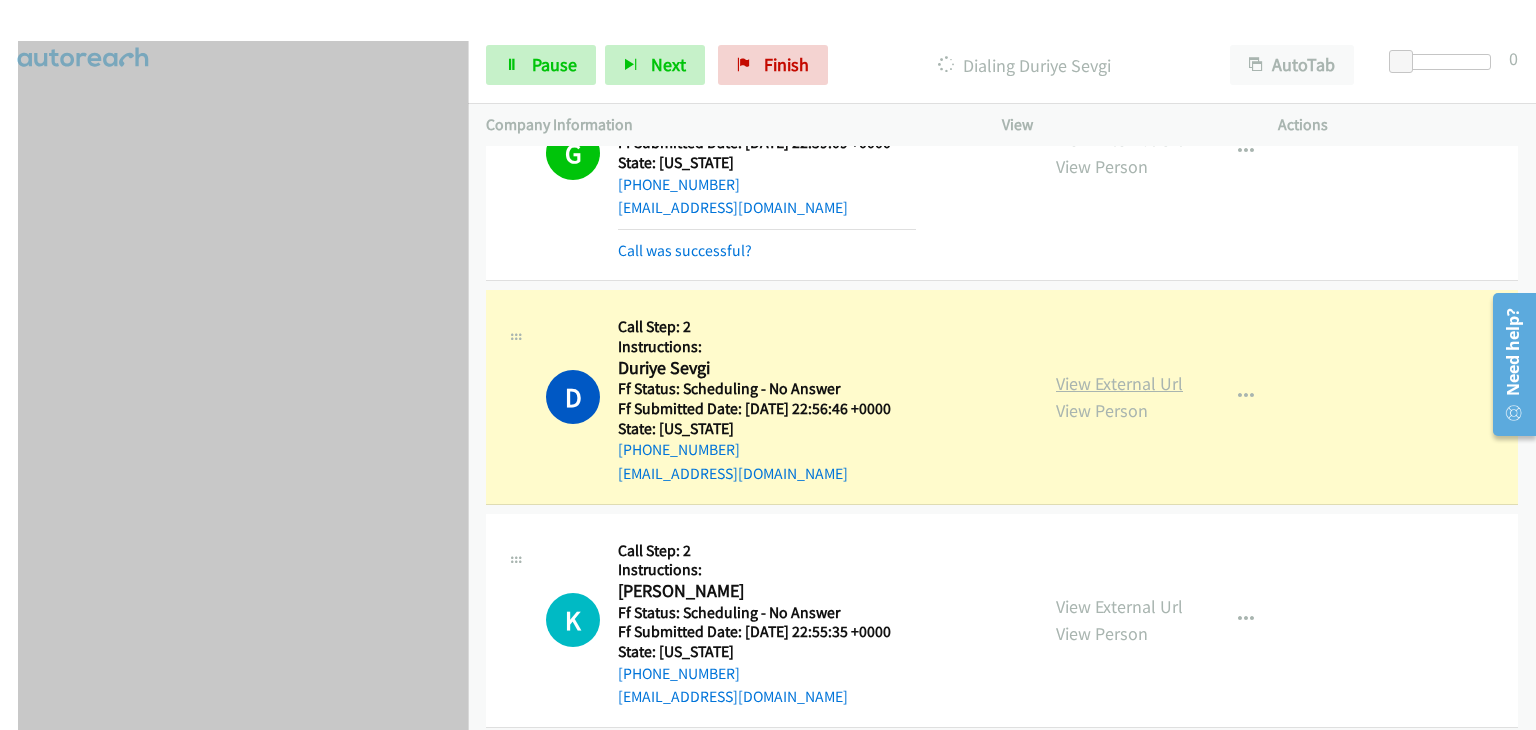 click on "View External Url" at bounding box center [1119, 383] 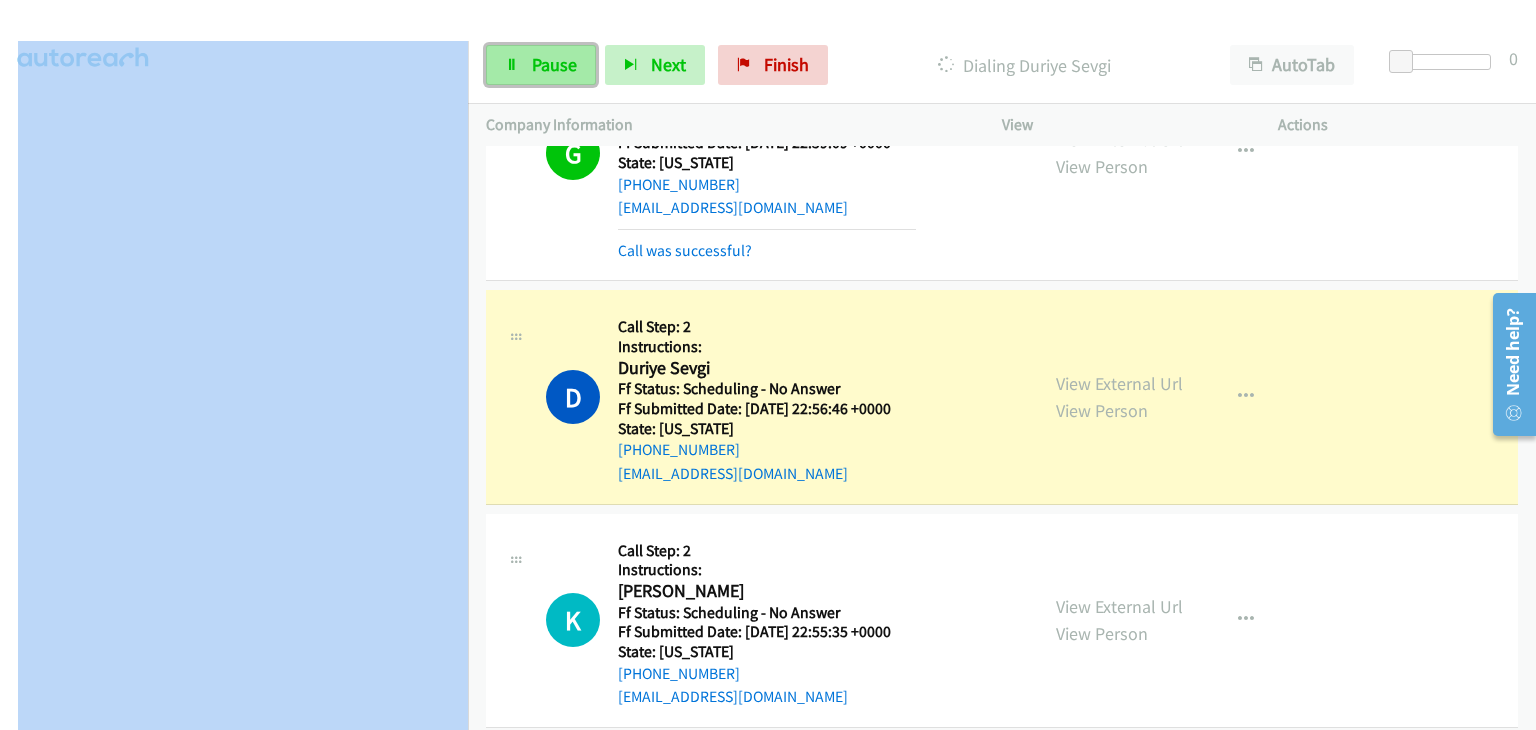 click on "Pause" at bounding box center [554, 64] 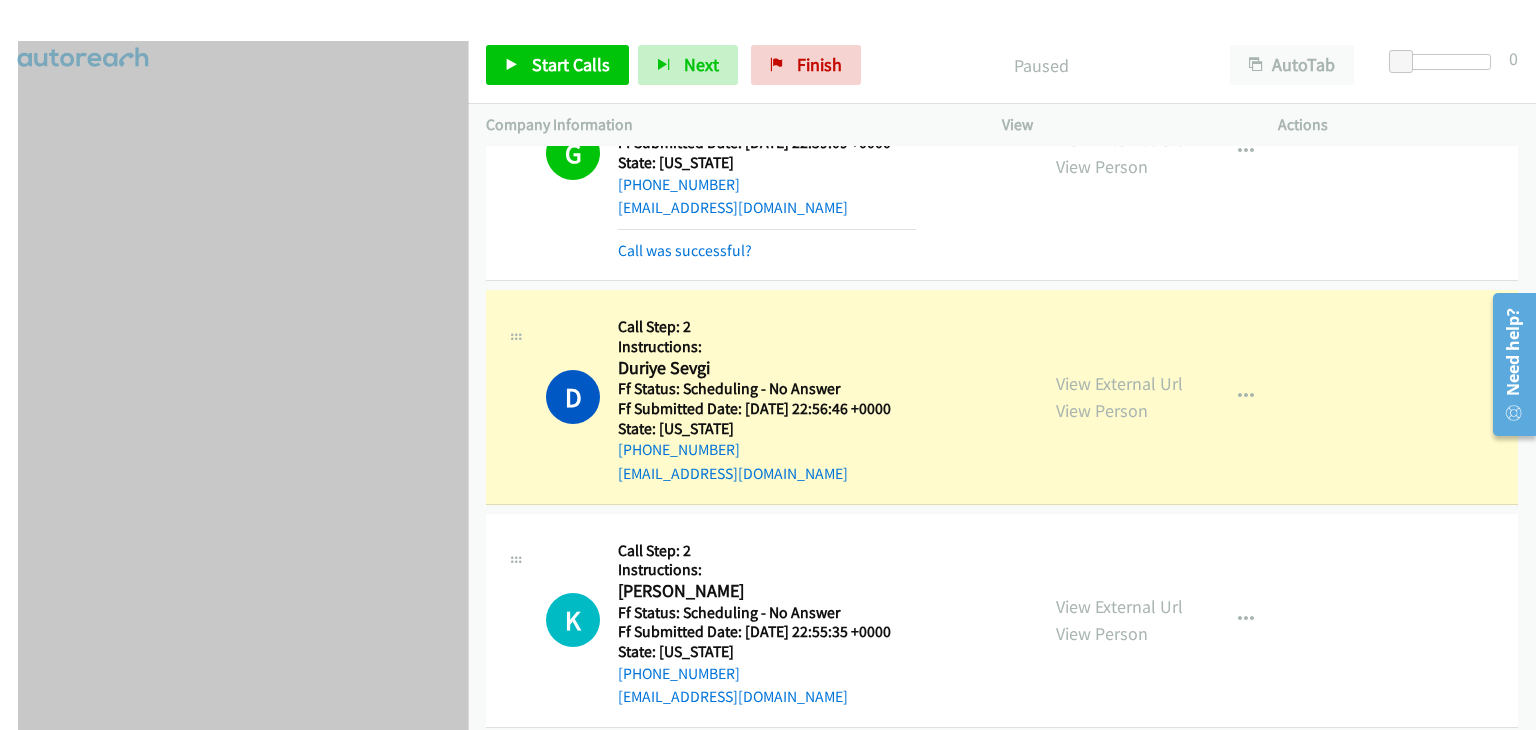 scroll, scrollTop: 392, scrollLeft: 15, axis: both 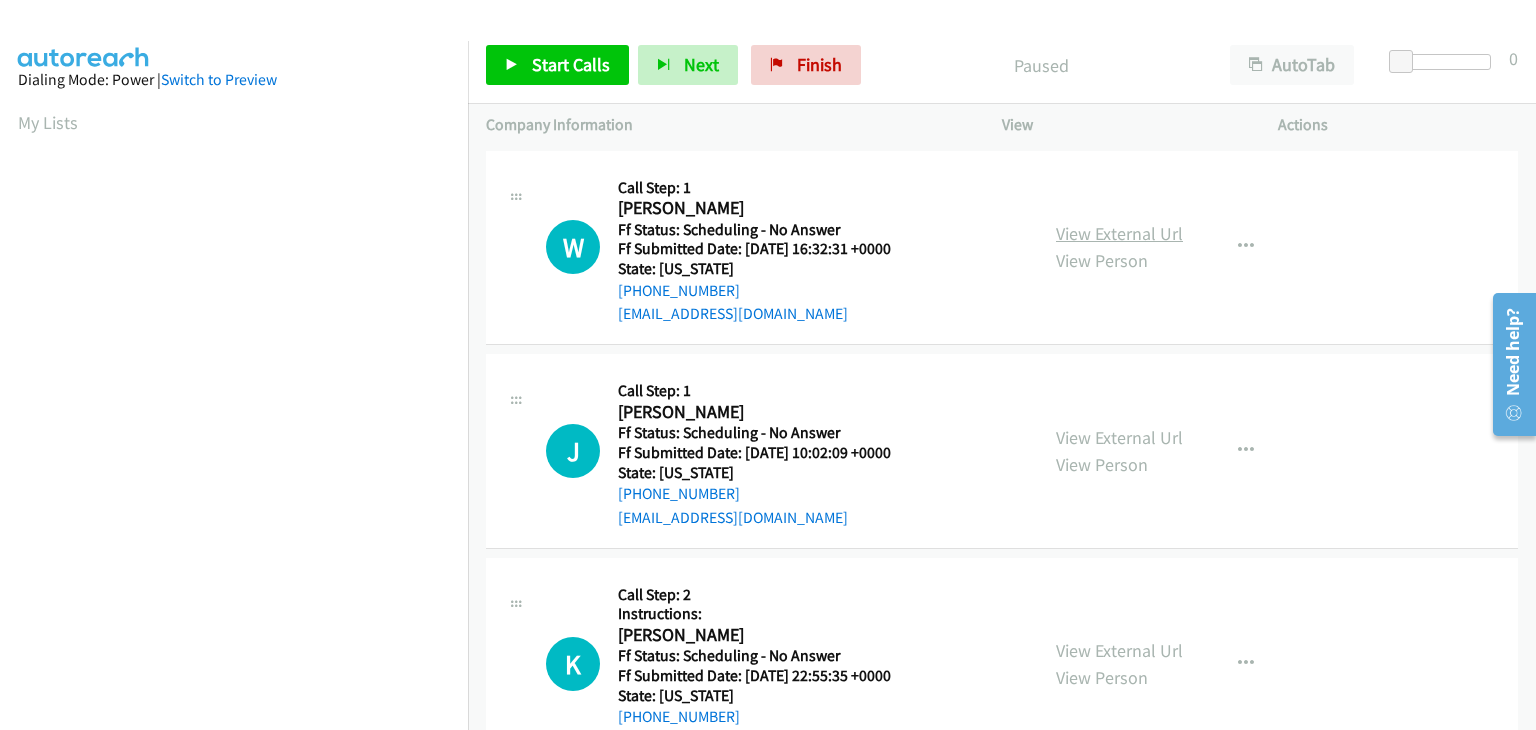 click on "View External Url" at bounding box center [1119, 233] 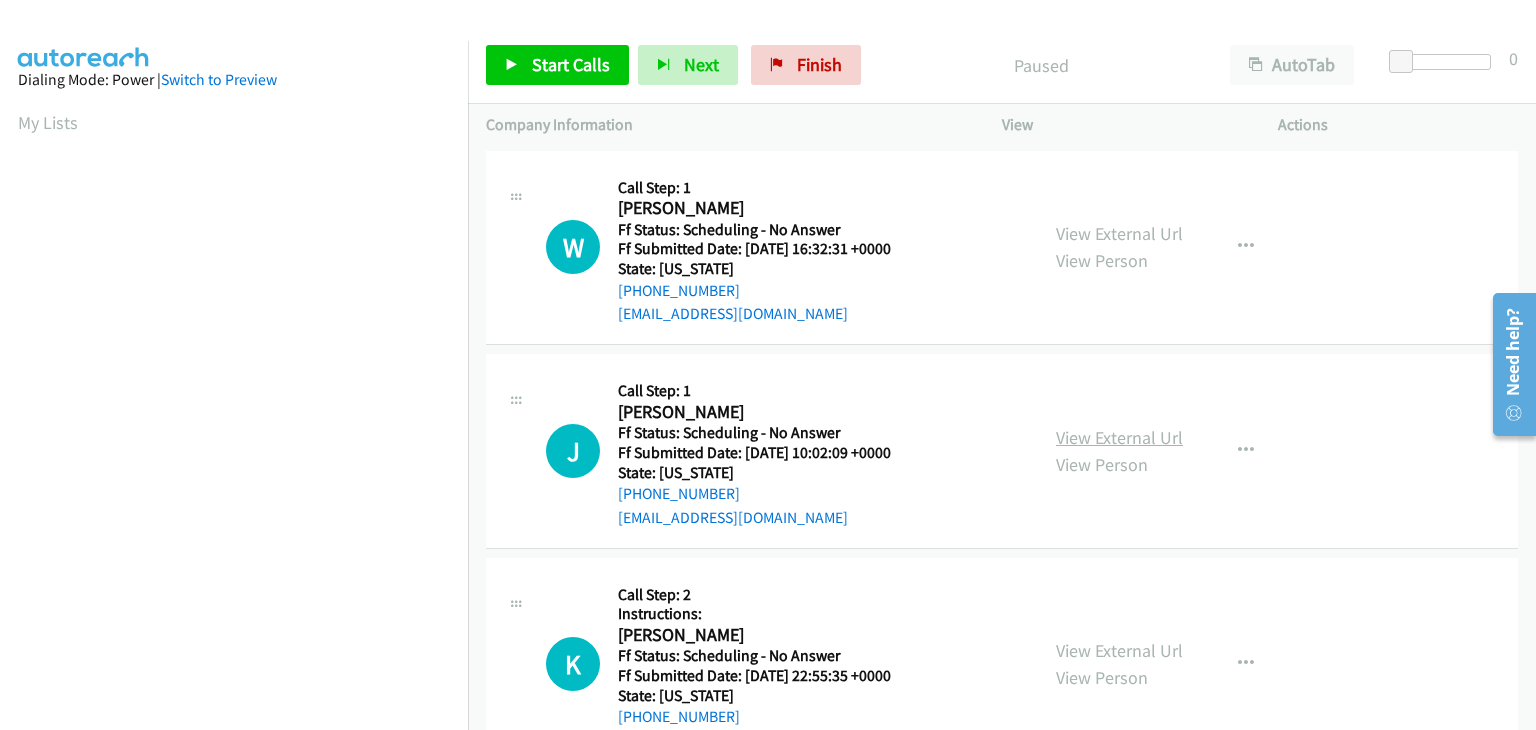 drag, startPoint x: 1120, startPoint y: 424, endPoint x: 1152, endPoint y: 440, distance: 35.77709 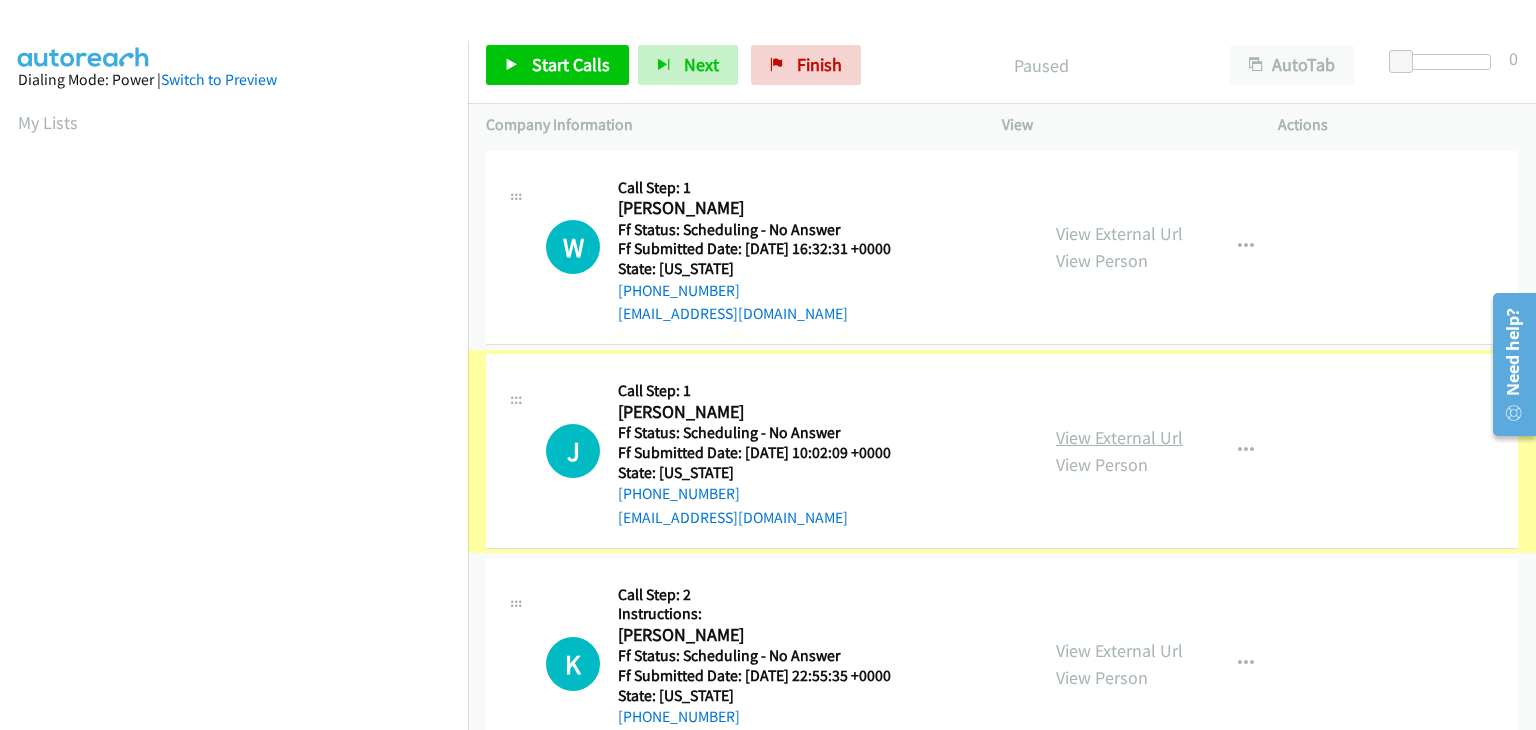 click on "View External Url" at bounding box center (1119, 437) 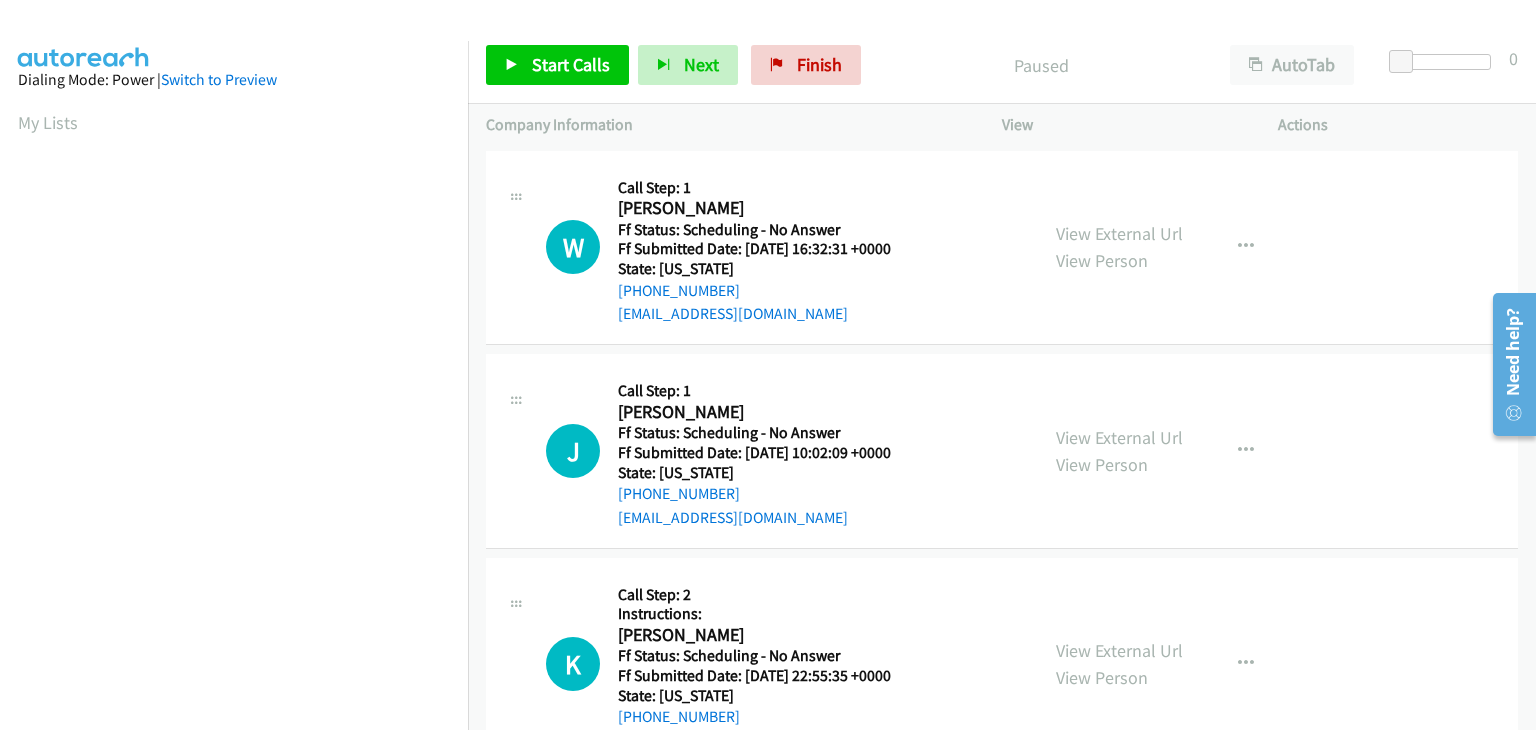 click on "View External Url
View Person
View External Url
Email
Schedule/Manage Callback
Skip Call
Add to do not call list" at bounding box center (1185, 664) 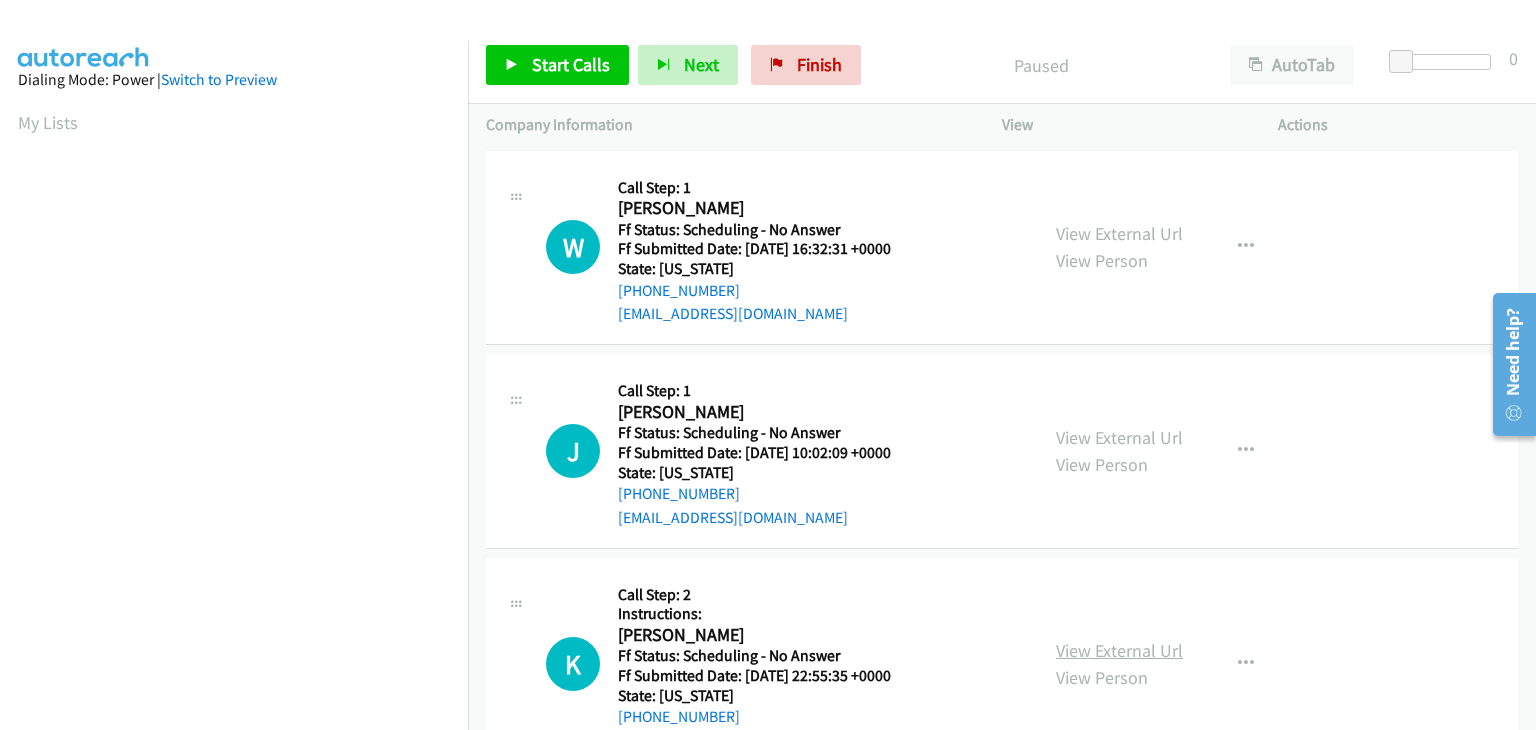 click on "View External Url" at bounding box center (1119, 650) 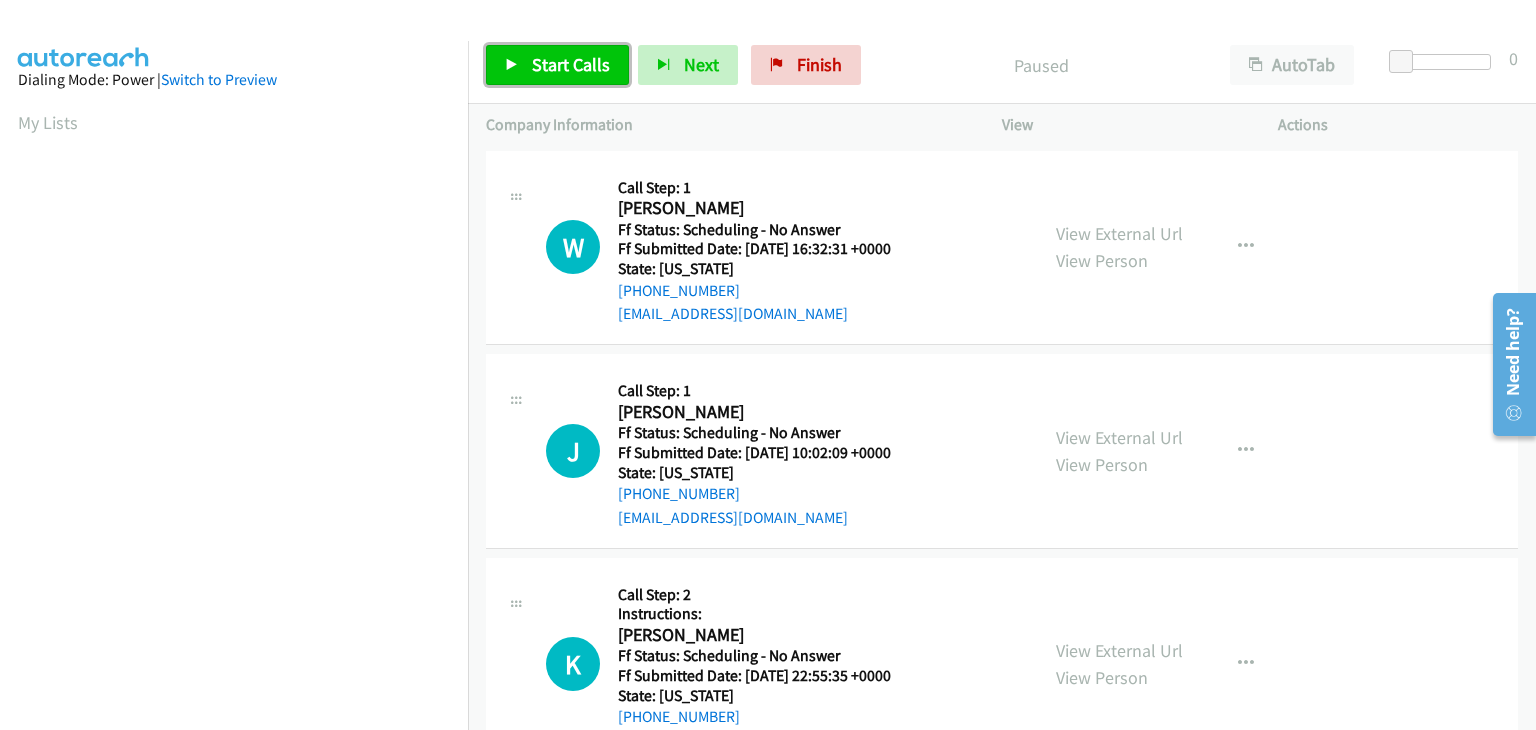 click on "Start Calls" at bounding box center [571, 64] 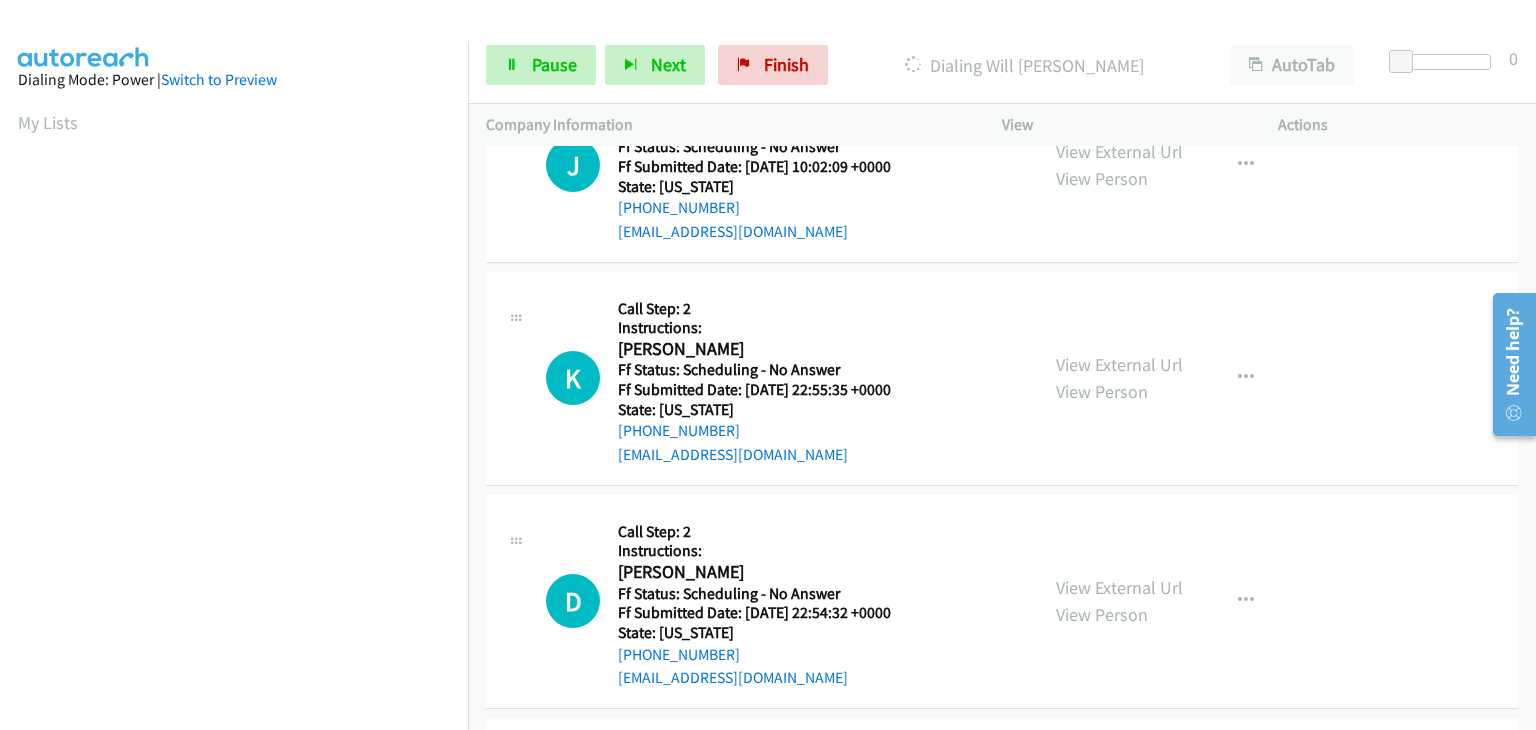 scroll, scrollTop: 300, scrollLeft: 0, axis: vertical 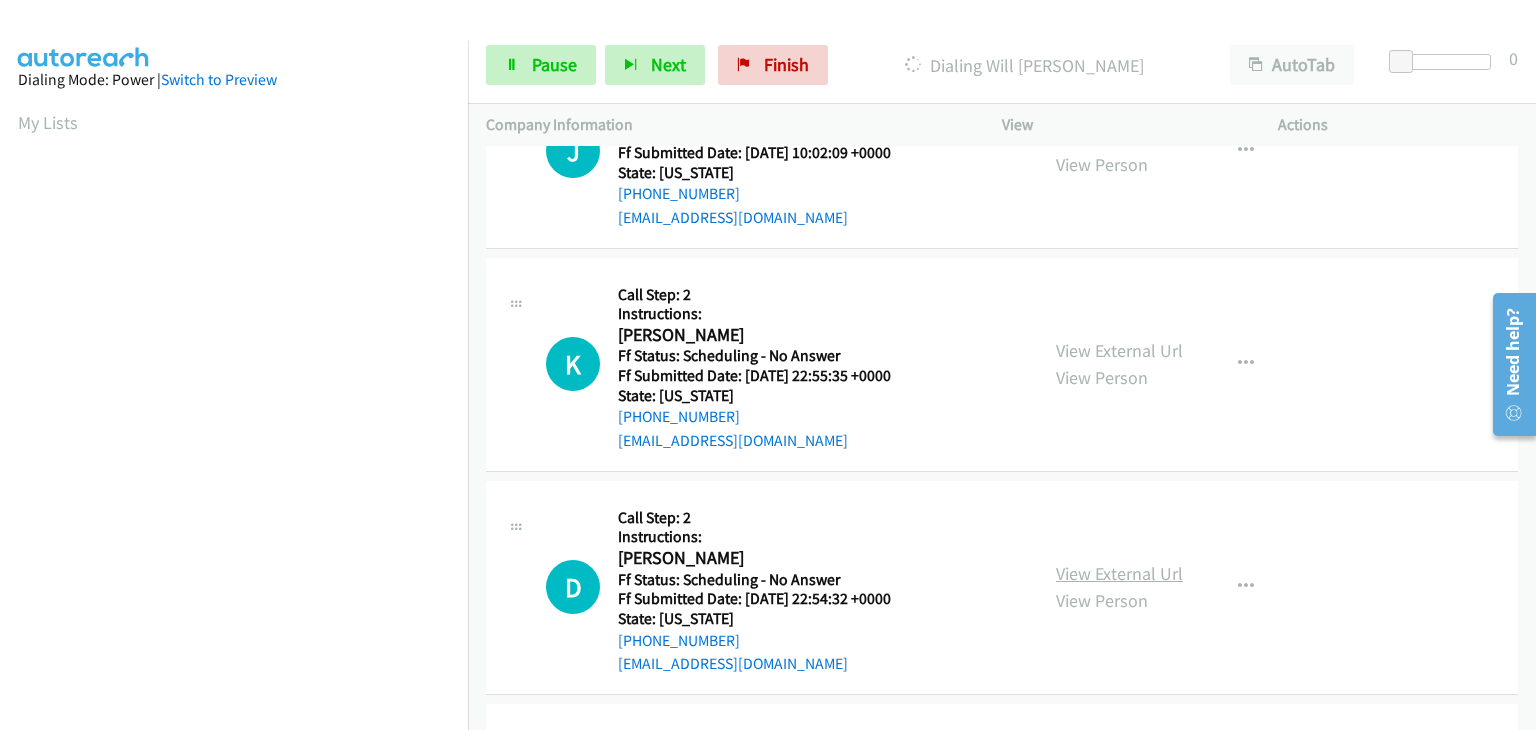 click on "View External Url" at bounding box center [1119, 573] 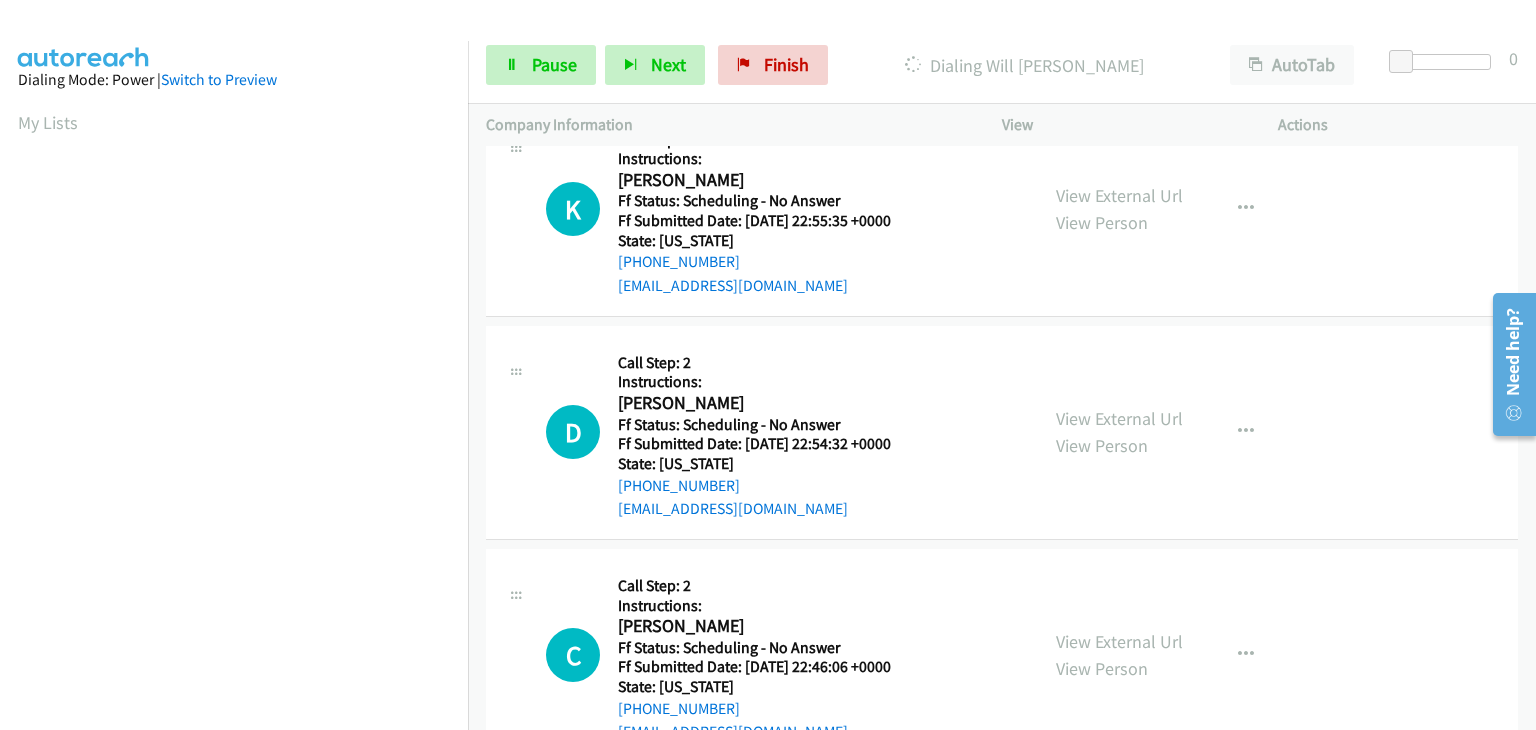scroll, scrollTop: 500, scrollLeft: 0, axis: vertical 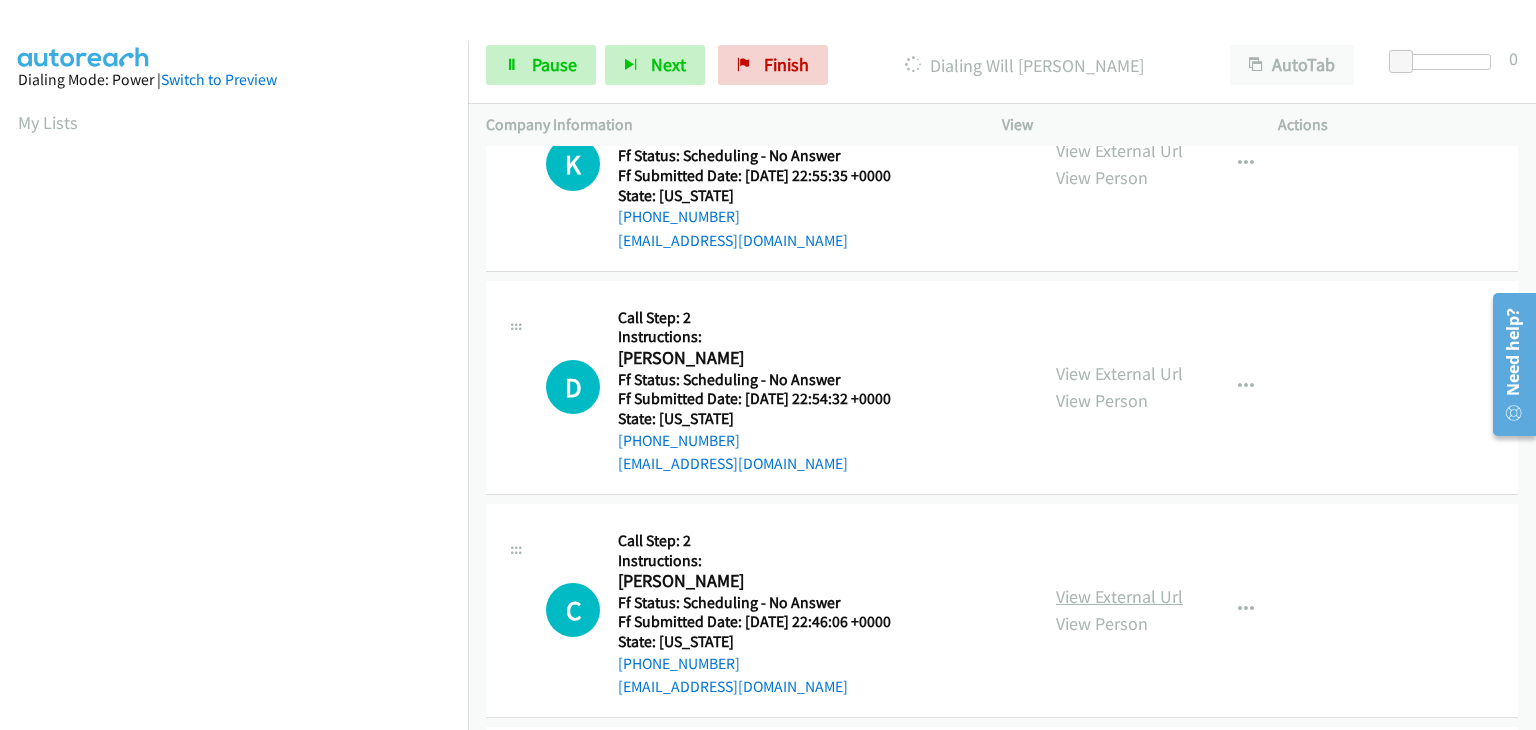 click on "View External Url" at bounding box center [1119, 596] 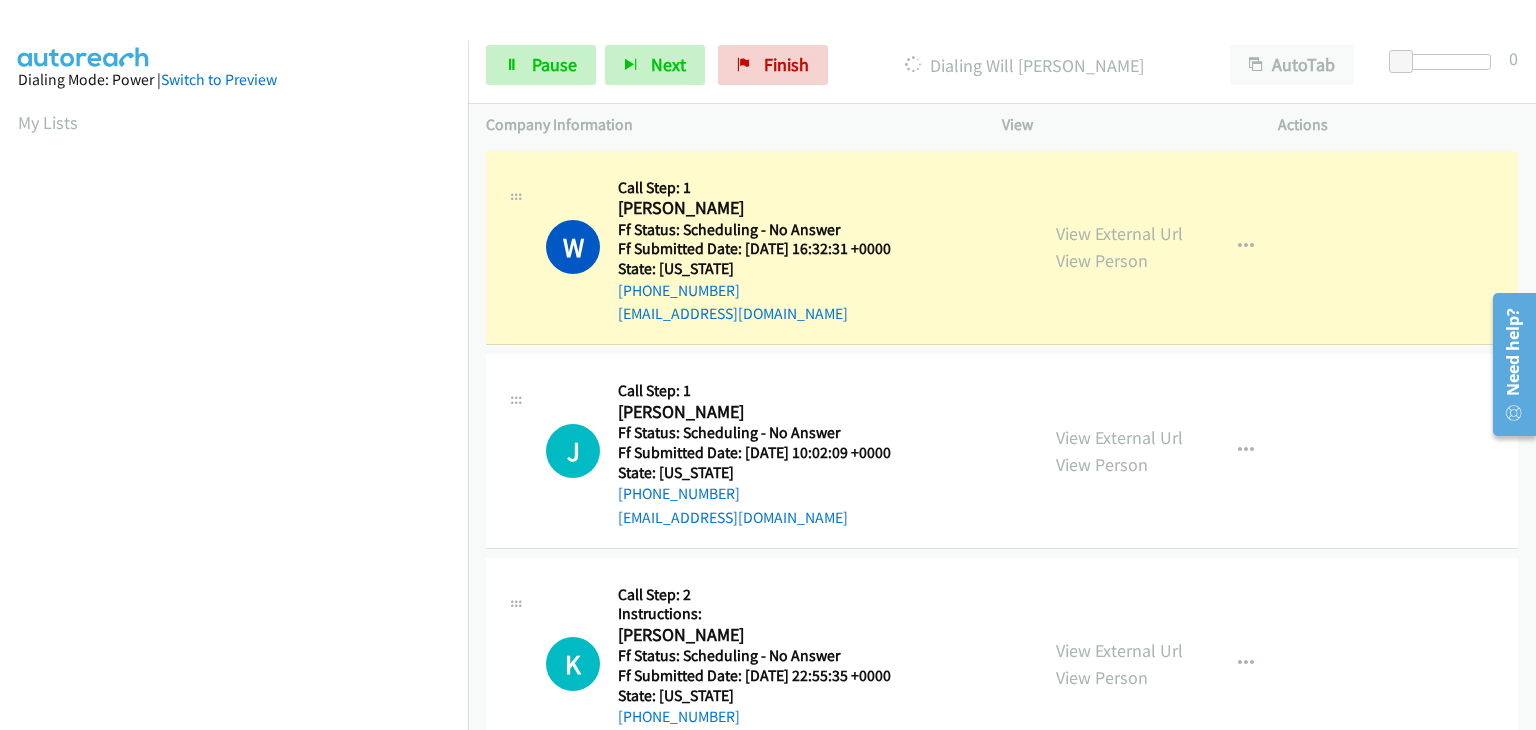 scroll, scrollTop: 0, scrollLeft: 0, axis: both 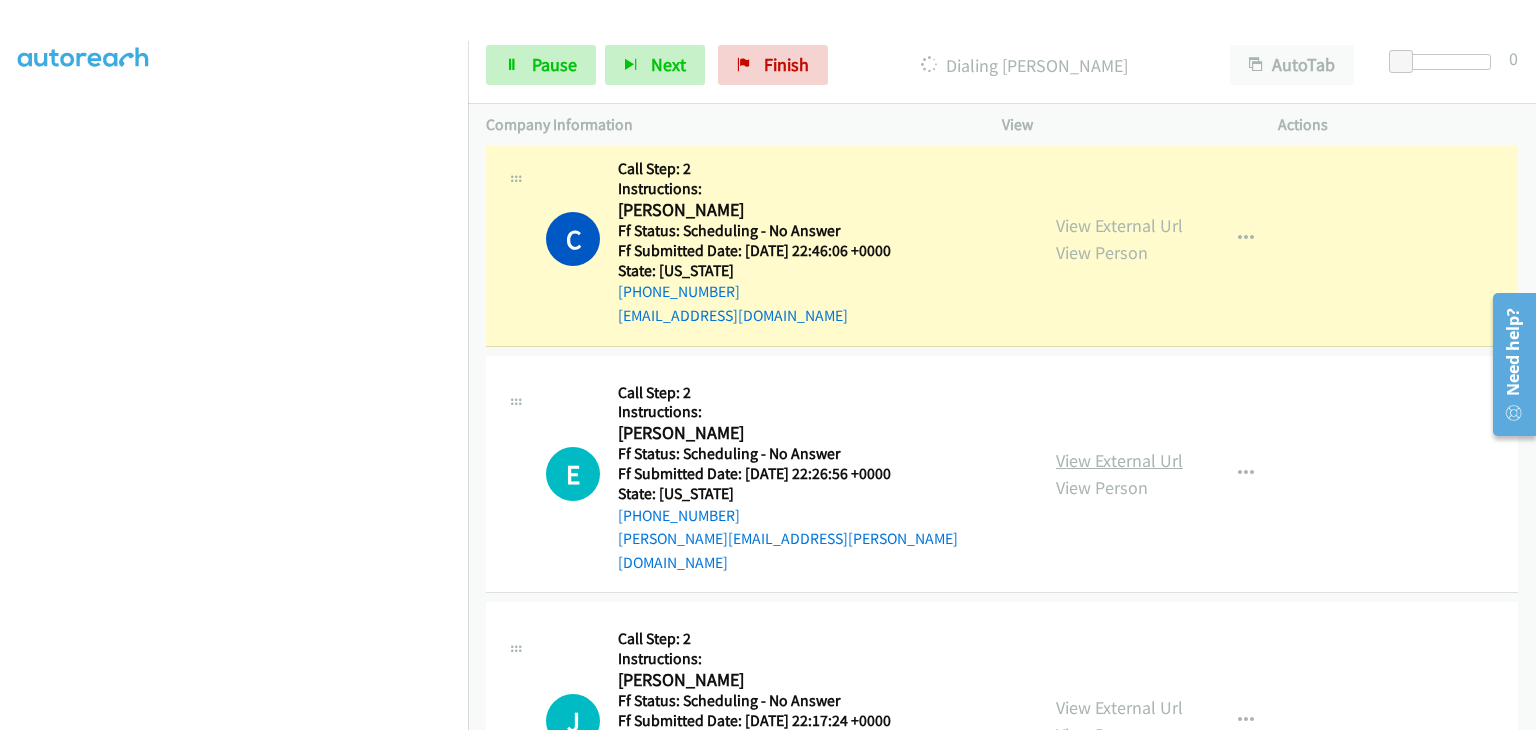 click on "View External Url" at bounding box center [1119, 460] 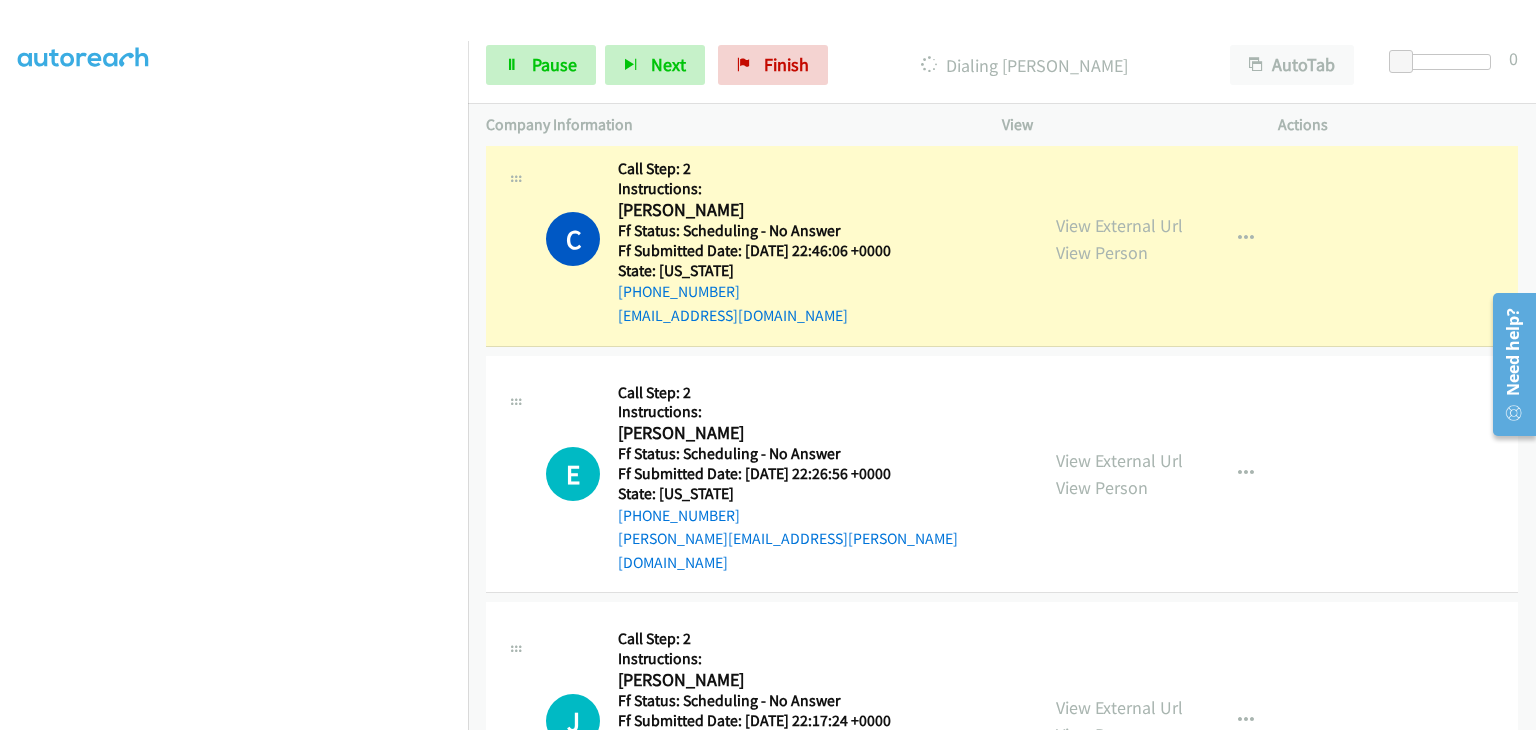 scroll, scrollTop: 392, scrollLeft: 0, axis: vertical 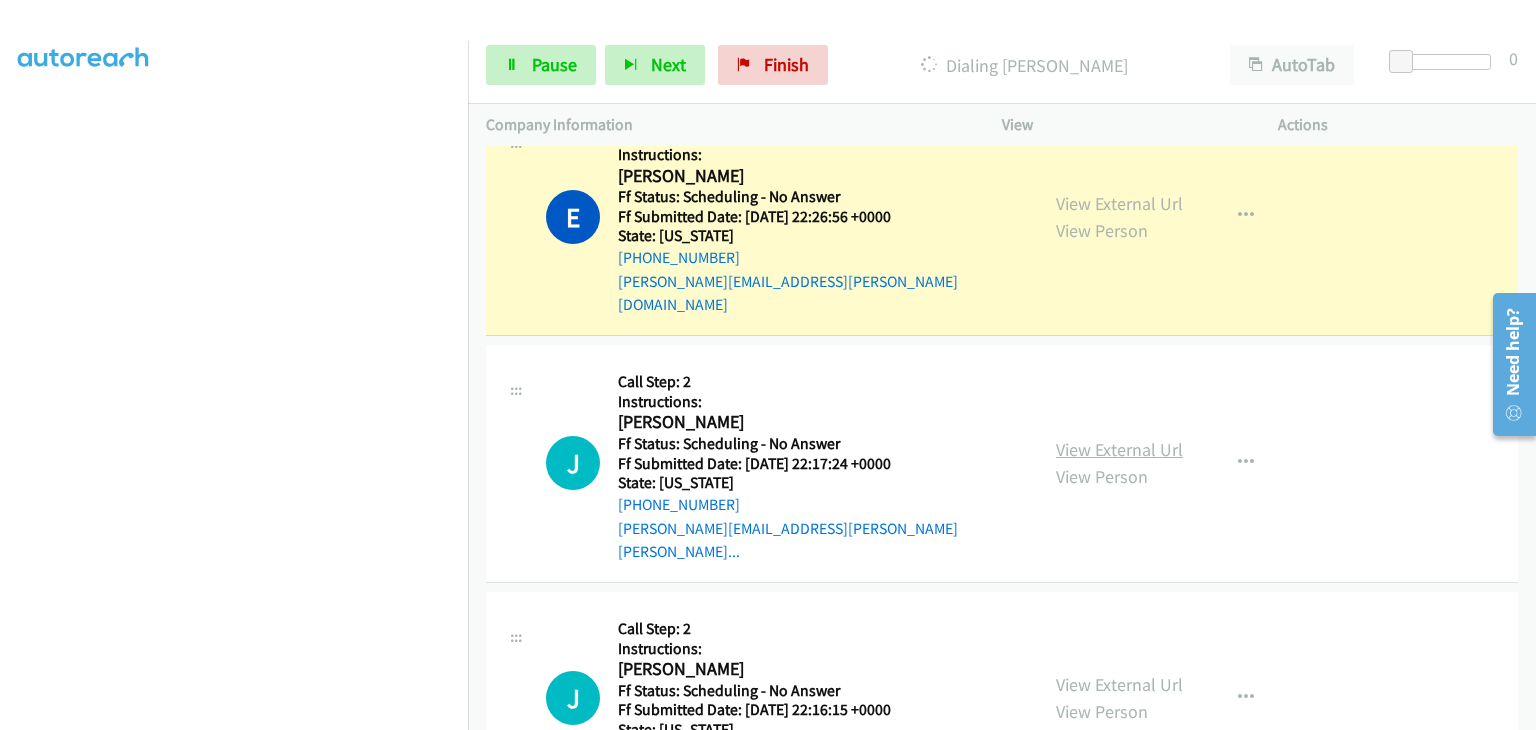 click on "View External Url" at bounding box center (1119, 449) 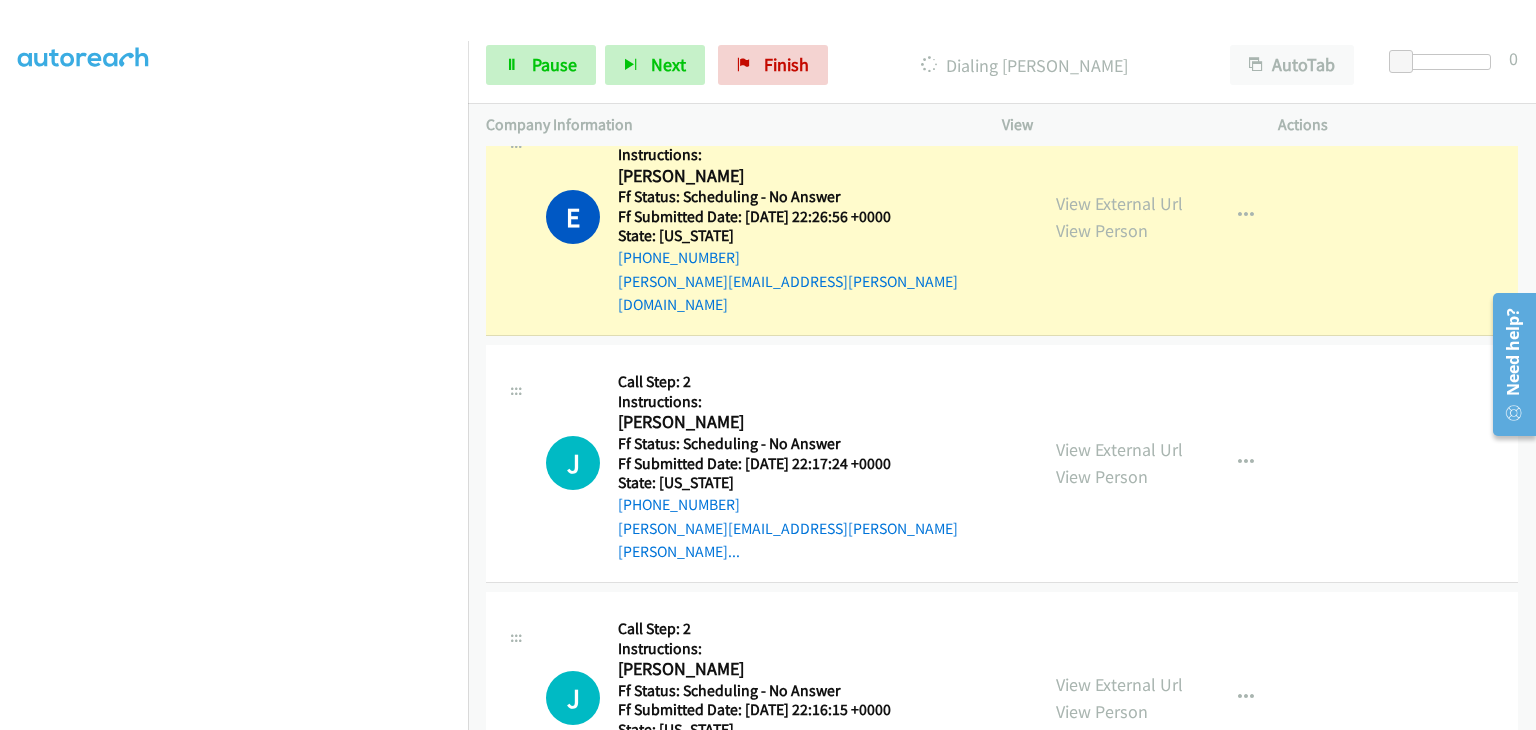 click on "View External Url
View Person" at bounding box center (1119, 698) 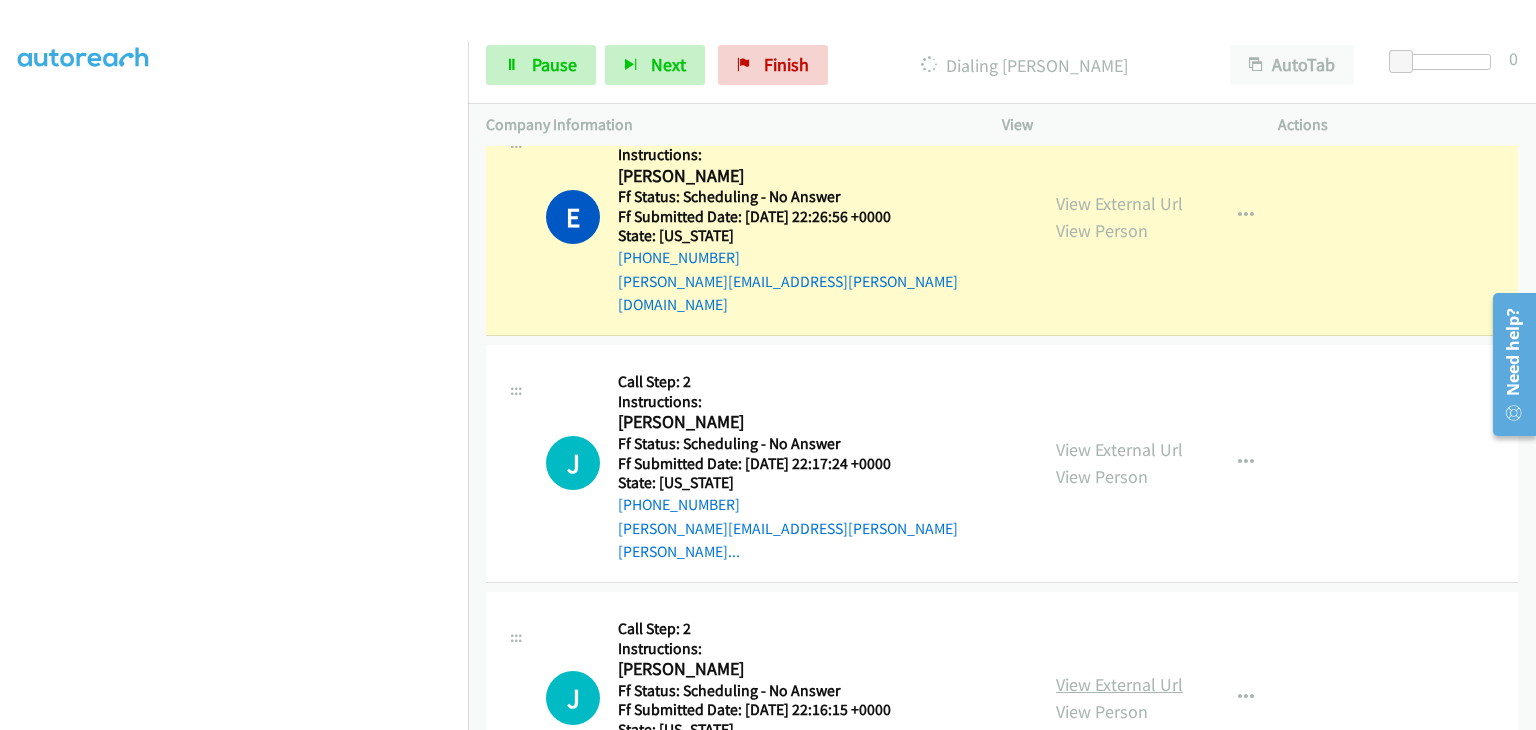 click on "View External Url" at bounding box center (1119, 684) 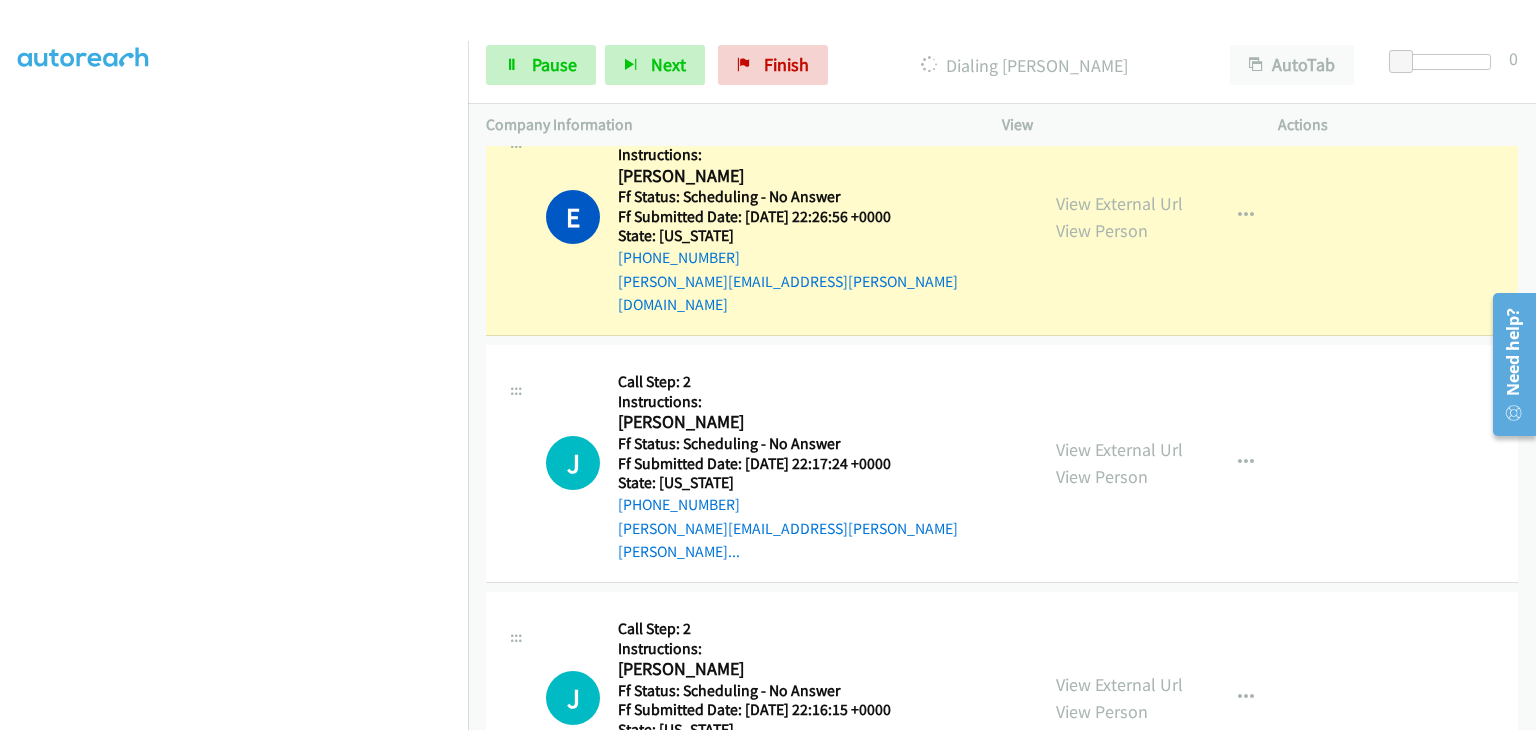 scroll, scrollTop: 392, scrollLeft: 0, axis: vertical 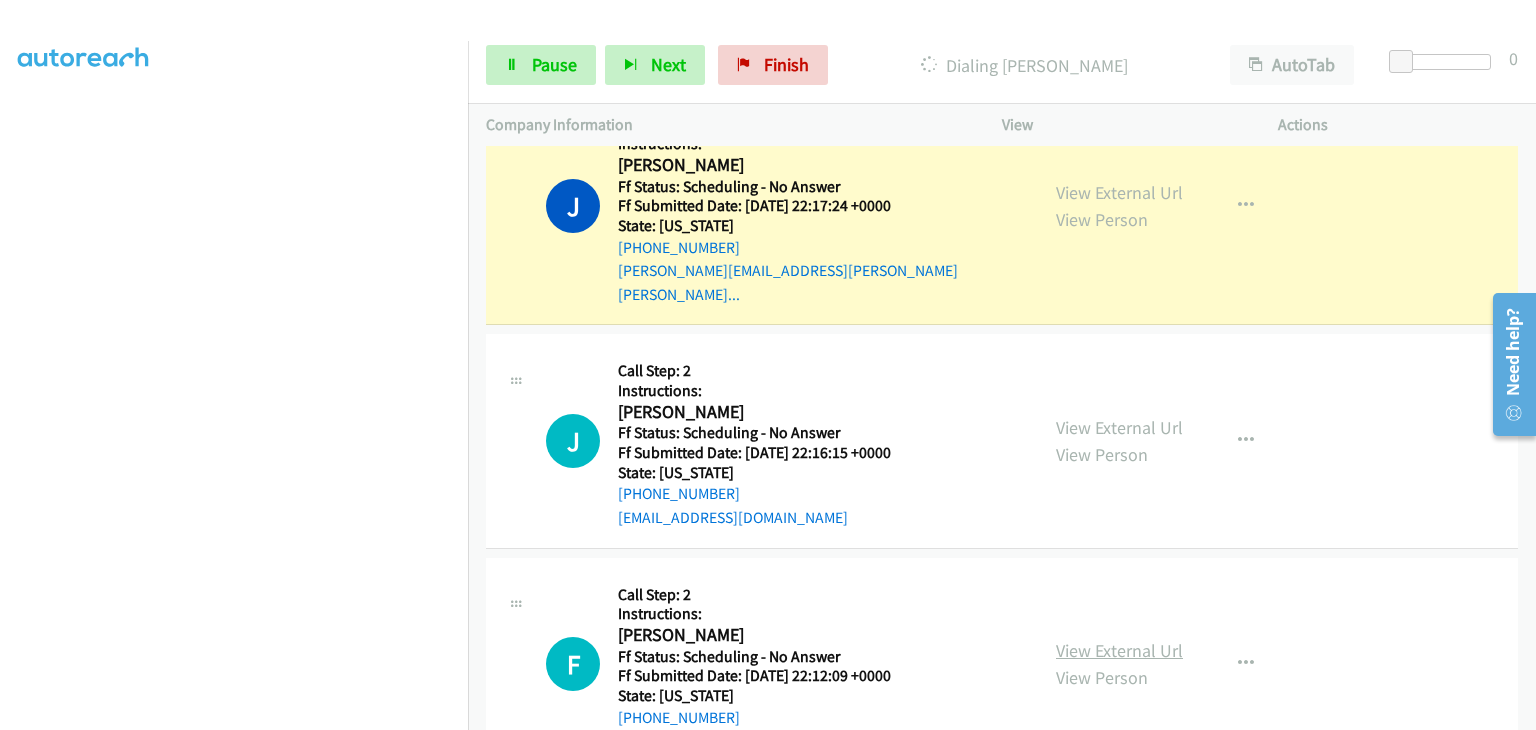 click on "View External Url" at bounding box center [1119, 650] 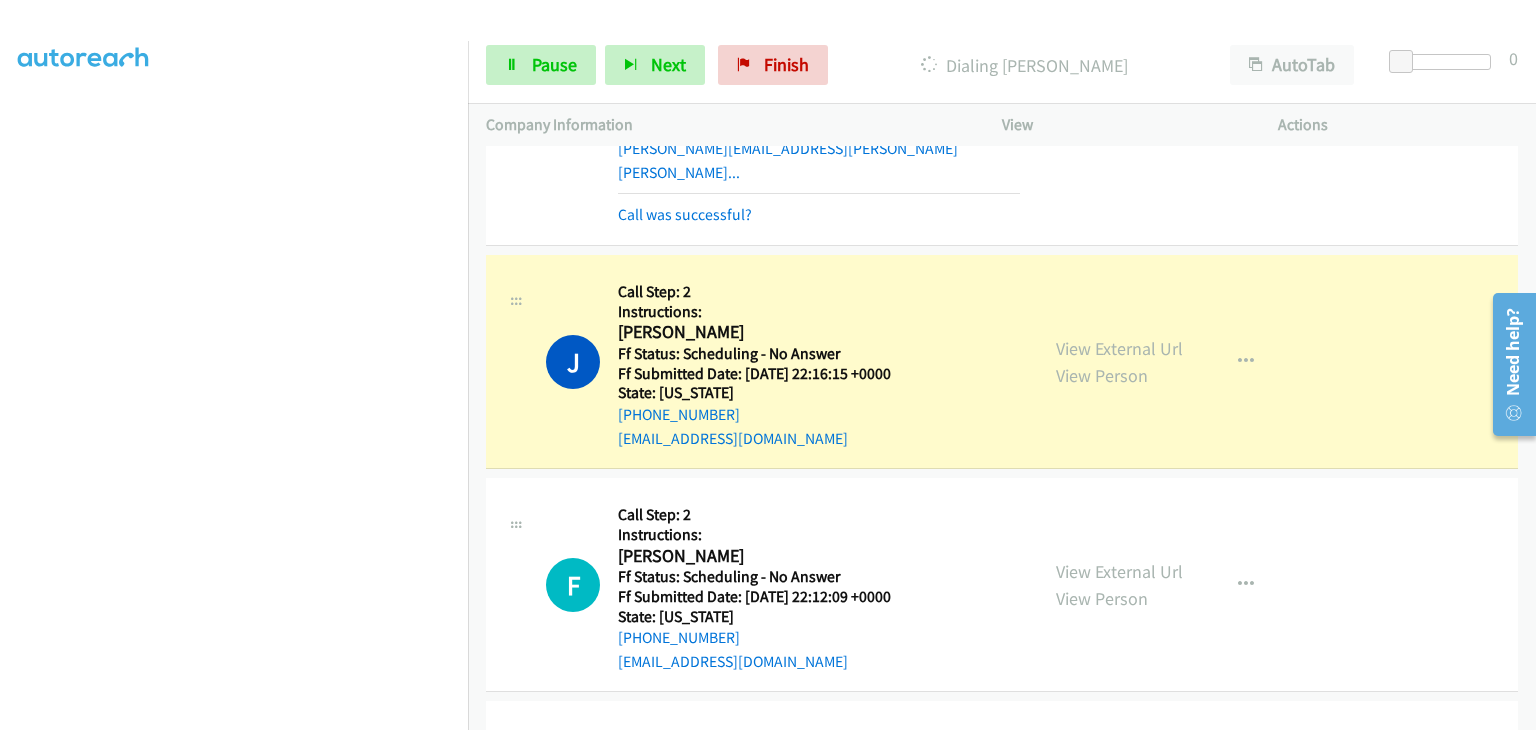 scroll, scrollTop: 1864, scrollLeft: 0, axis: vertical 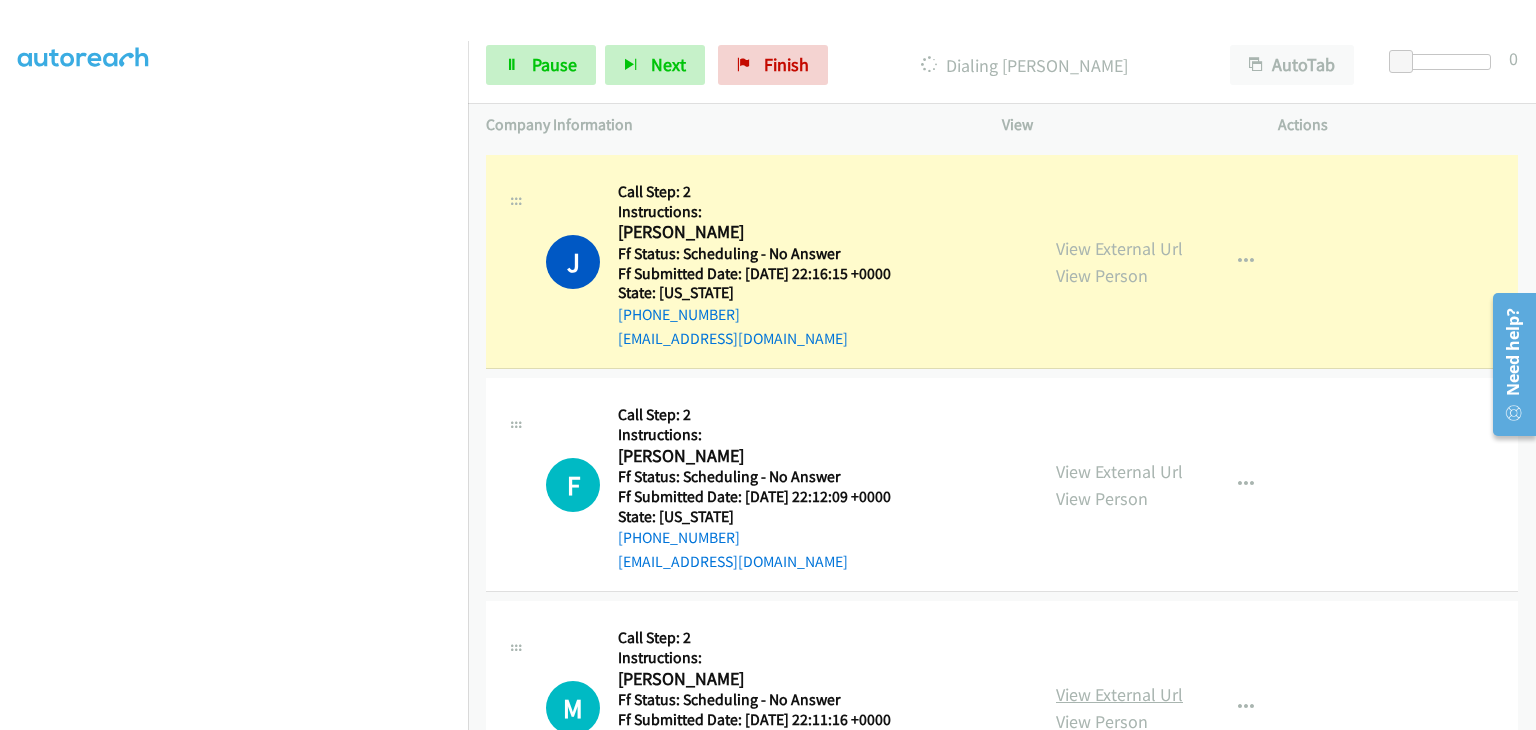 click on "View External Url" at bounding box center (1119, 694) 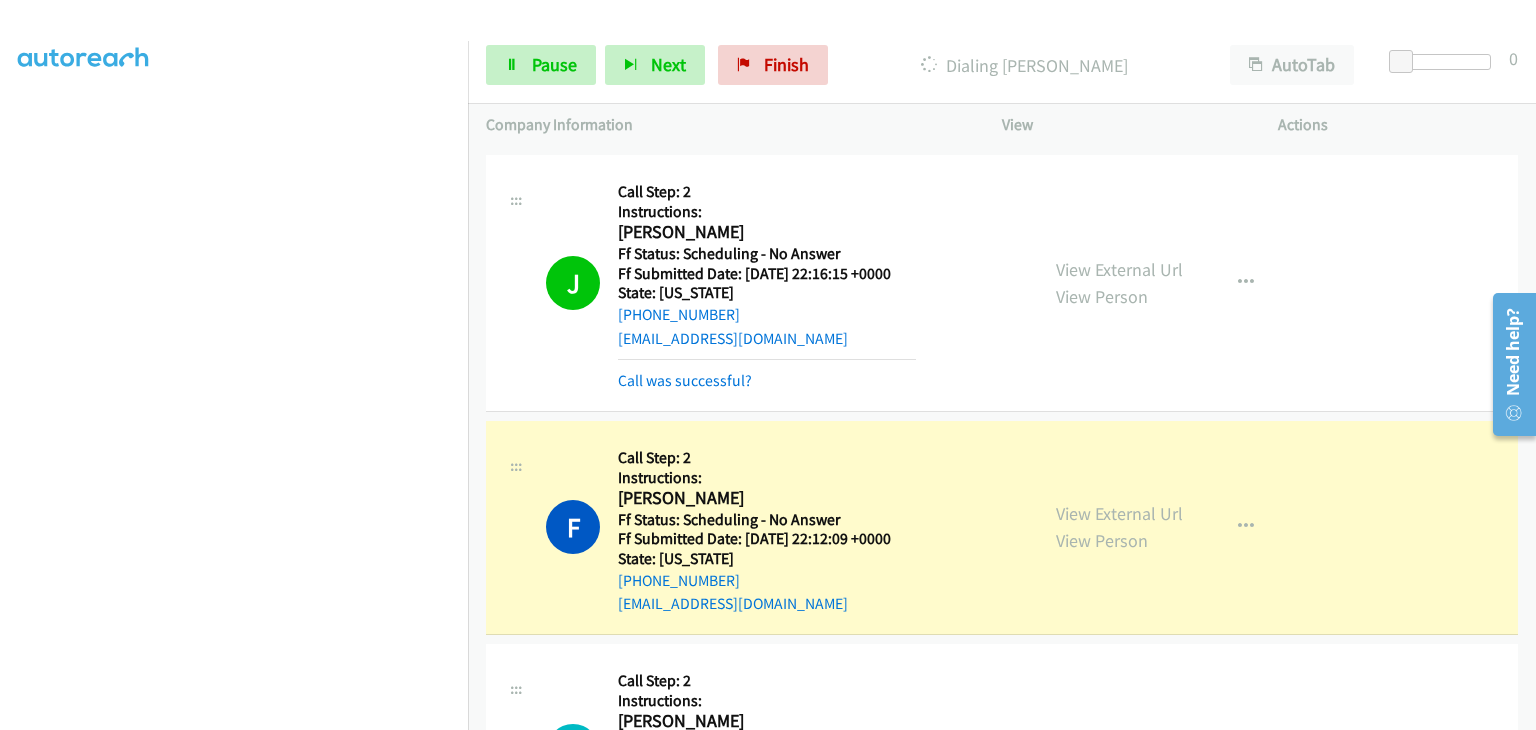 scroll, scrollTop: 392, scrollLeft: 0, axis: vertical 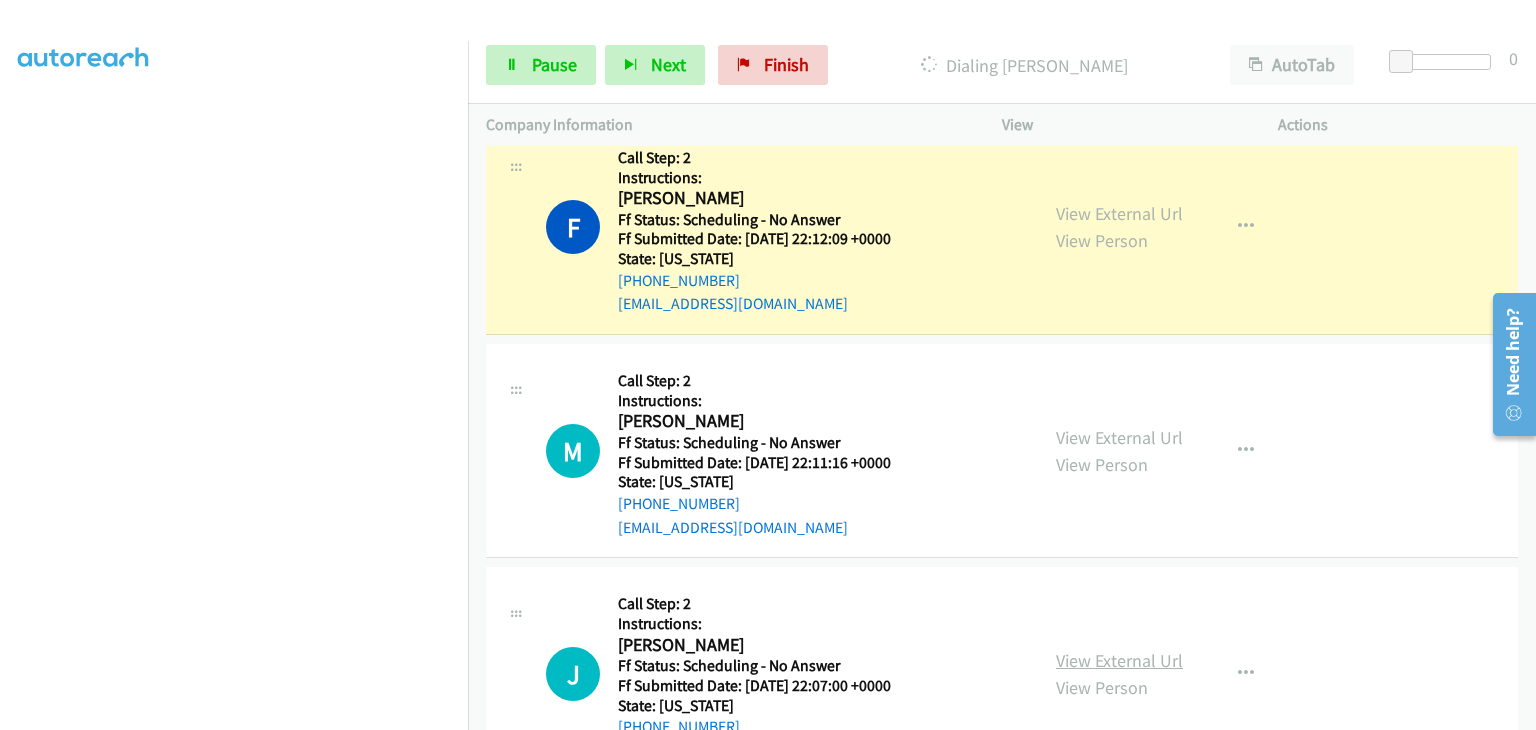 click on "View External Url" at bounding box center [1119, 660] 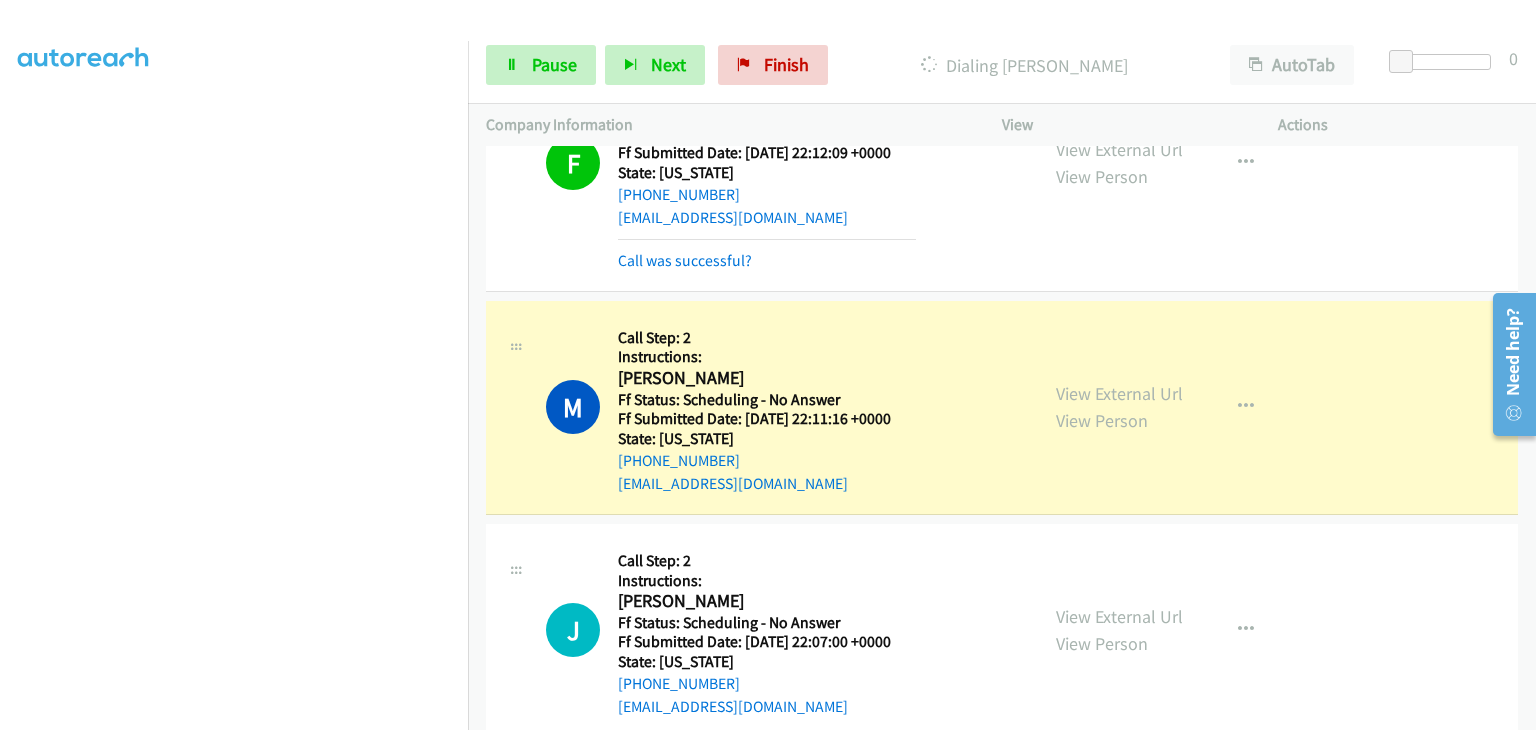 scroll, scrollTop: 2285, scrollLeft: 0, axis: vertical 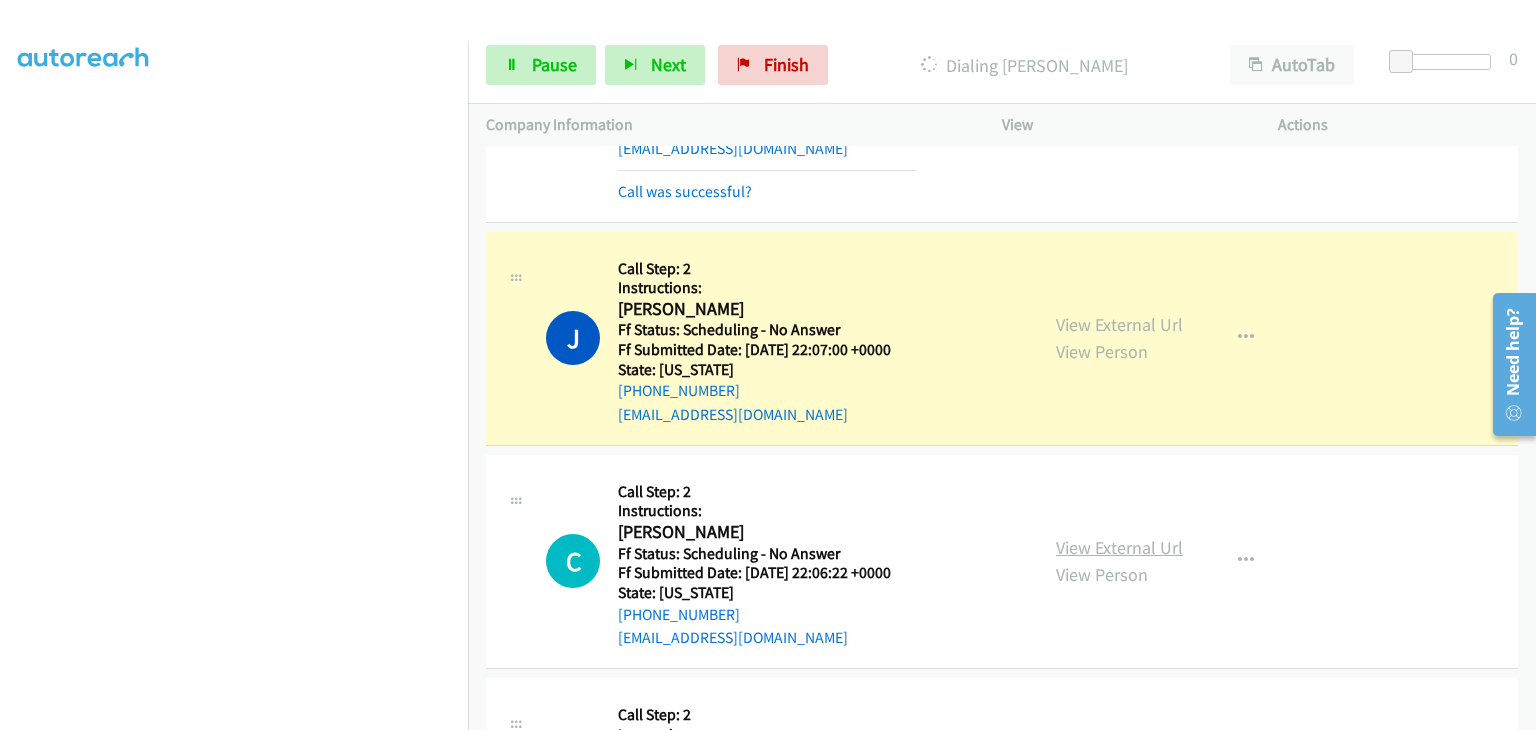click on "View External Url" at bounding box center [1119, 547] 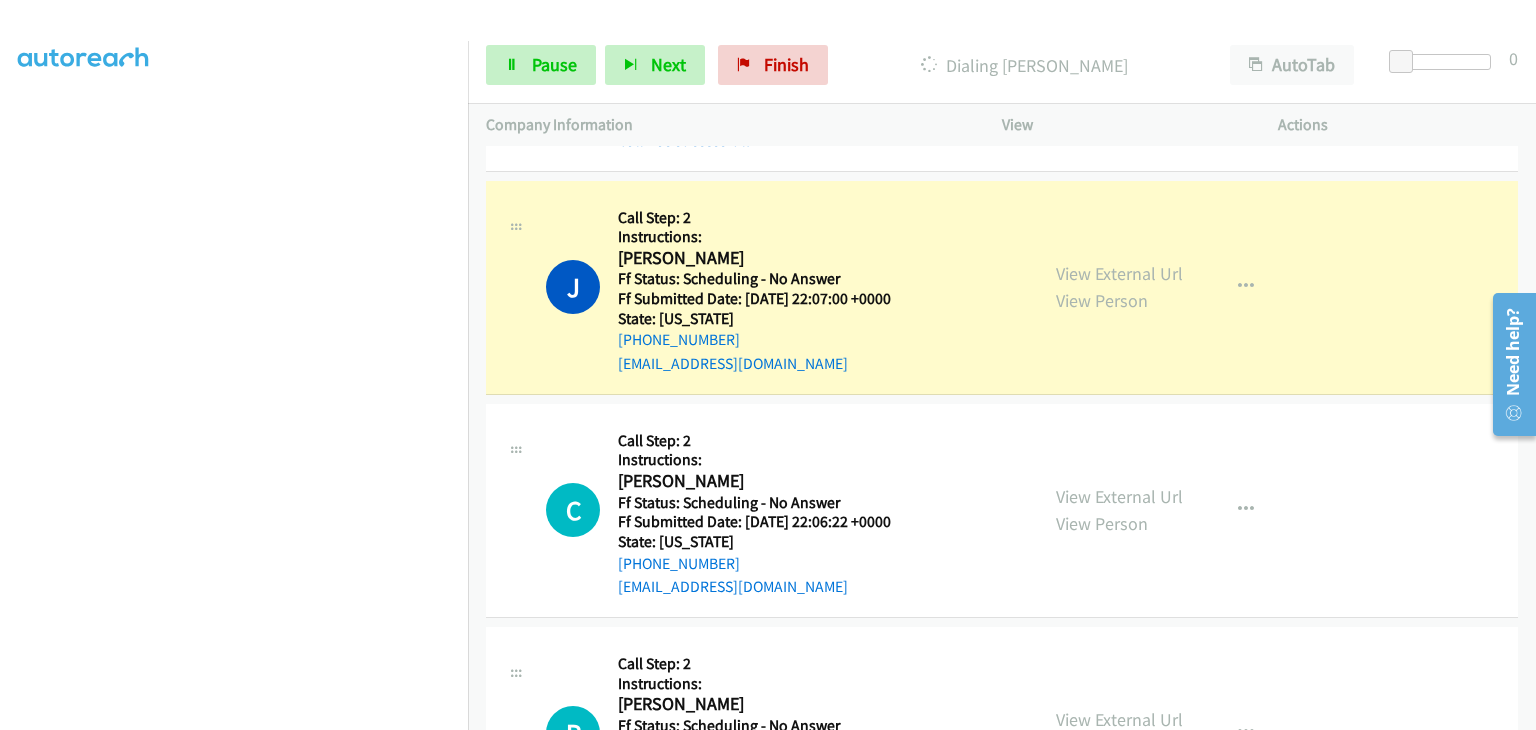 scroll, scrollTop: 2685, scrollLeft: 0, axis: vertical 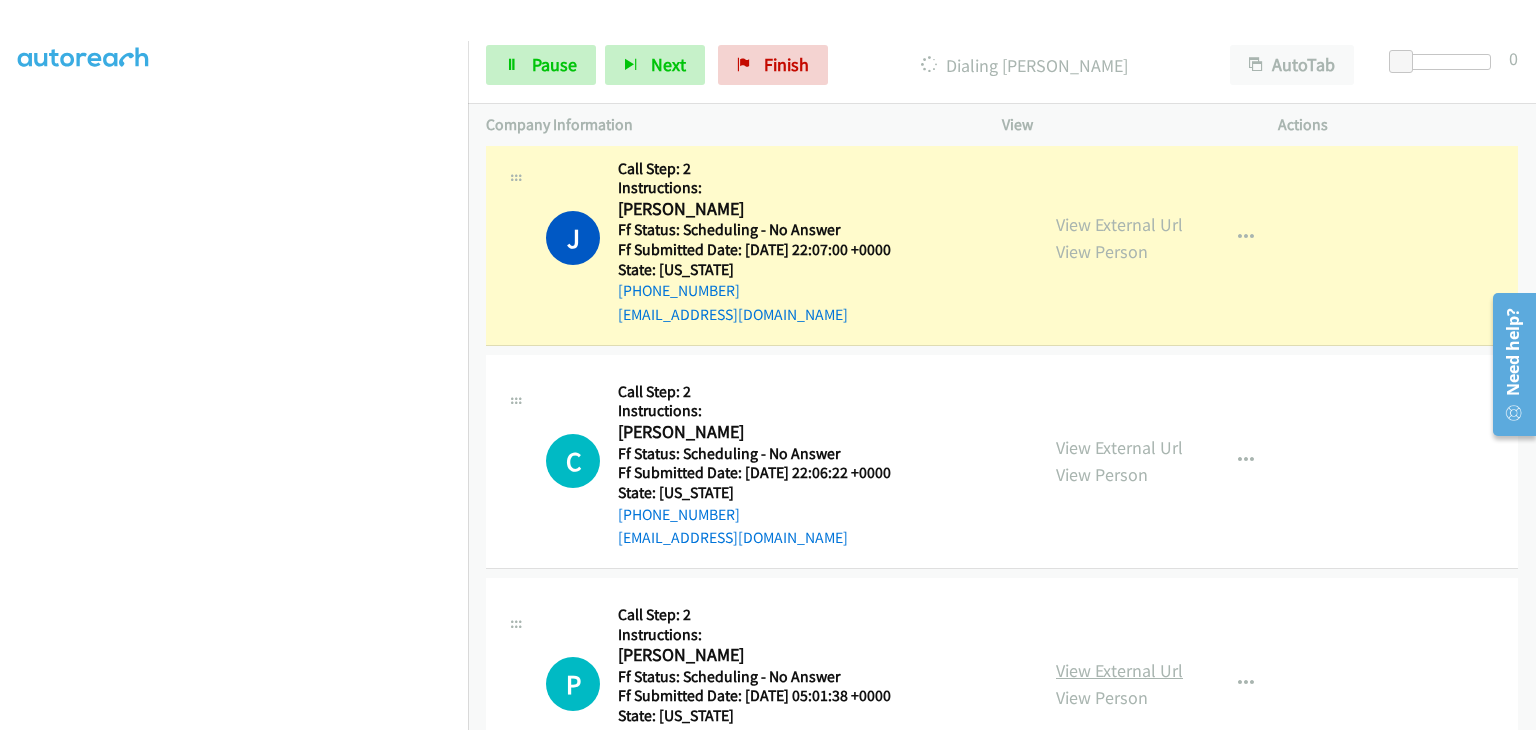 click on "View External Url" at bounding box center [1119, 670] 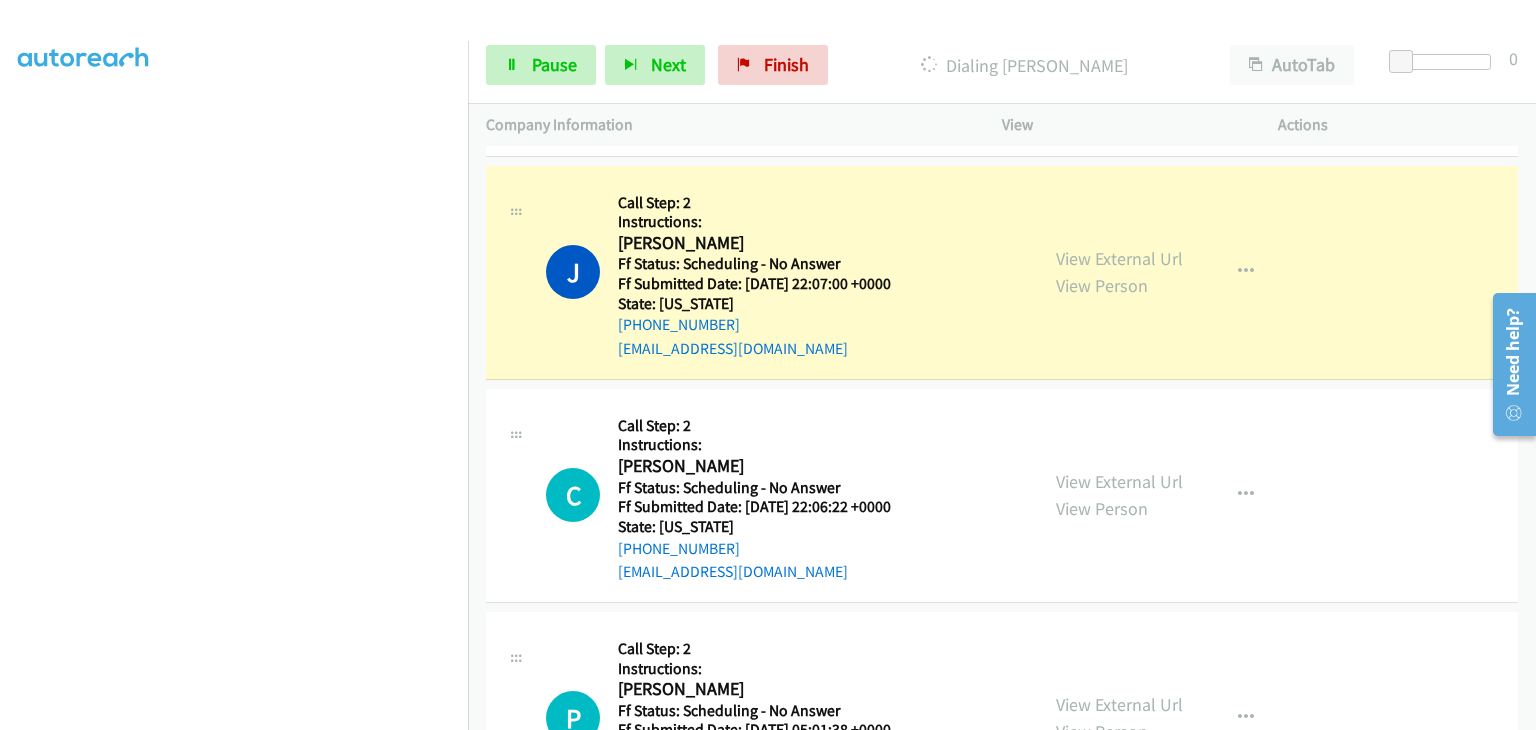 scroll, scrollTop: 2685, scrollLeft: 0, axis: vertical 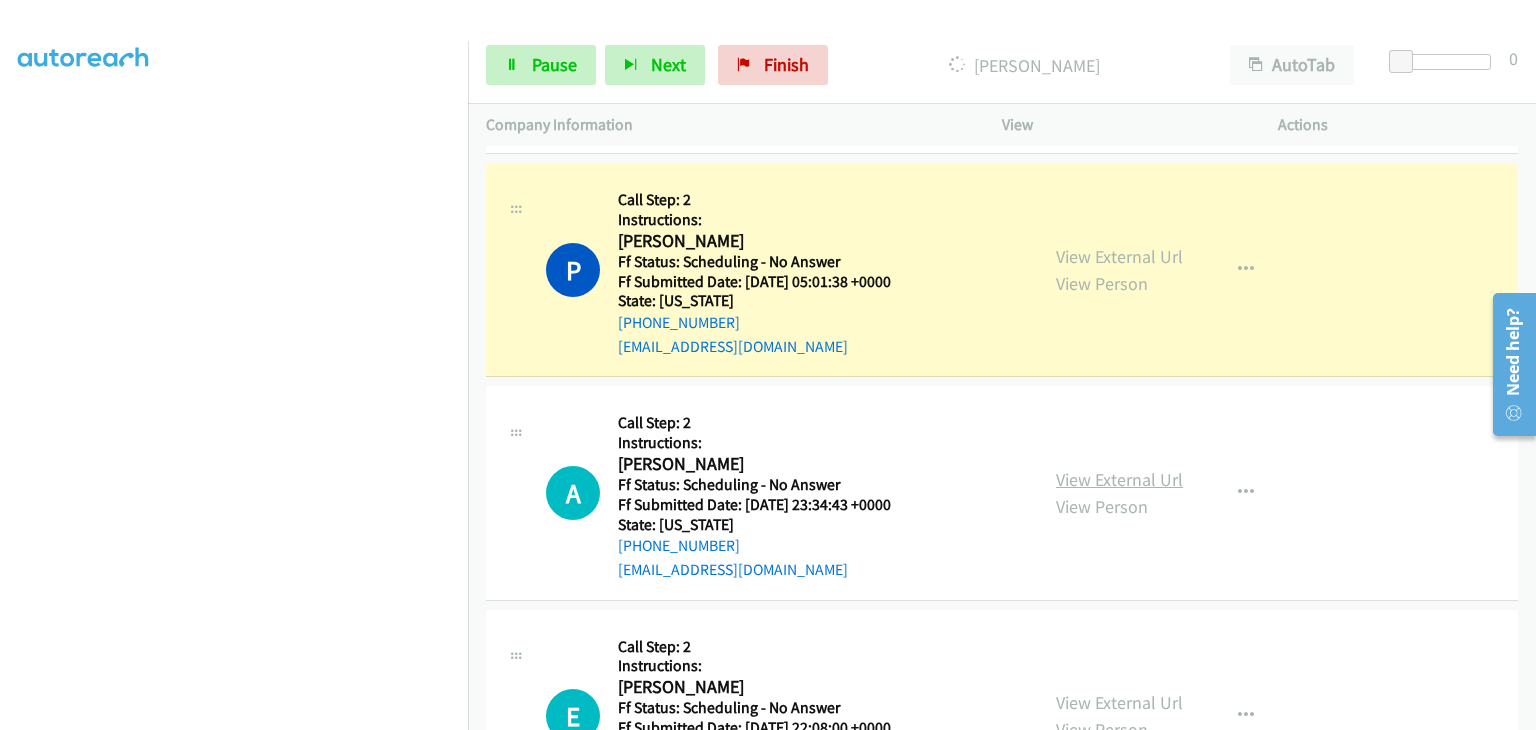 click on "View External Url" at bounding box center [1119, 479] 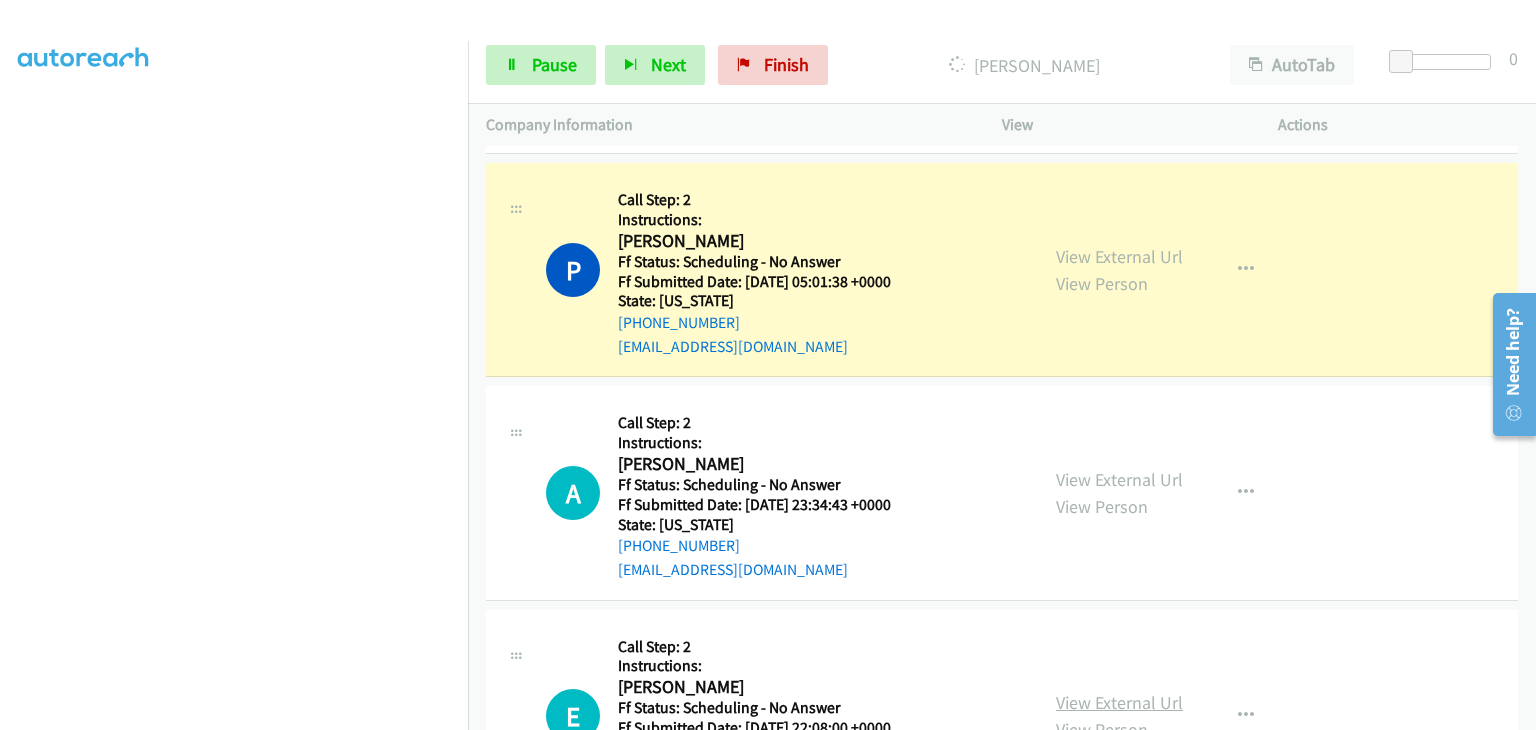 click on "View External Url" at bounding box center (1119, 702) 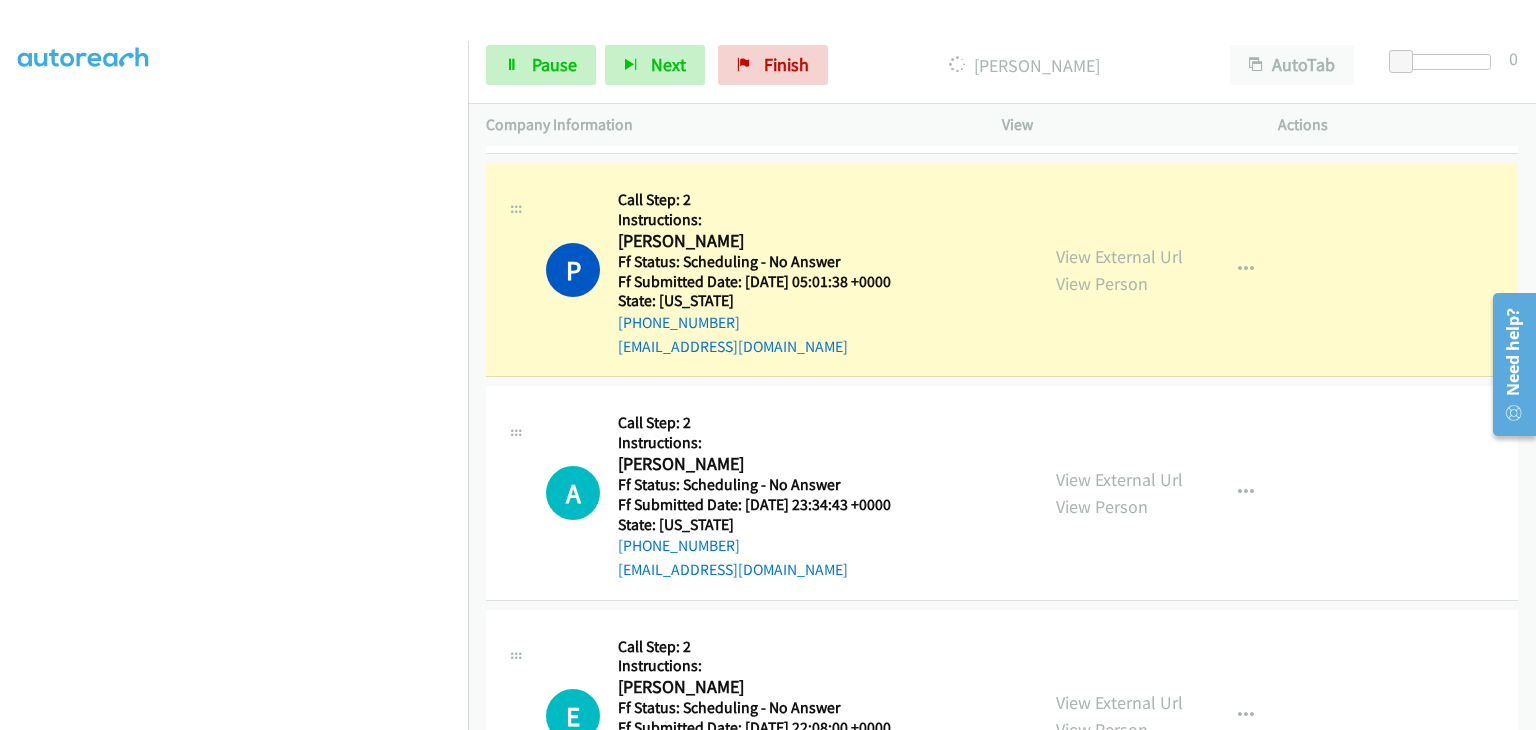 scroll, scrollTop: 392, scrollLeft: 0, axis: vertical 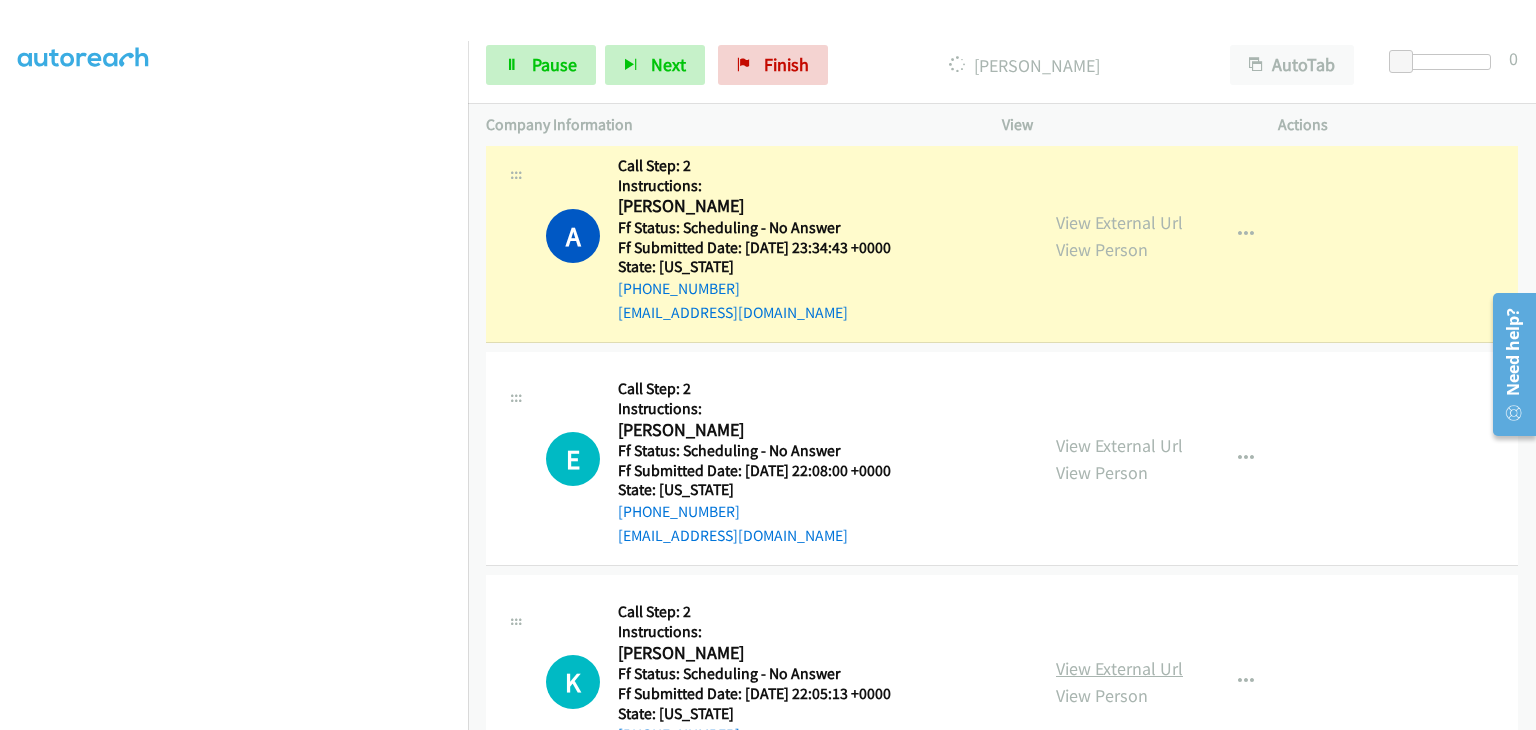click on "View External Url" at bounding box center [1119, 668] 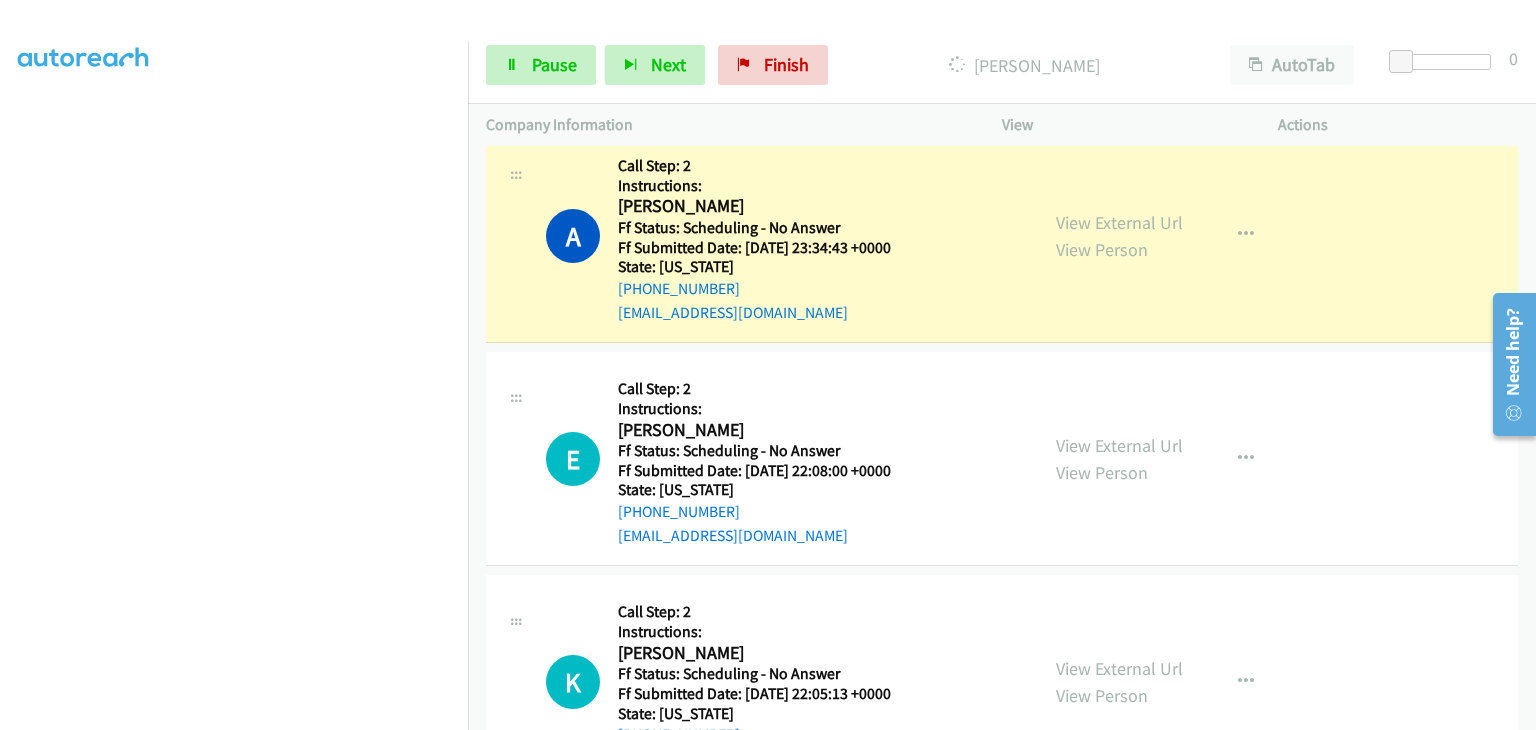 scroll, scrollTop: 392, scrollLeft: 0, axis: vertical 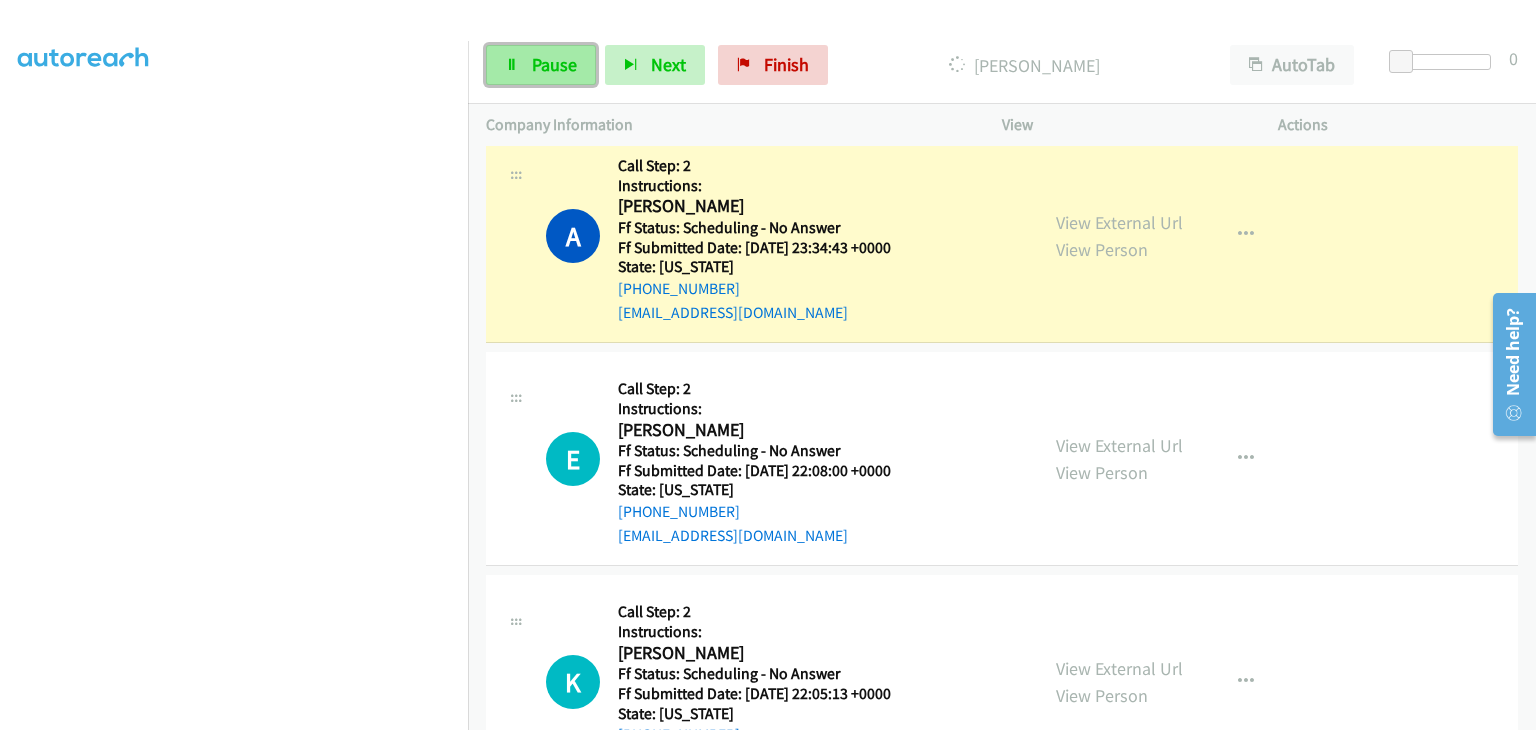 click on "Pause" at bounding box center [554, 64] 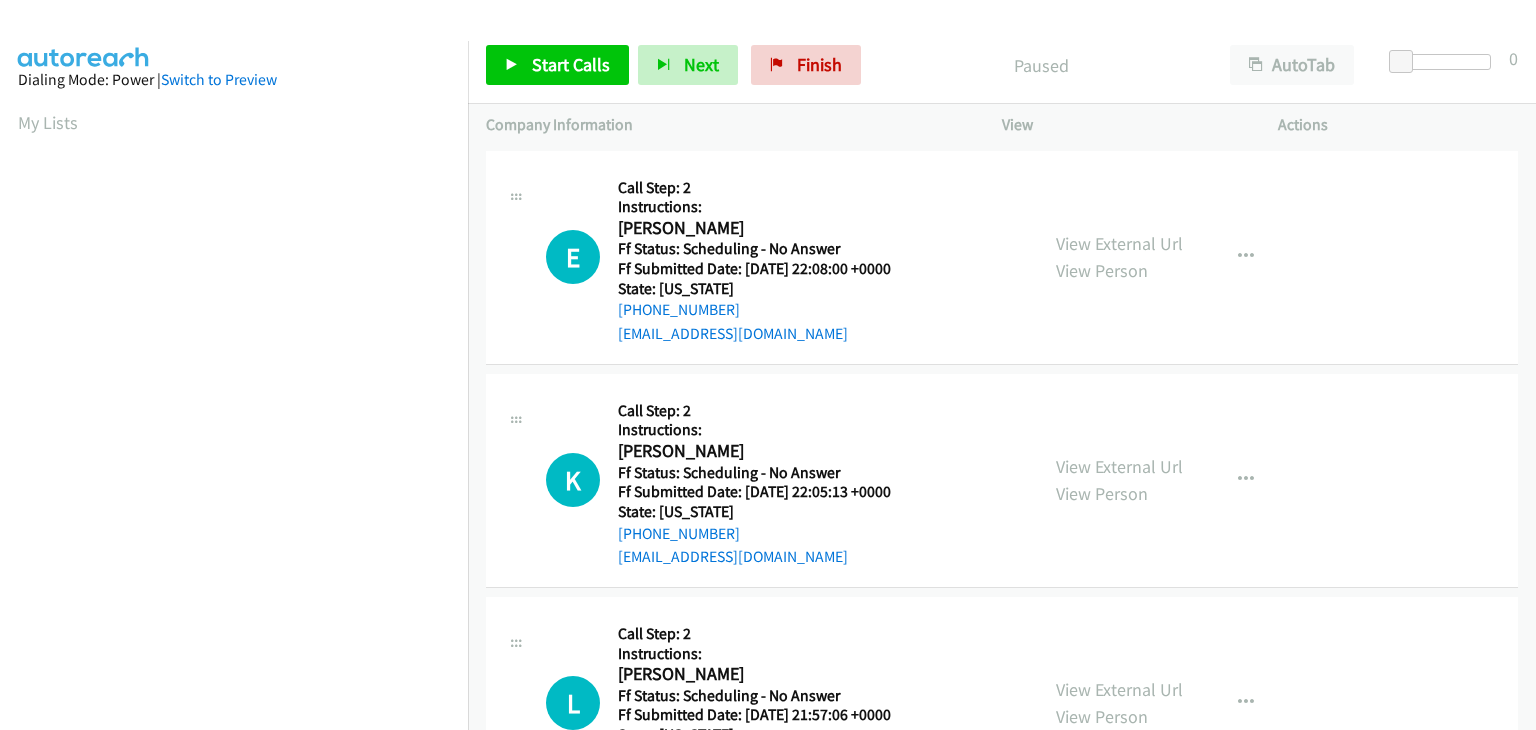 scroll, scrollTop: 0, scrollLeft: 0, axis: both 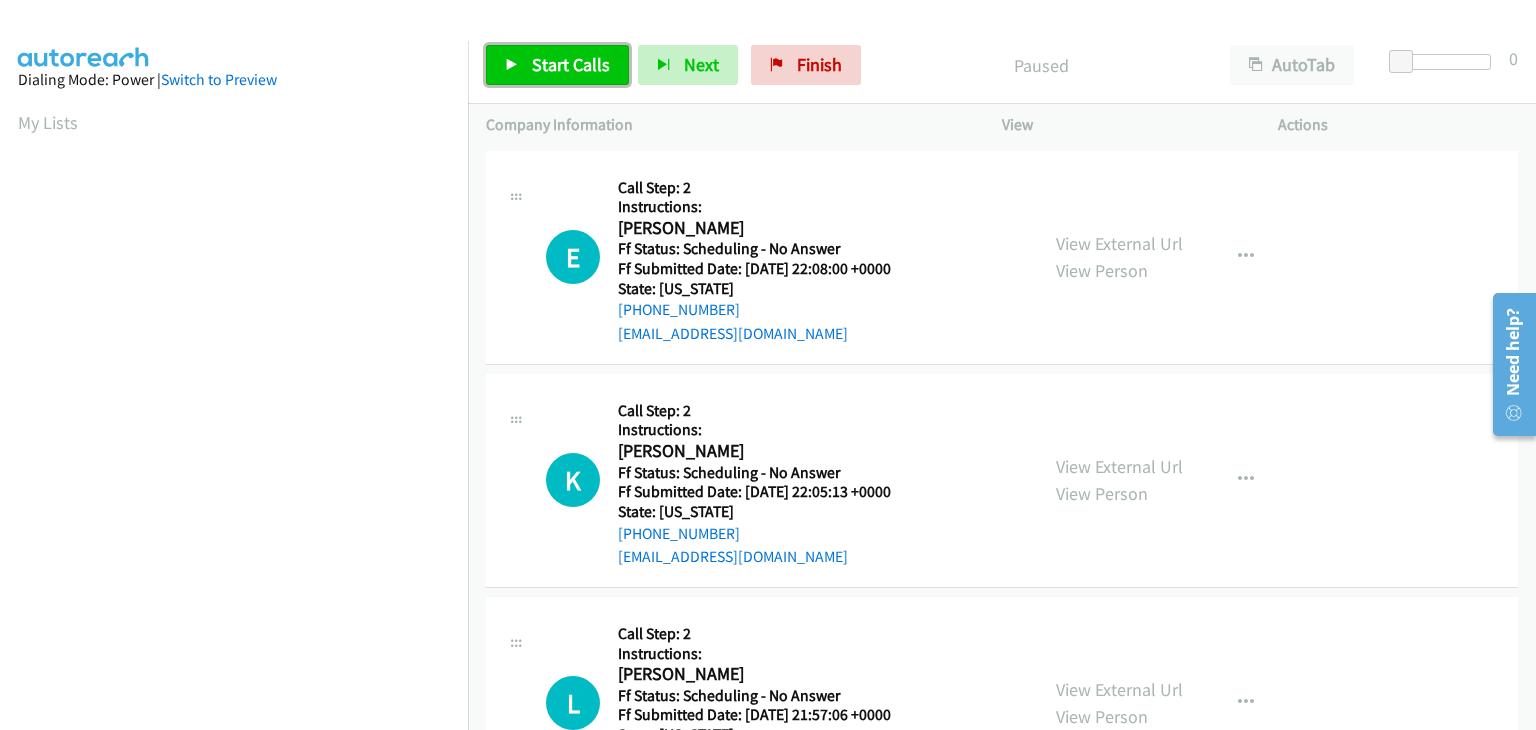 drag, startPoint x: 594, startPoint y: 67, endPoint x: 733, endPoint y: 164, distance: 169.49927 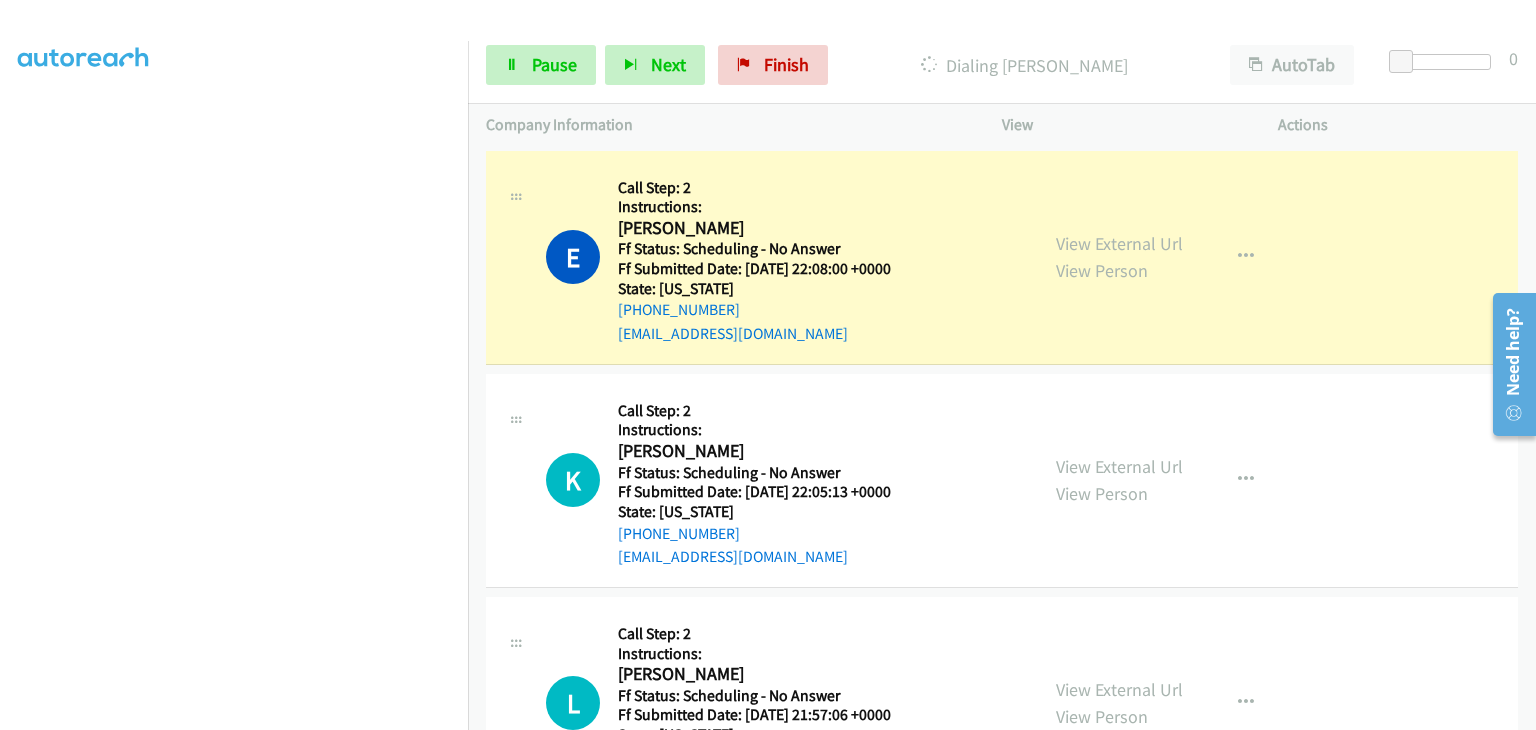 scroll, scrollTop: 392, scrollLeft: 0, axis: vertical 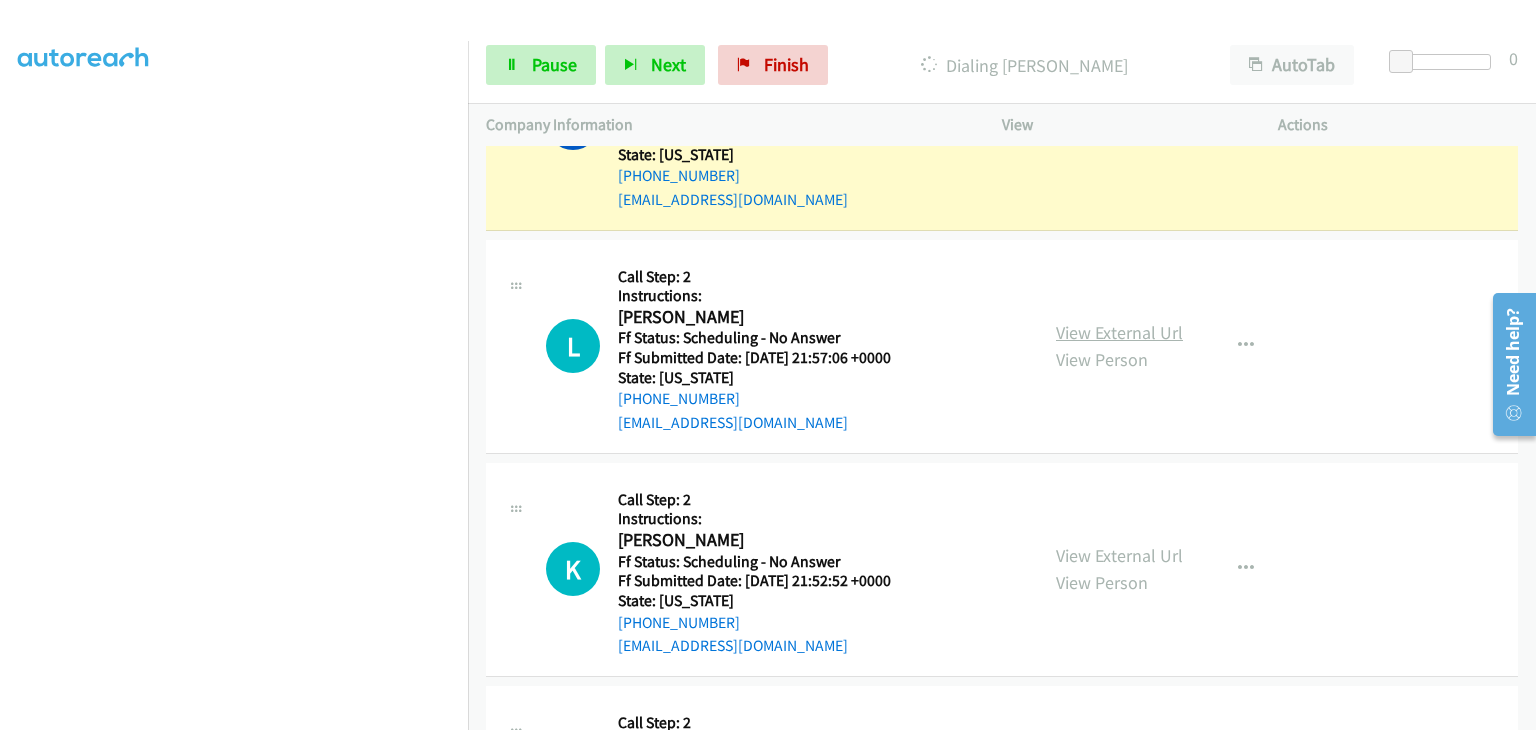 click on "View External Url" at bounding box center [1119, 332] 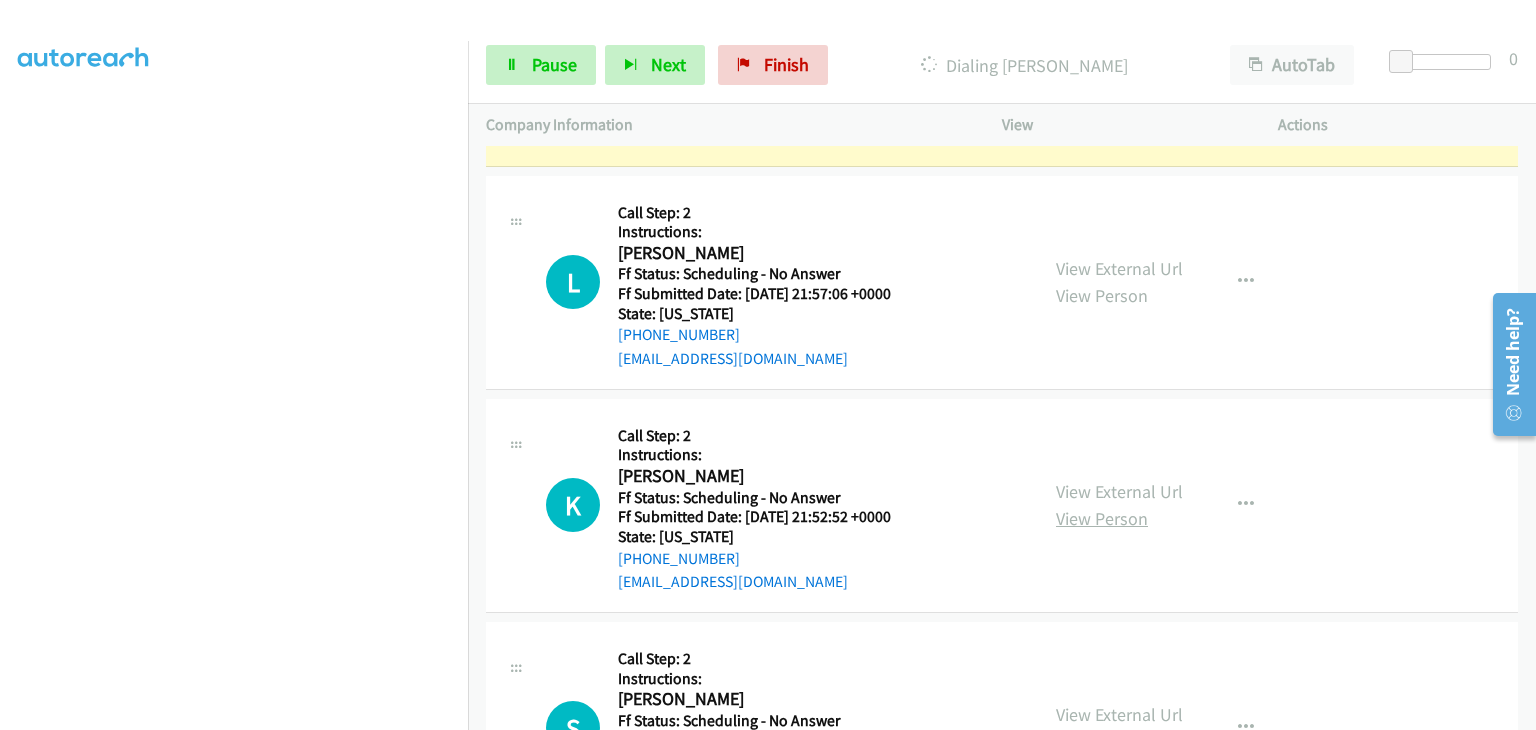 scroll, scrollTop: 500, scrollLeft: 0, axis: vertical 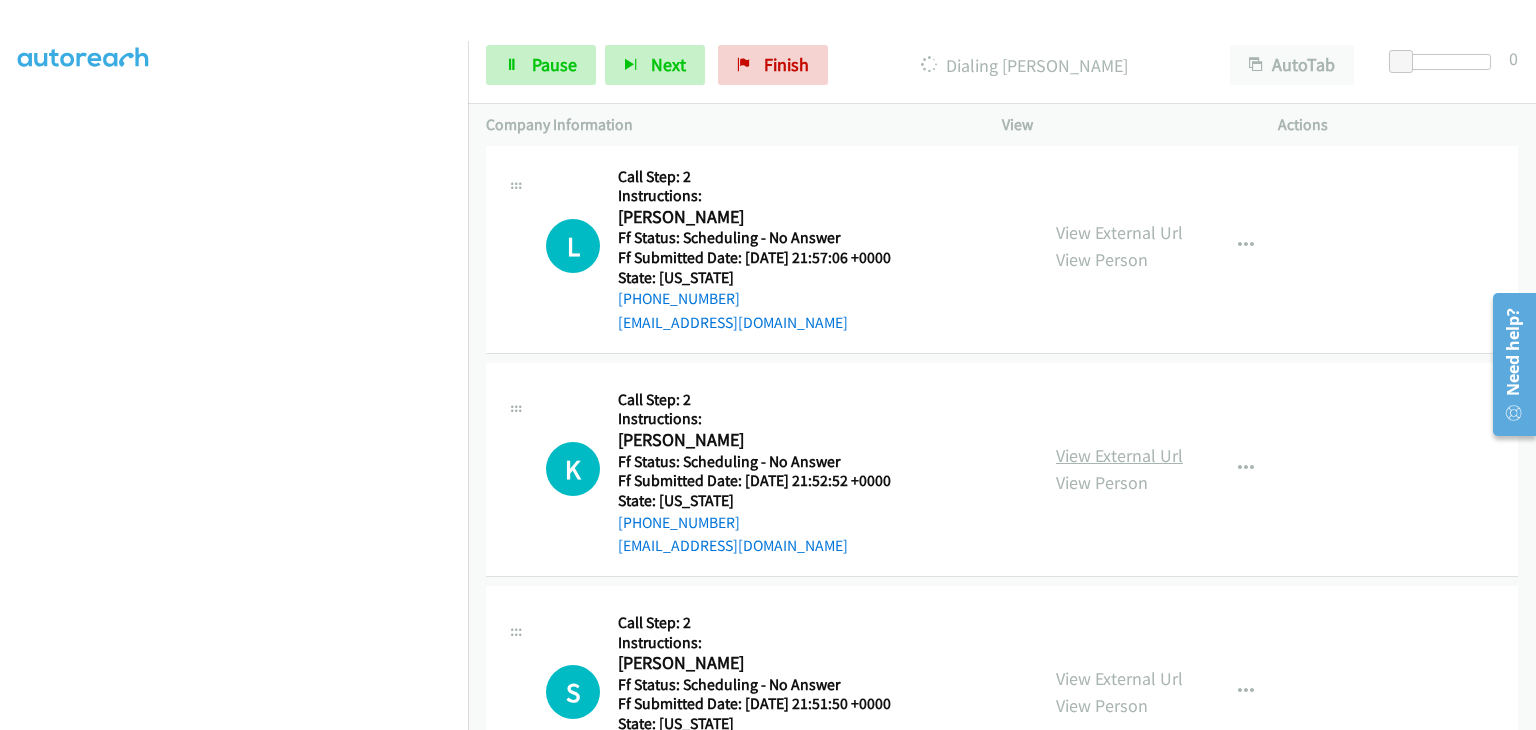 click on "View External Url" at bounding box center [1119, 455] 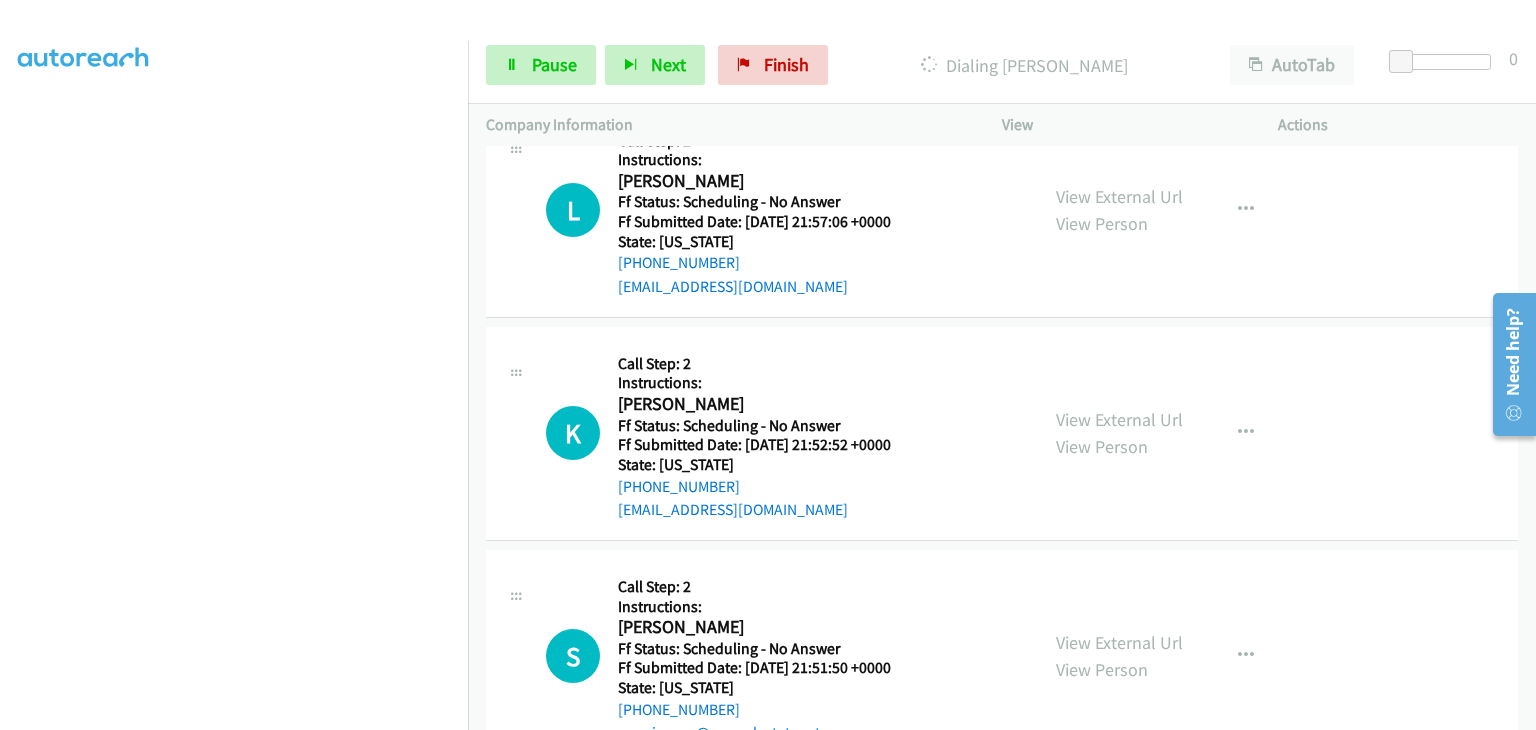 scroll, scrollTop: 600, scrollLeft: 0, axis: vertical 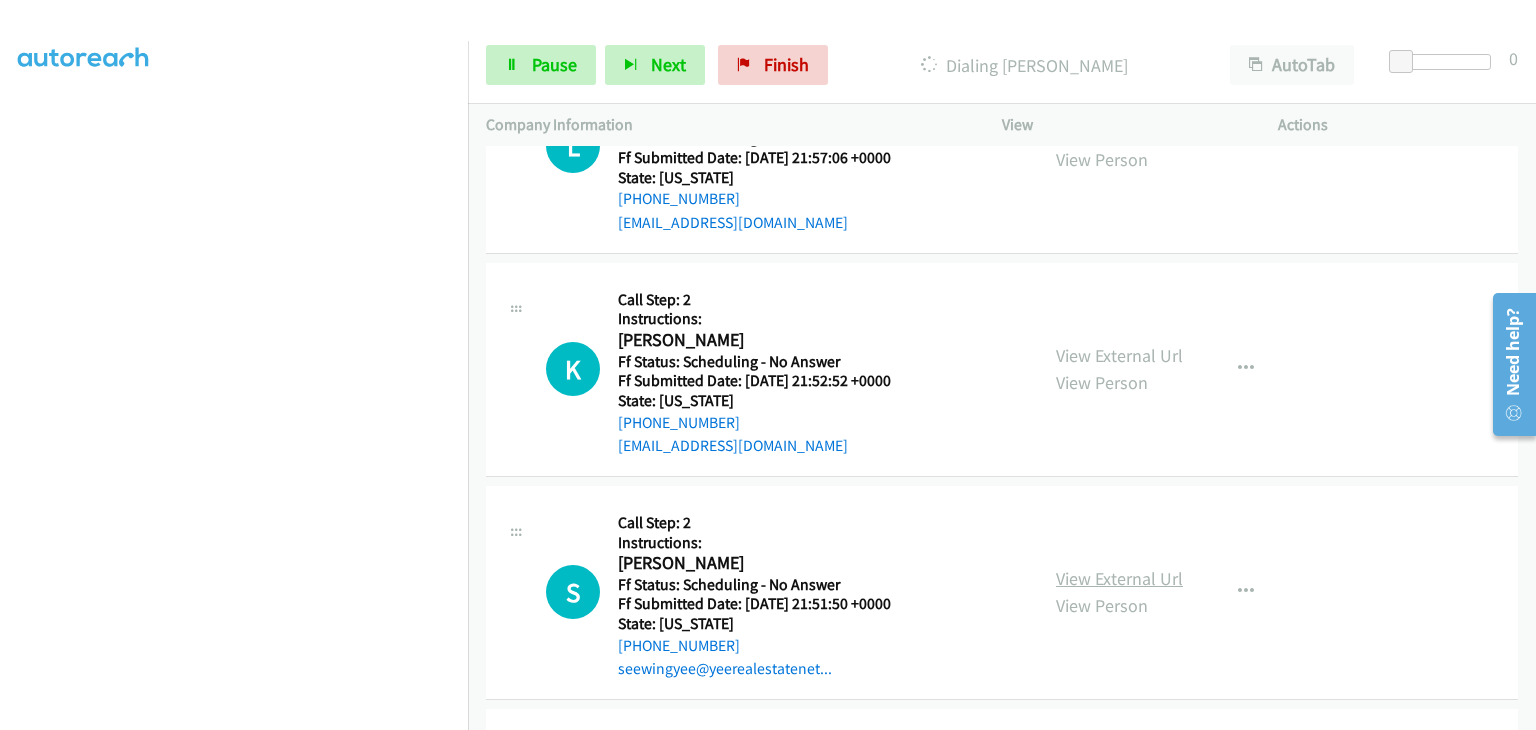 click on "View External Url" at bounding box center (1119, 578) 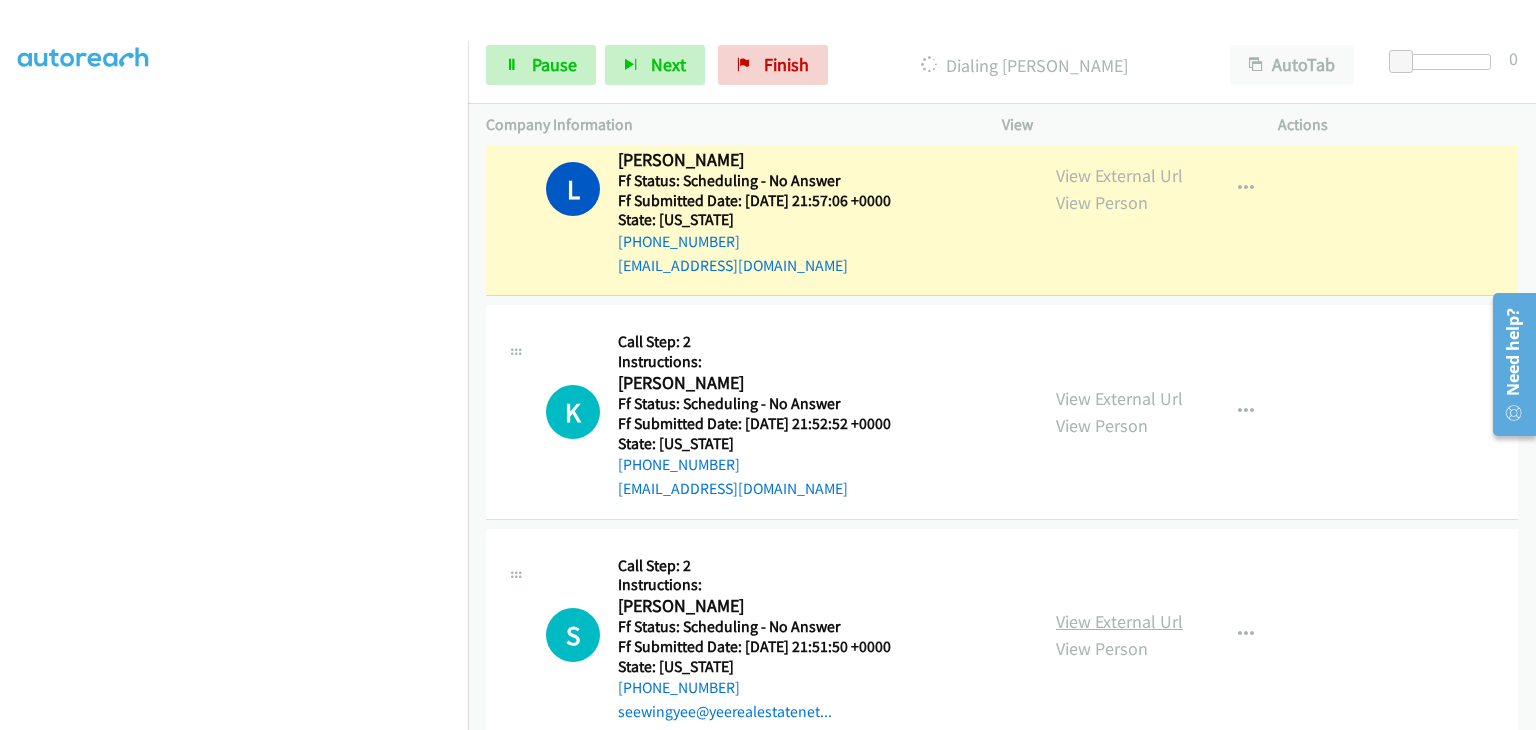scroll, scrollTop: 642, scrollLeft: 0, axis: vertical 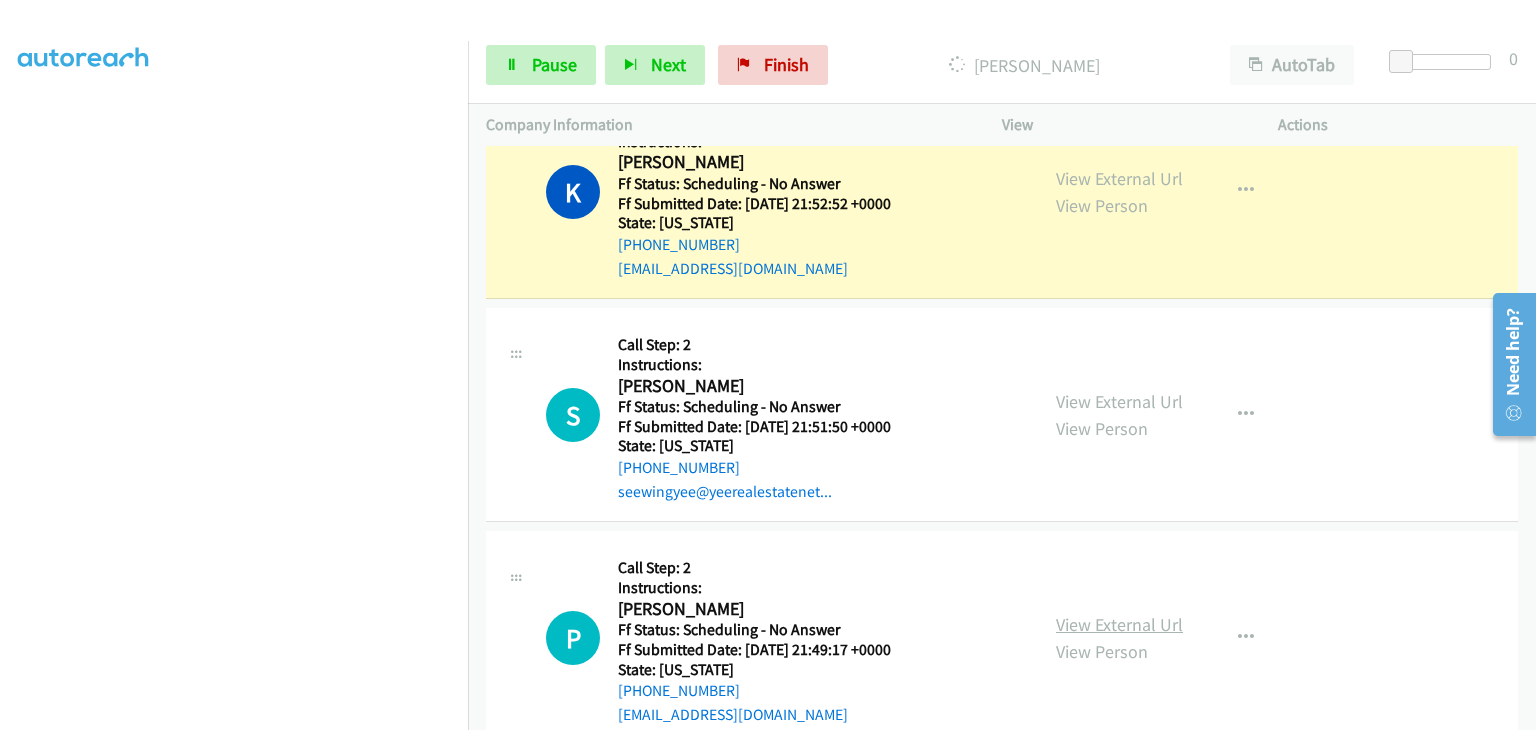 click on "View External Url" at bounding box center [1119, 624] 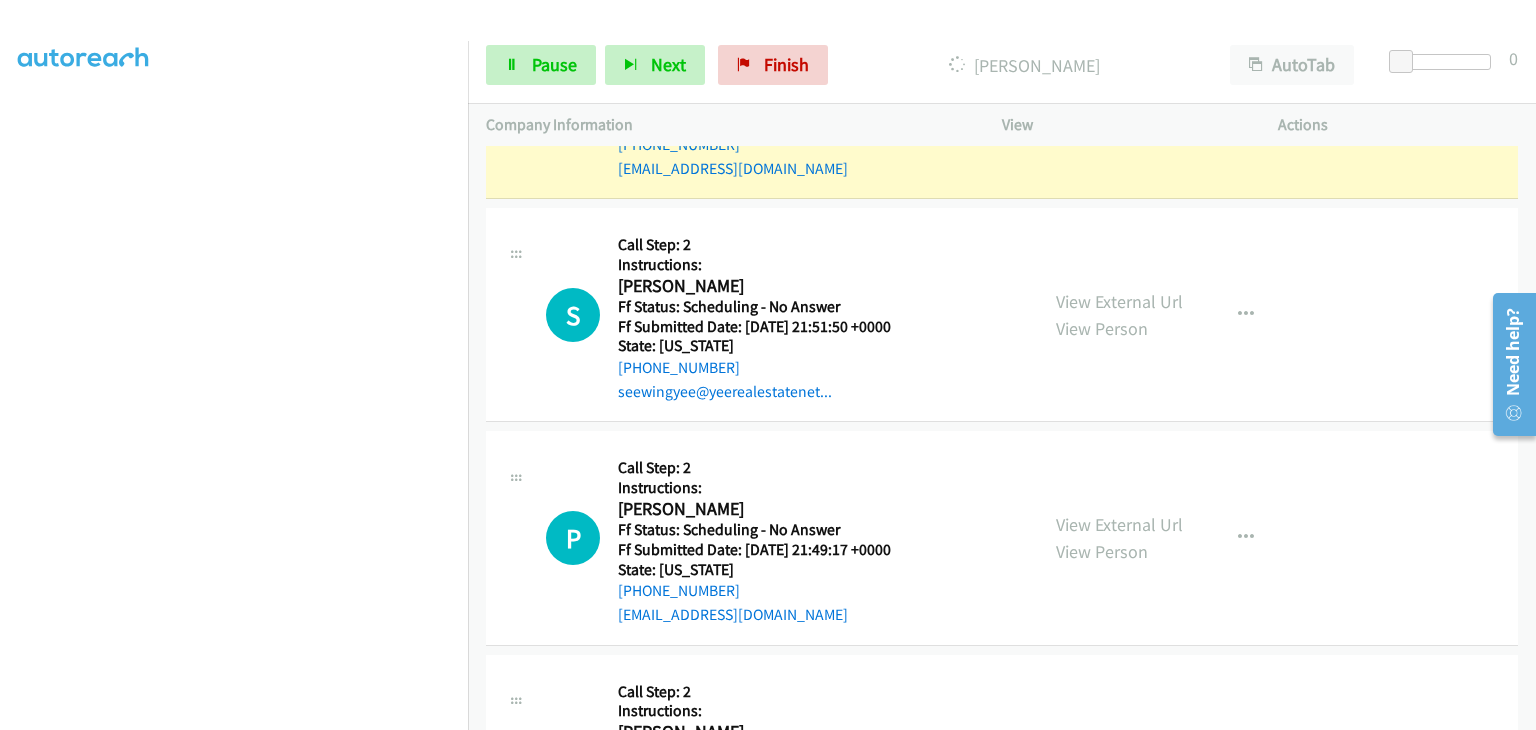 scroll, scrollTop: 1063, scrollLeft: 0, axis: vertical 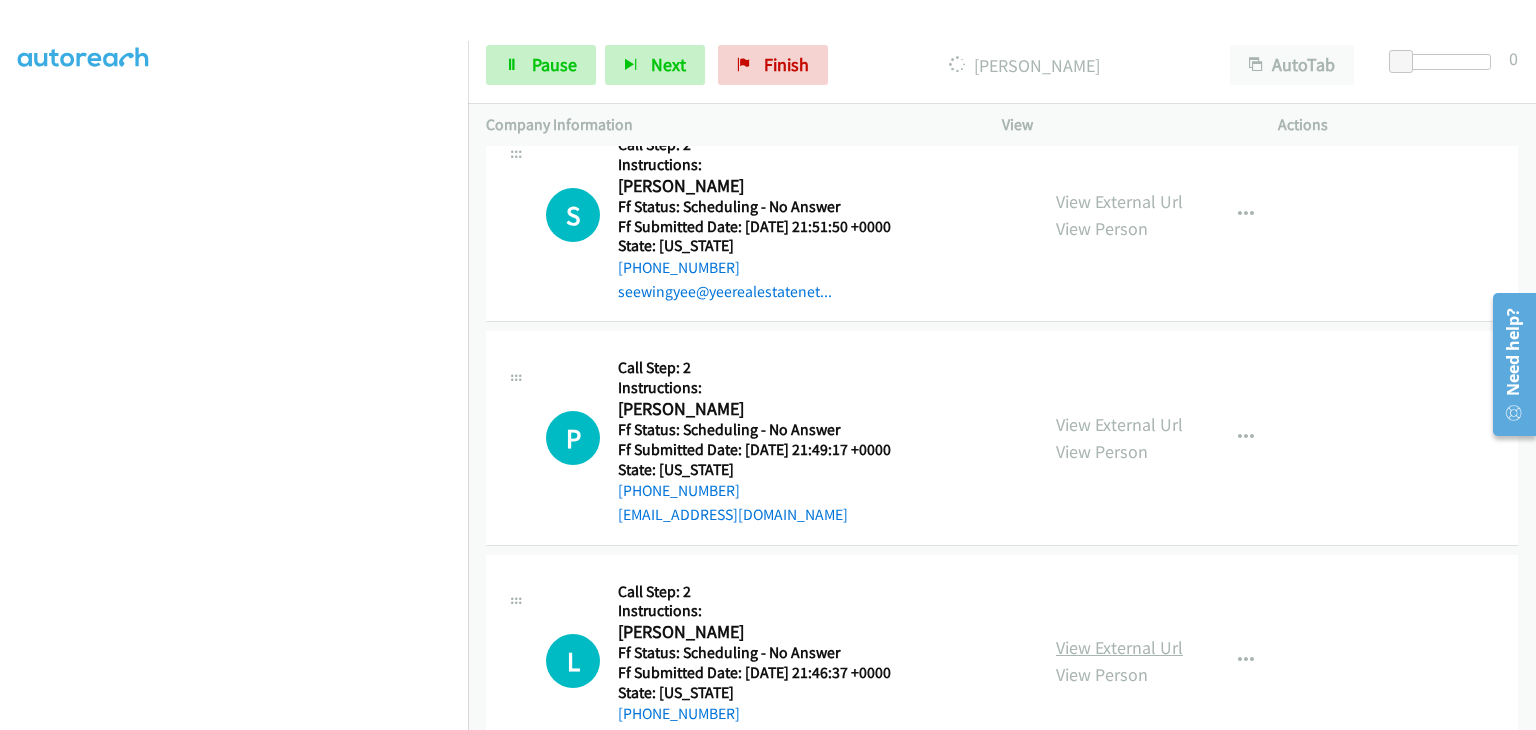 click on "View External Url" at bounding box center [1119, 647] 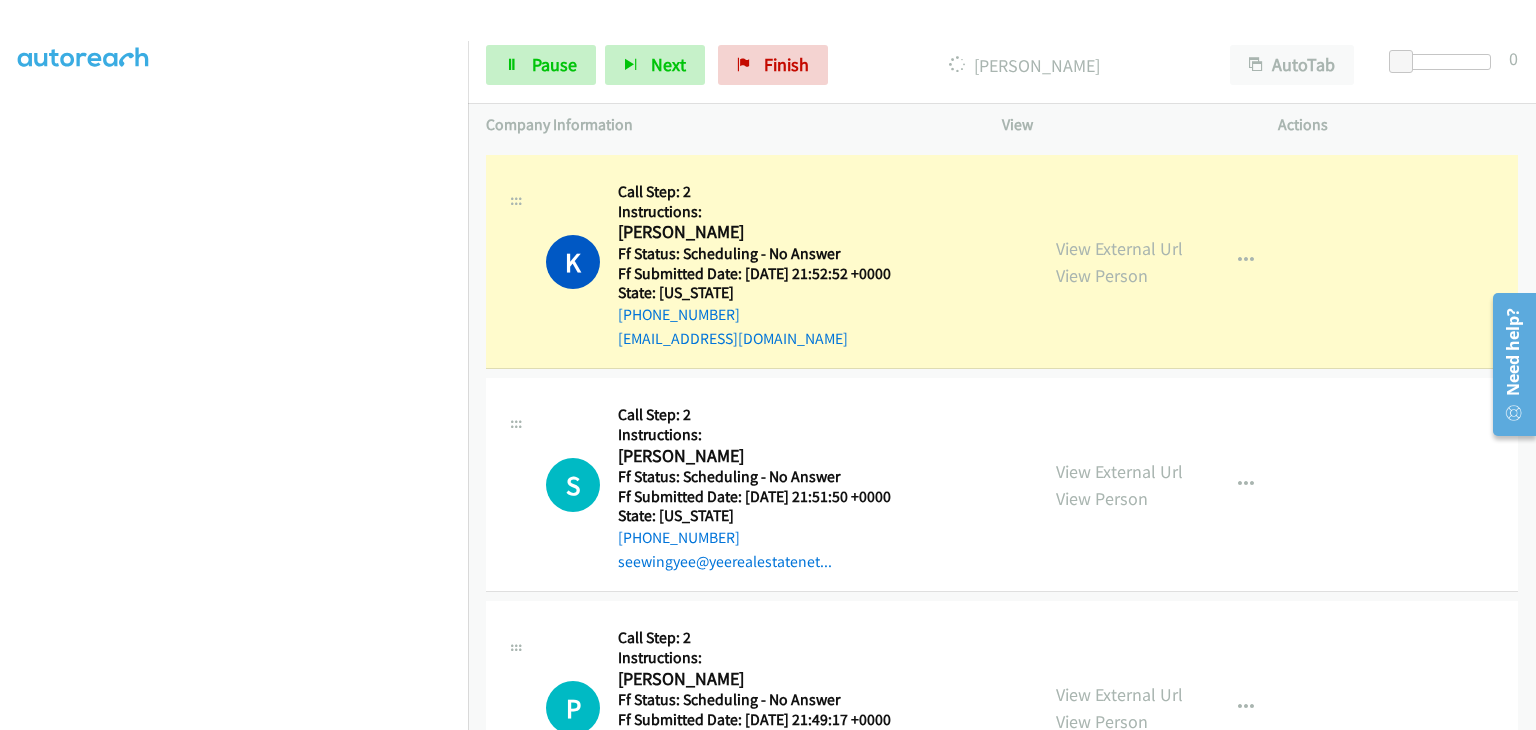 scroll, scrollTop: 763, scrollLeft: 0, axis: vertical 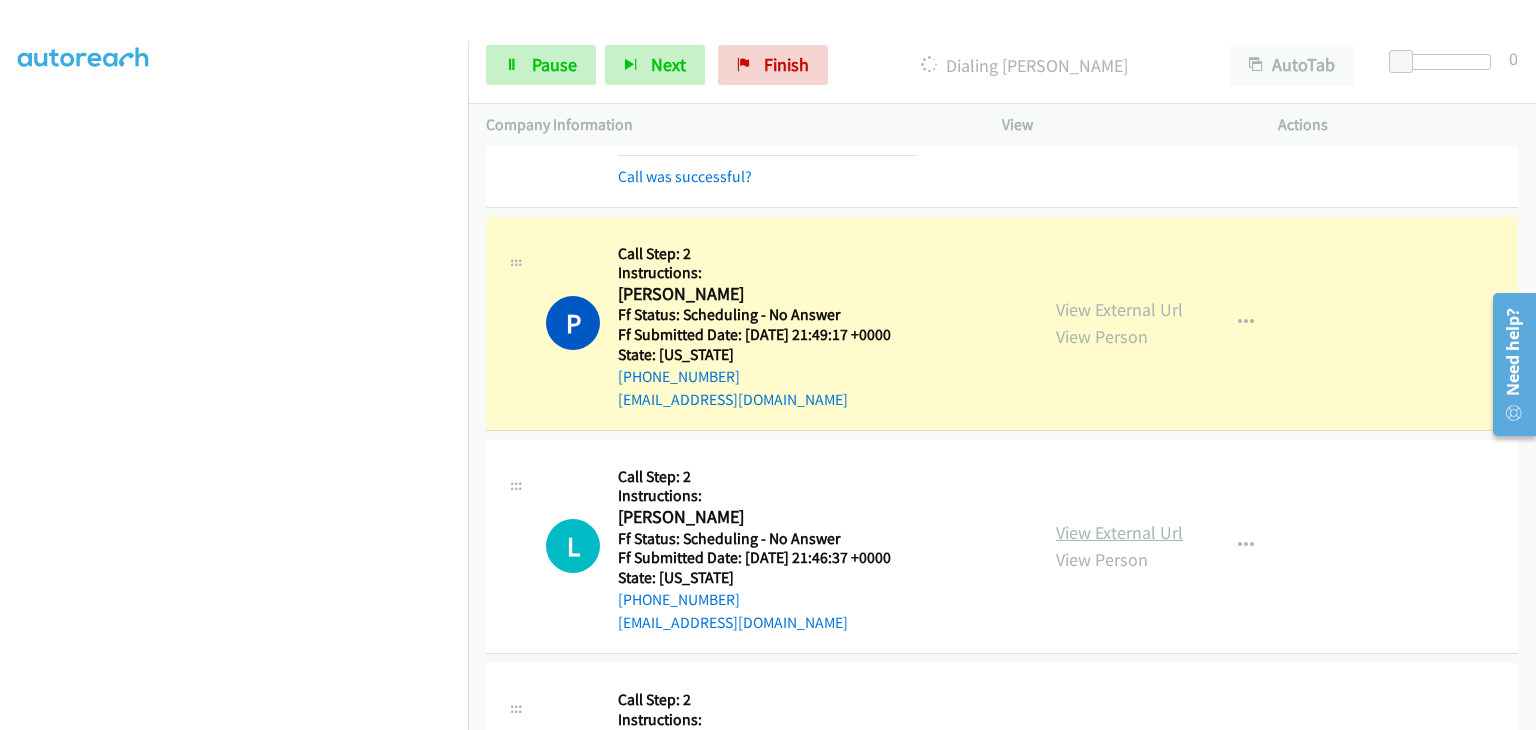 click on "View External Url" at bounding box center [1119, 532] 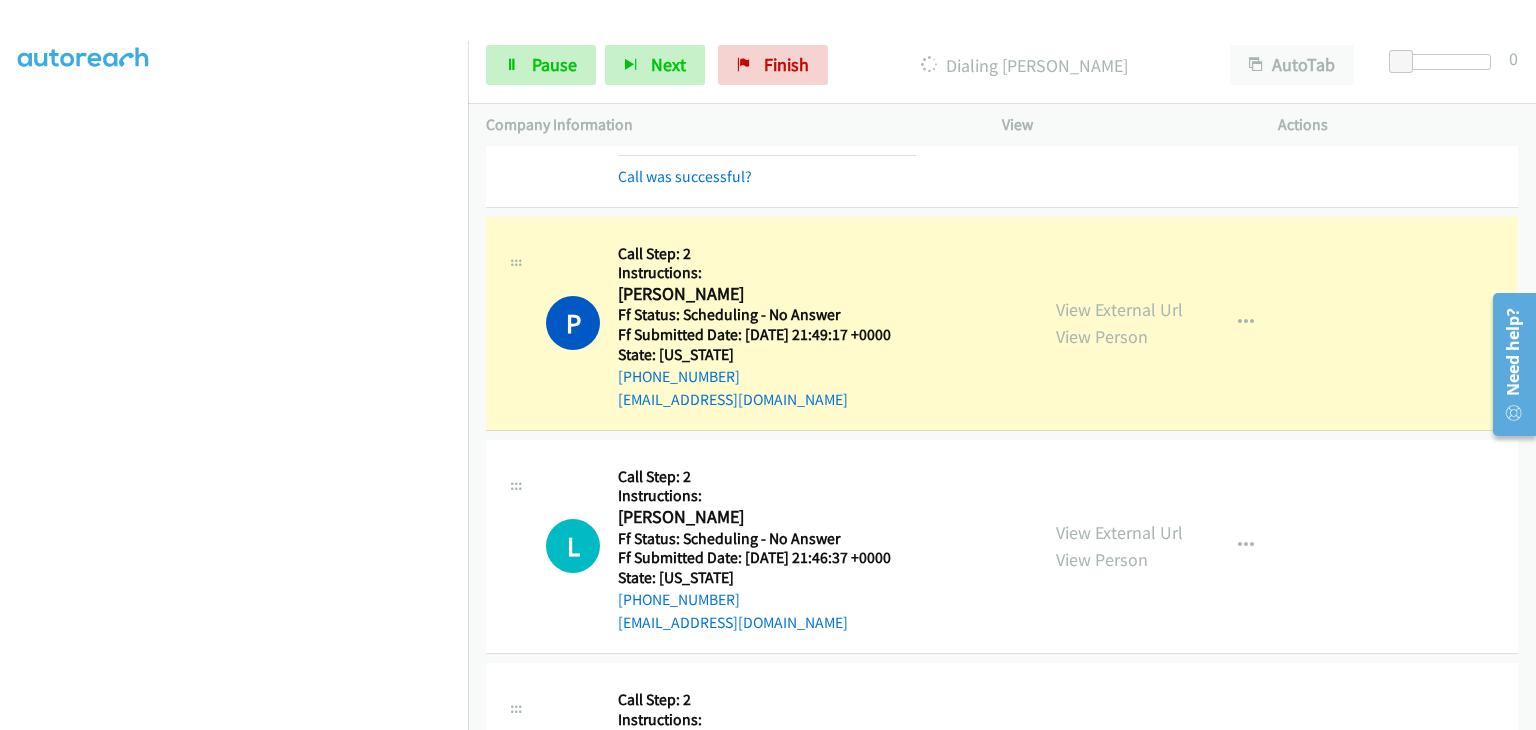 scroll, scrollTop: 392, scrollLeft: 0, axis: vertical 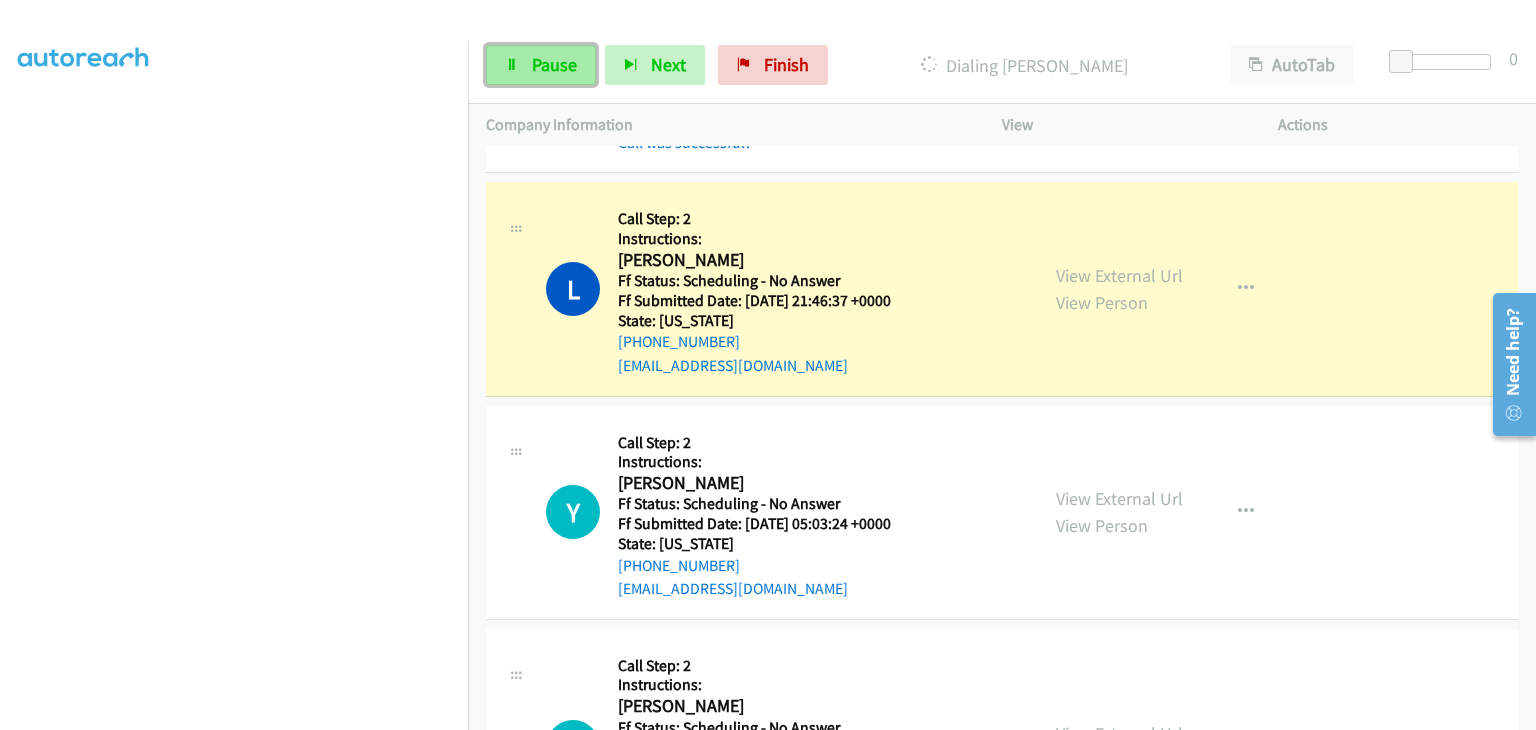 click on "Pause" at bounding box center [554, 64] 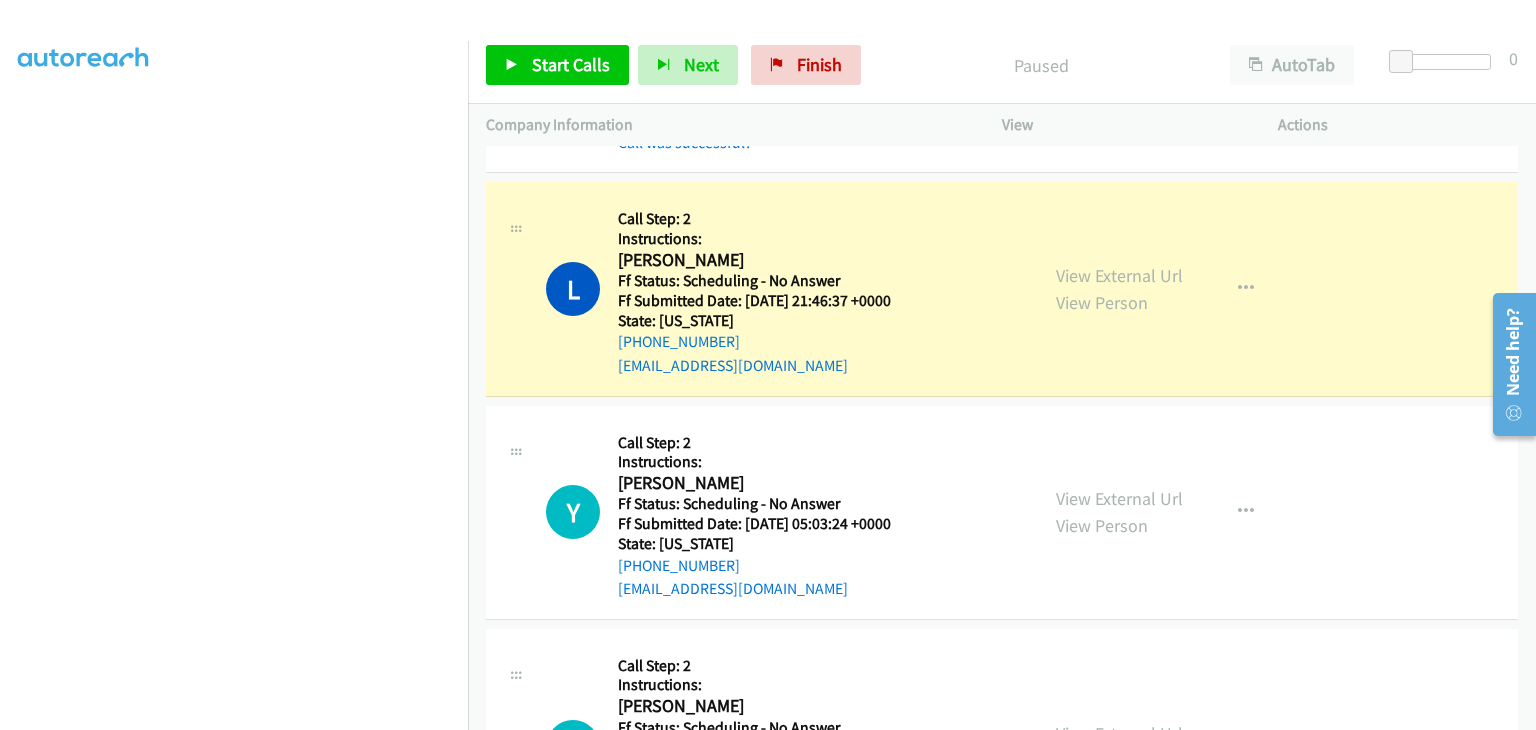 scroll, scrollTop: 392, scrollLeft: 0, axis: vertical 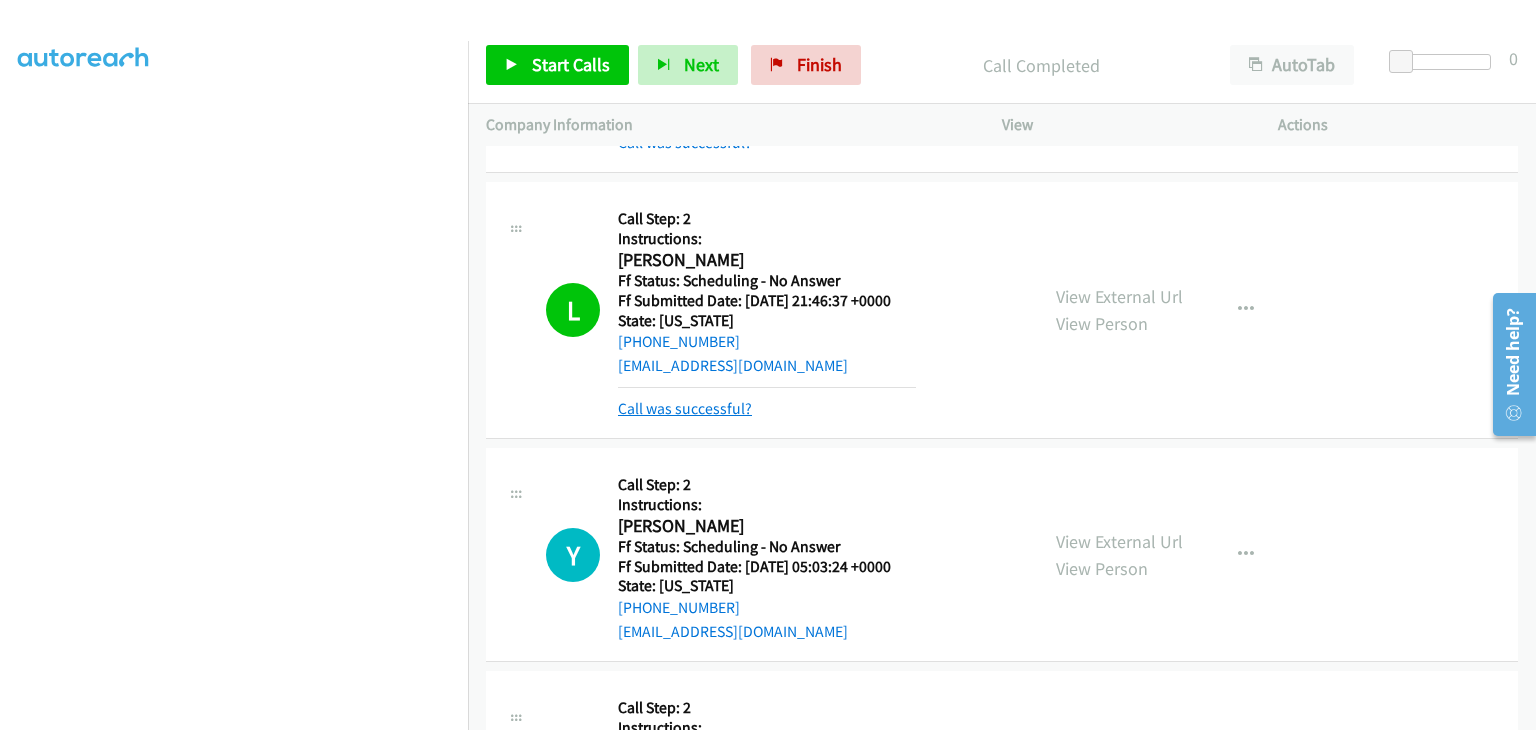 click on "Call was successful?" at bounding box center [685, 408] 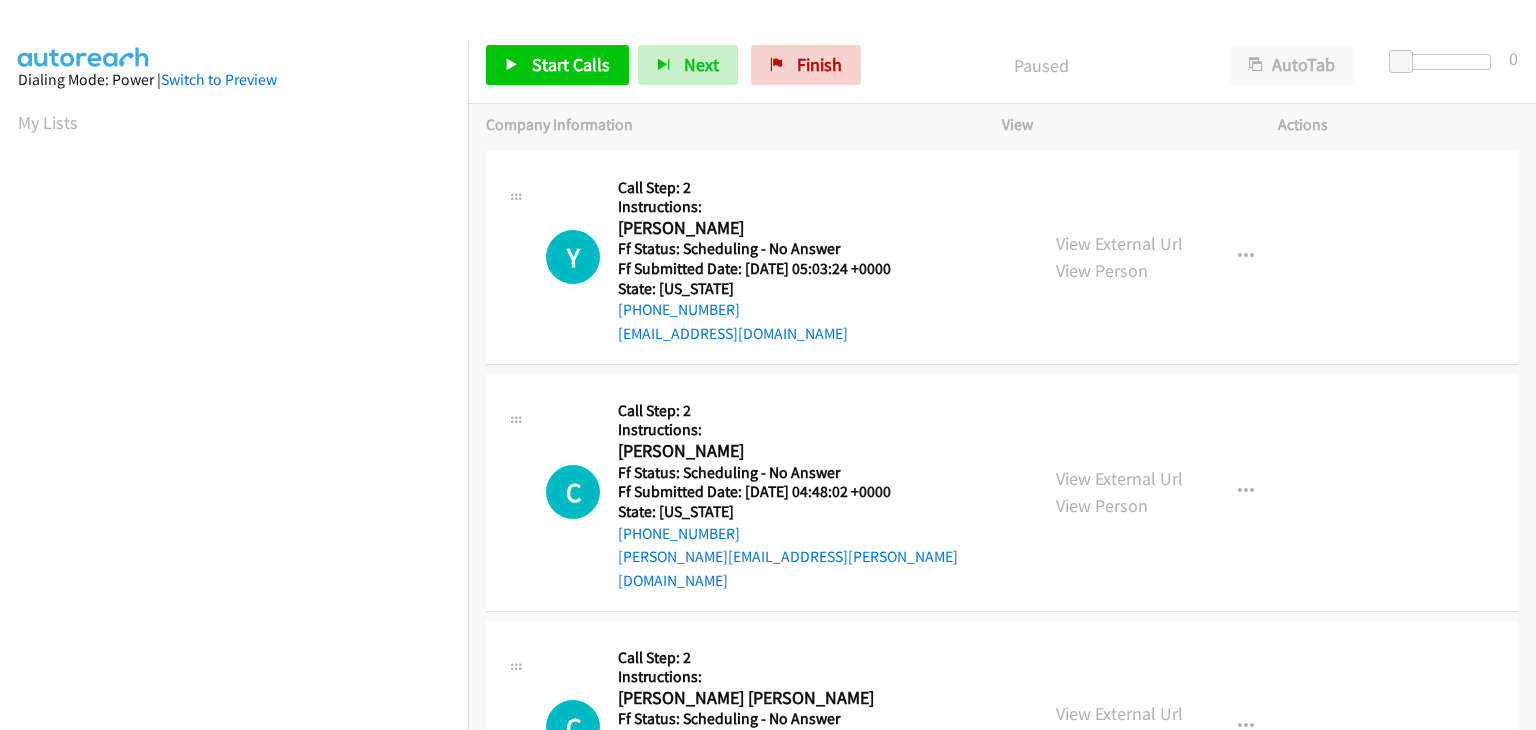 scroll, scrollTop: 0, scrollLeft: 0, axis: both 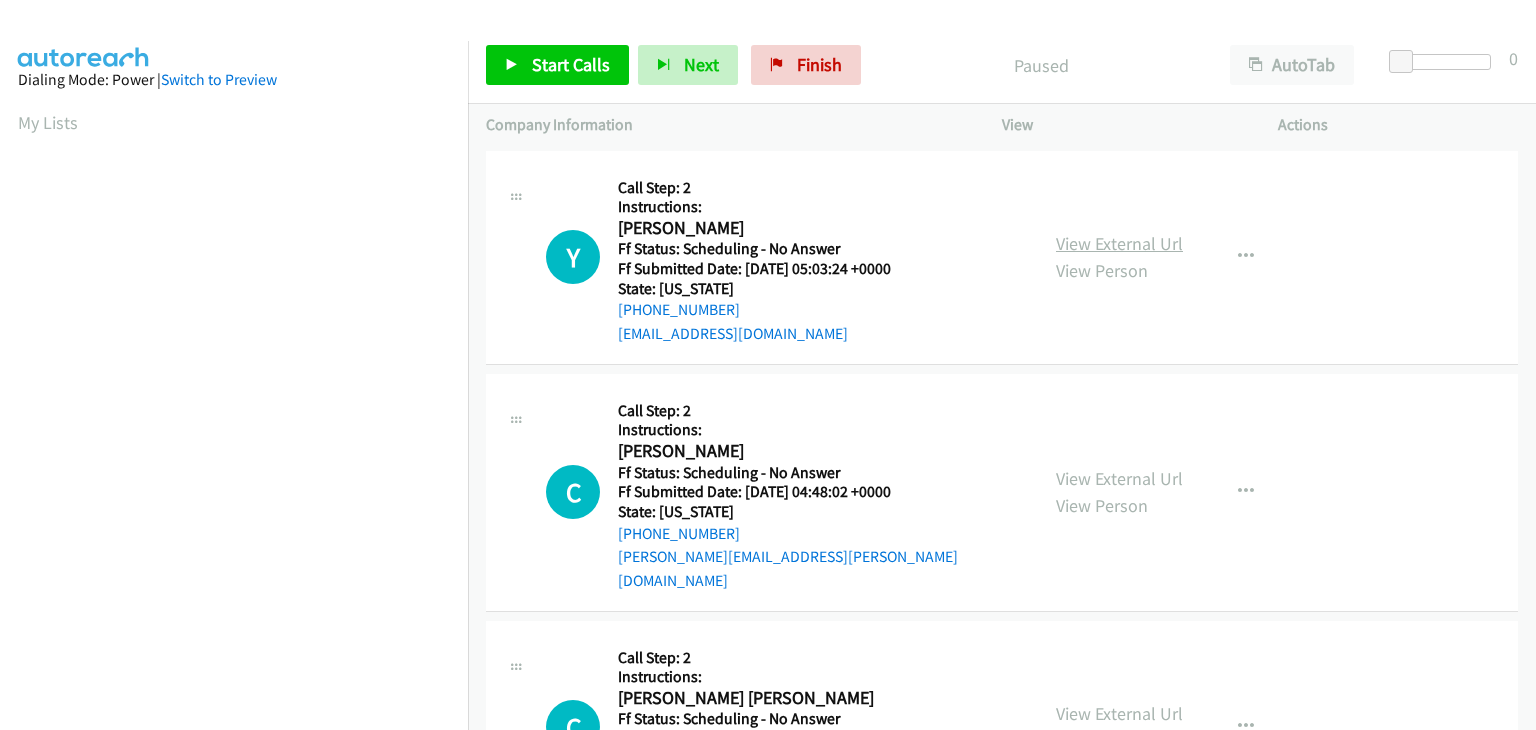 click on "View External Url" at bounding box center (1119, 243) 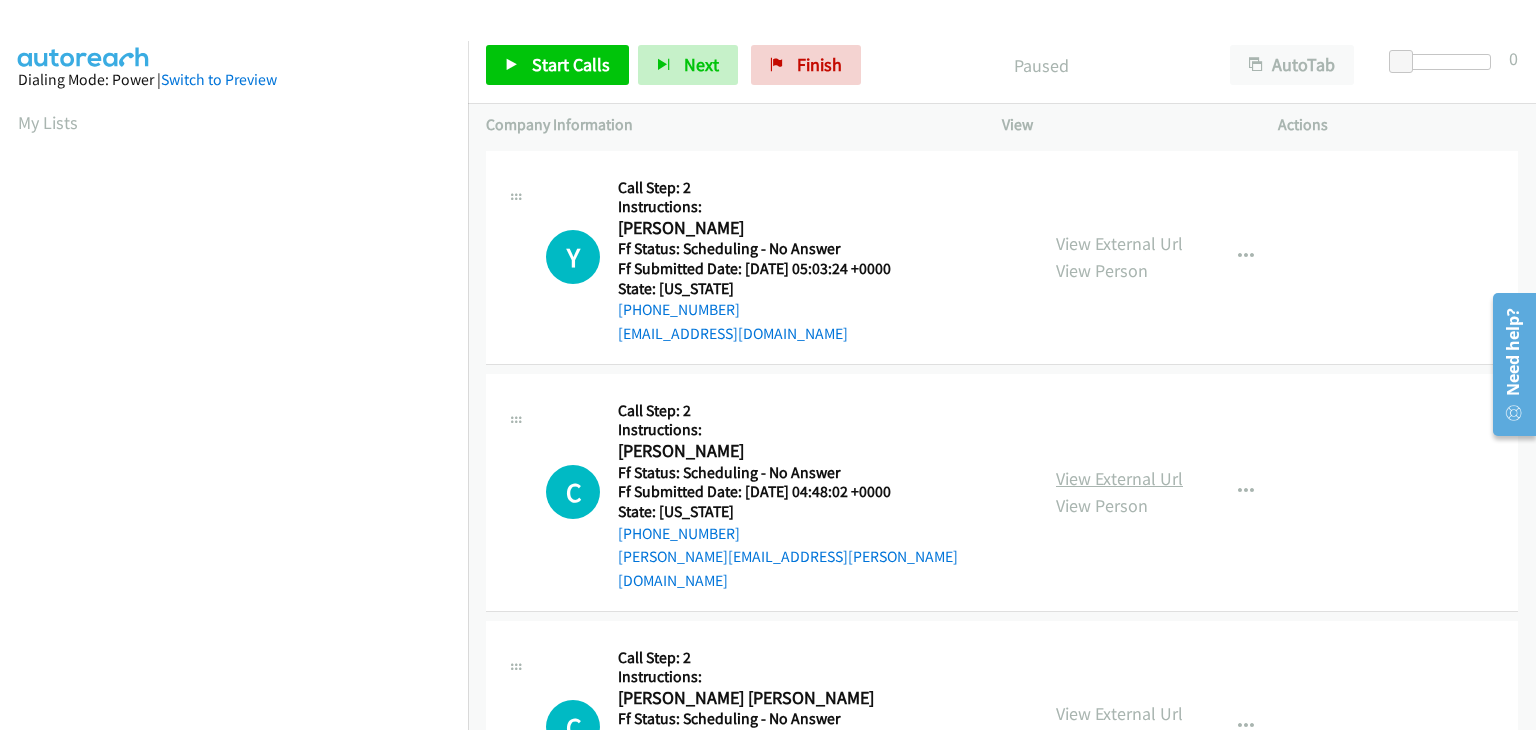 click on "View External Url" at bounding box center (1119, 478) 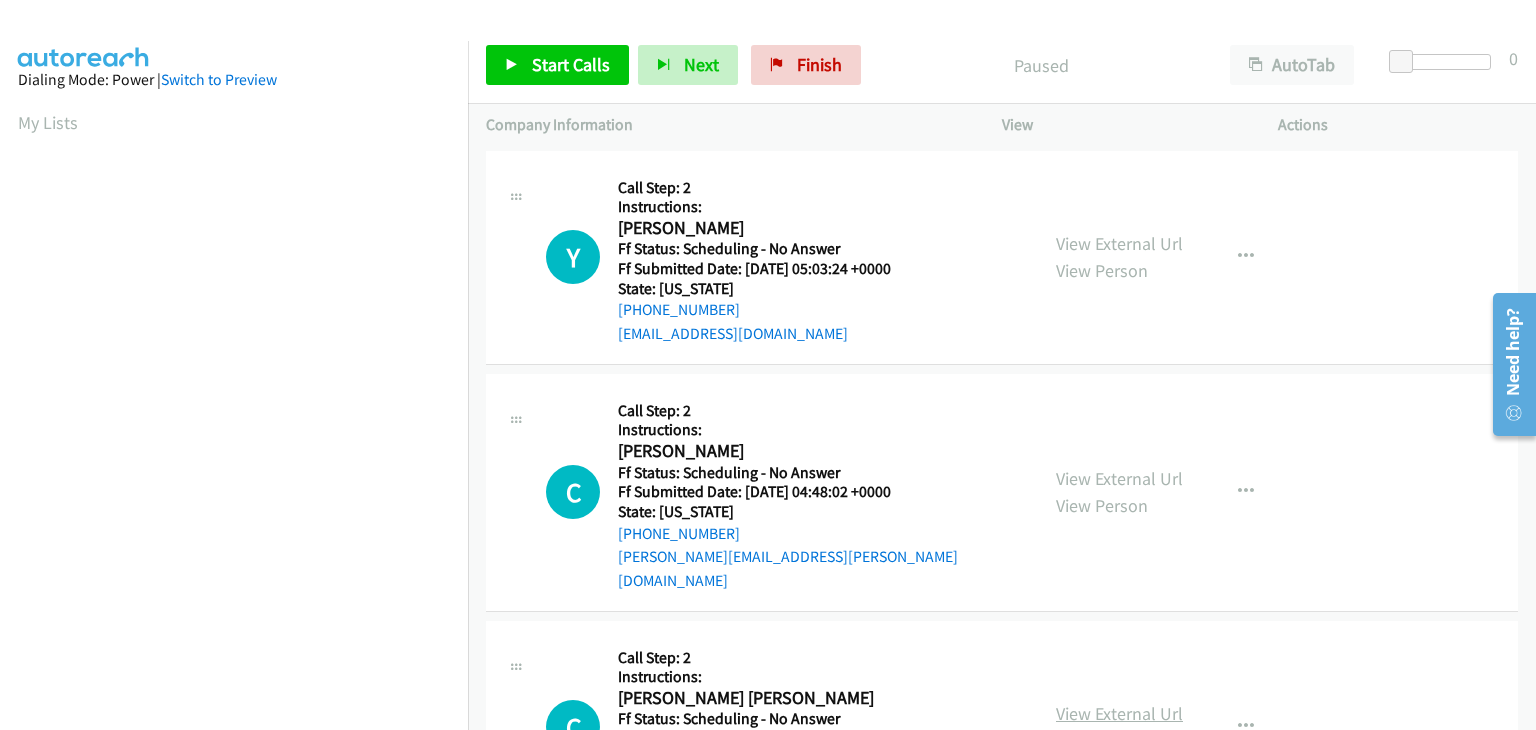 click on "View External Url" at bounding box center [1119, 713] 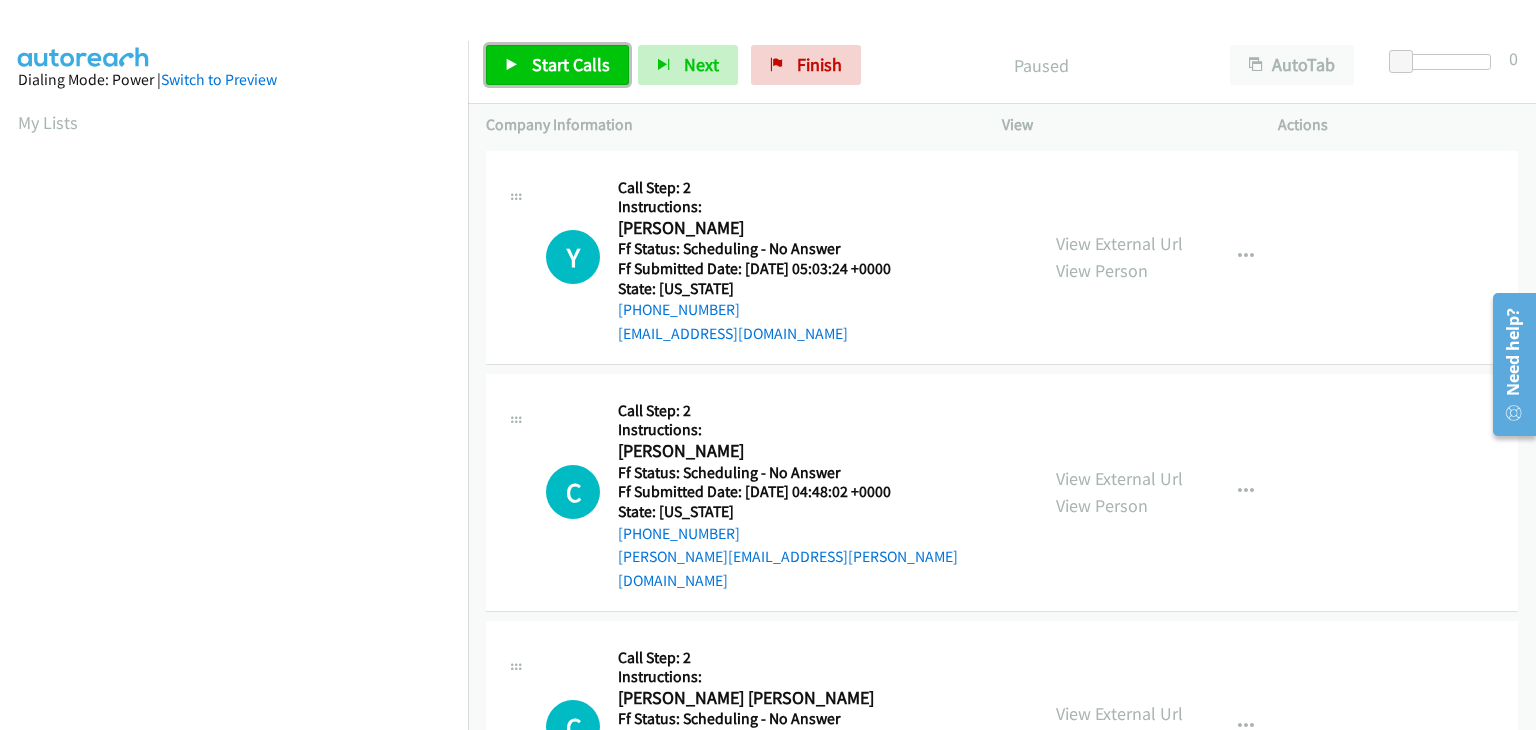 click on "Start Calls" at bounding box center (571, 64) 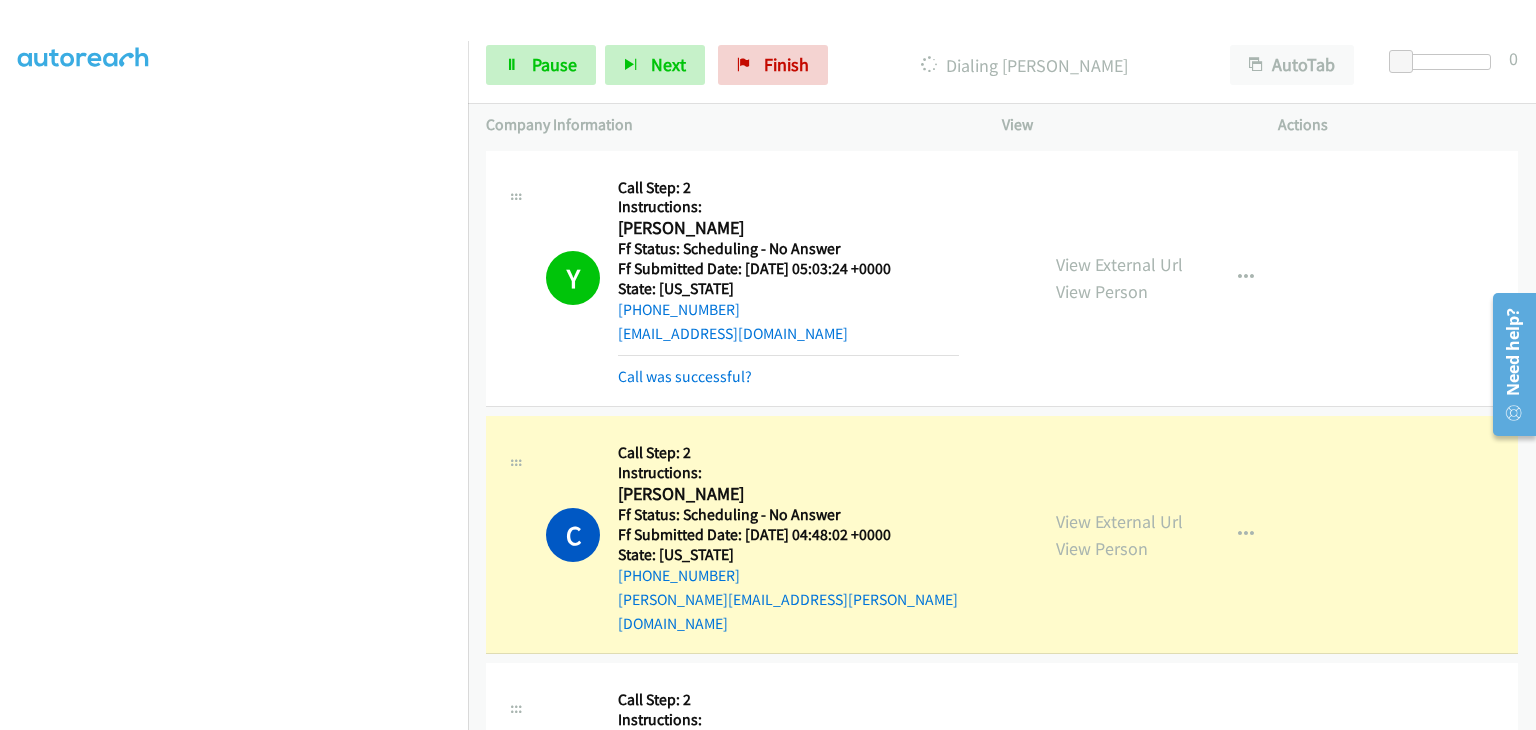 scroll, scrollTop: 392, scrollLeft: 0, axis: vertical 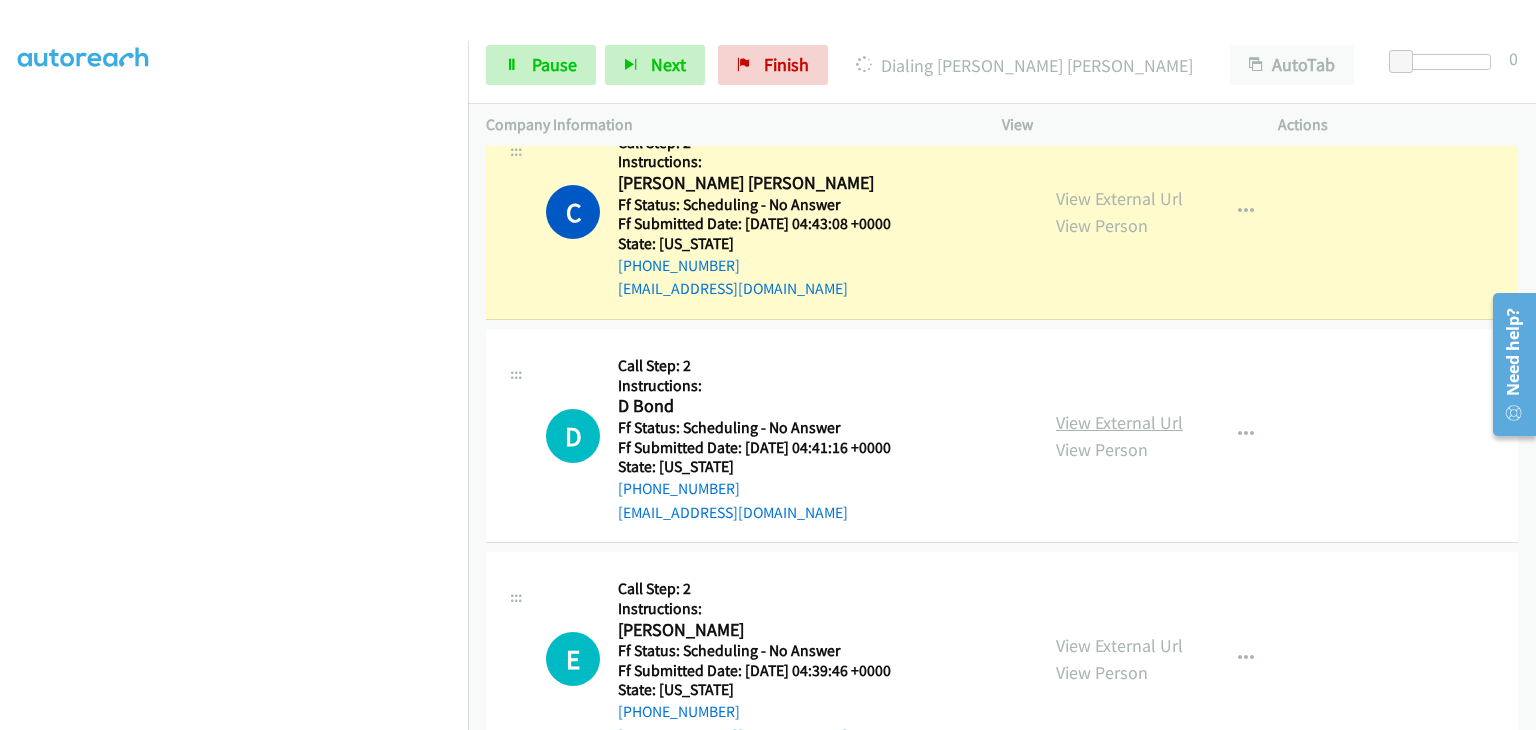 click on "View External Url" at bounding box center [1119, 422] 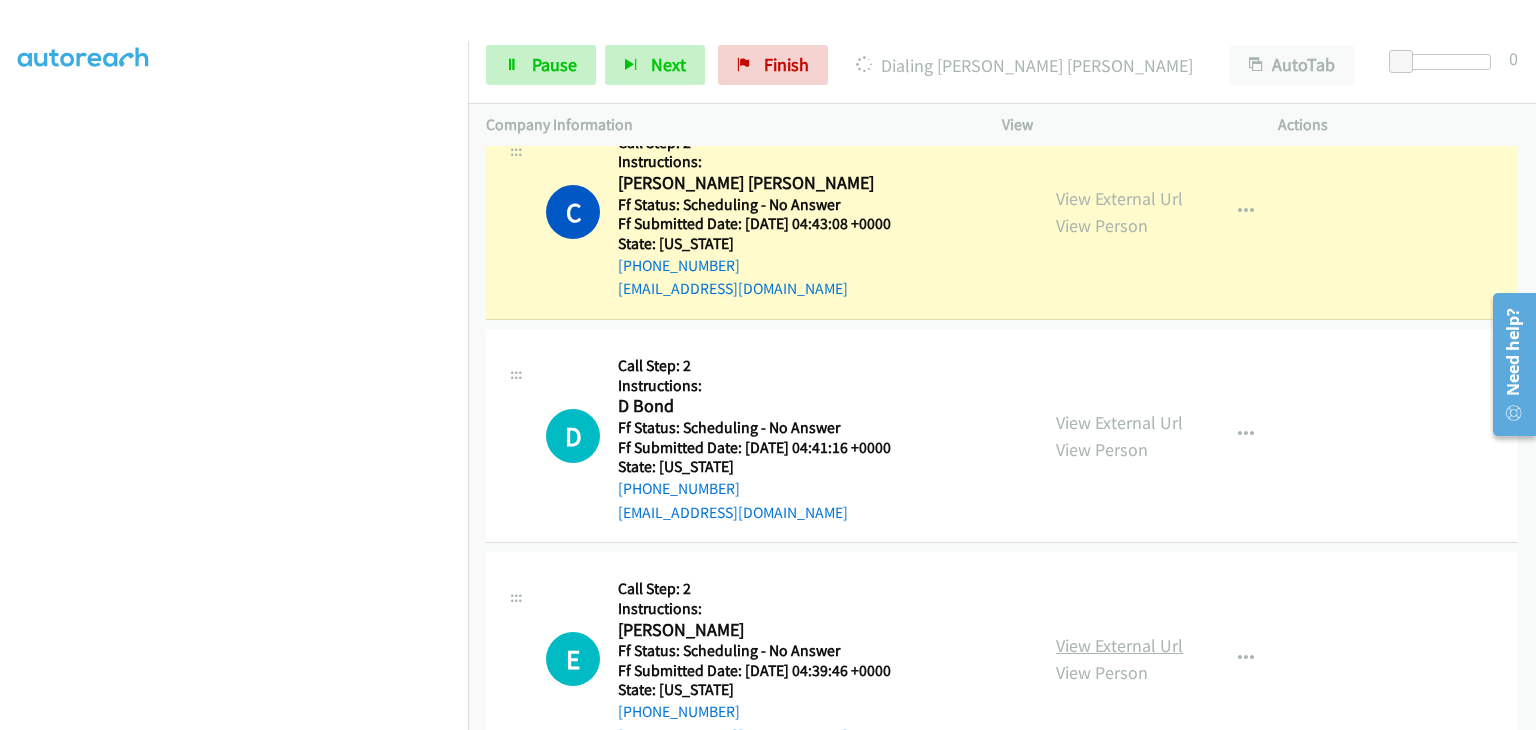 click on "View External Url" at bounding box center [1119, 645] 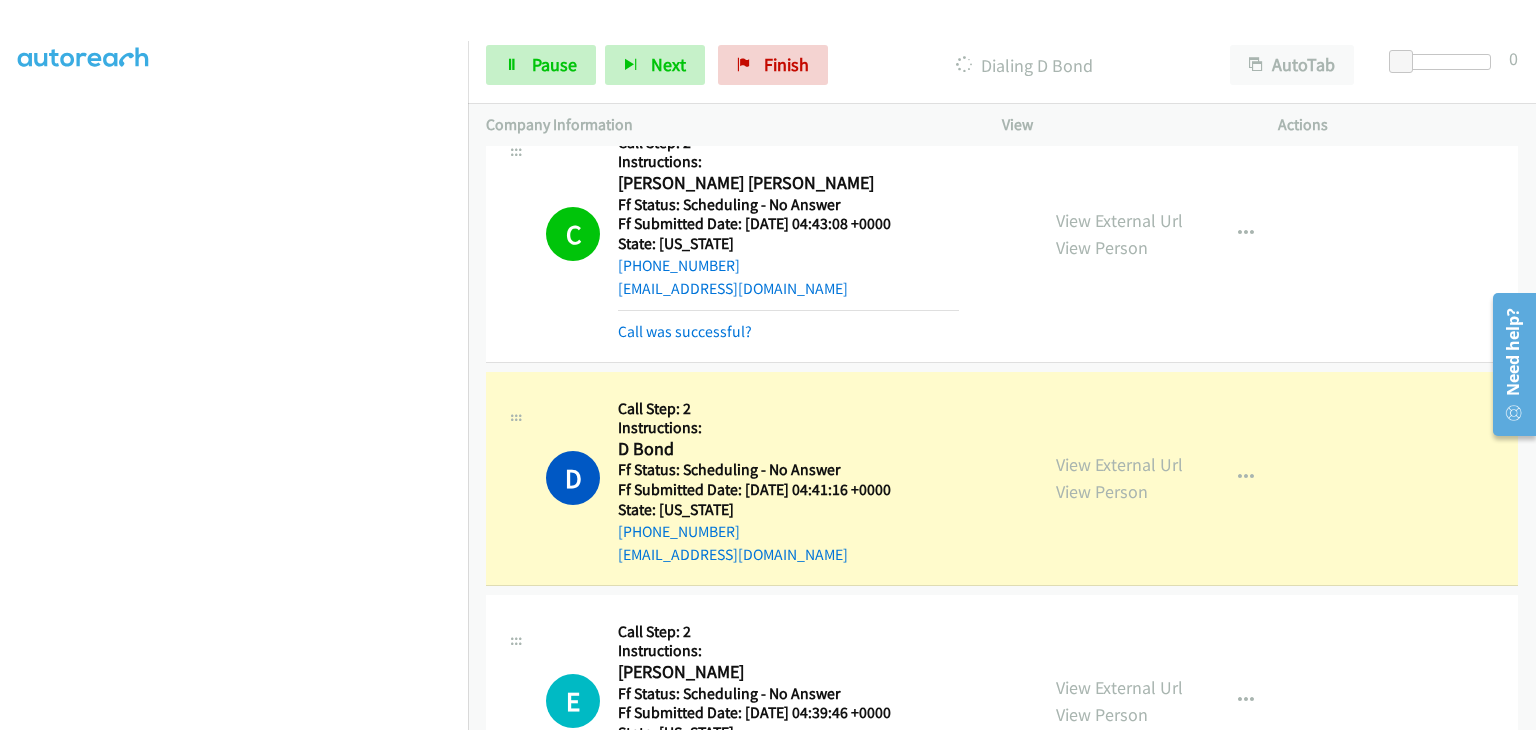 scroll, scrollTop: 392, scrollLeft: 0, axis: vertical 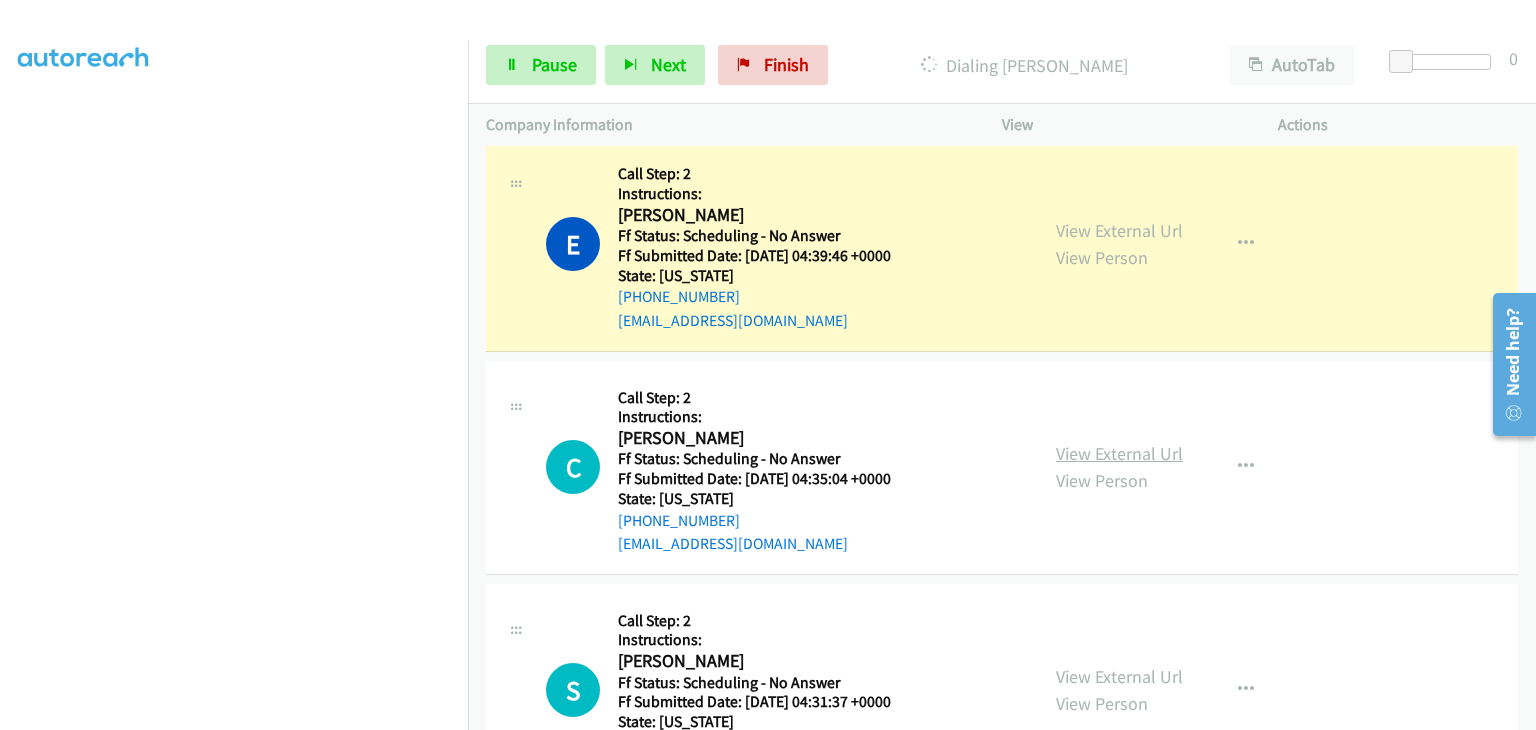 click on "View External Url" at bounding box center [1119, 453] 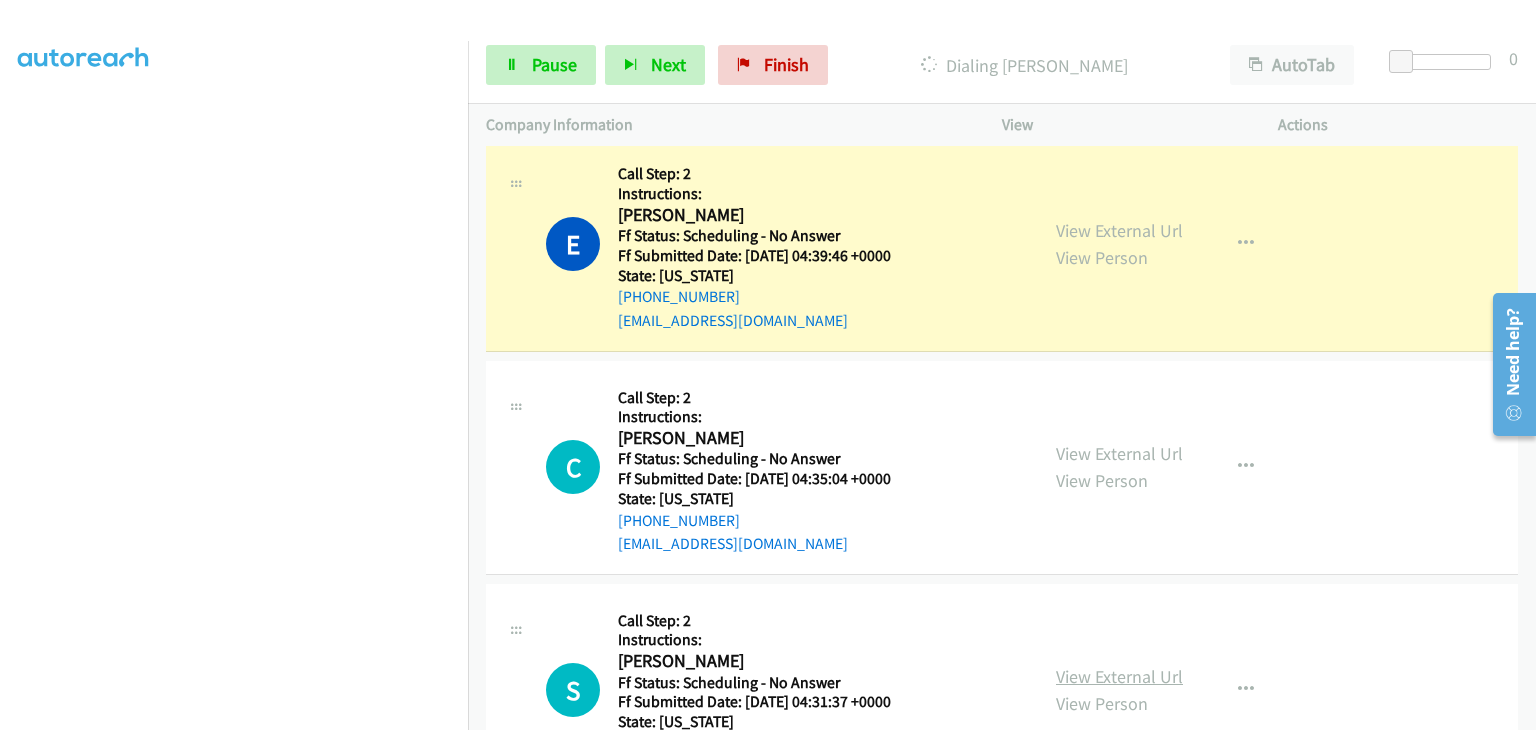 click on "View External Url" at bounding box center (1119, 676) 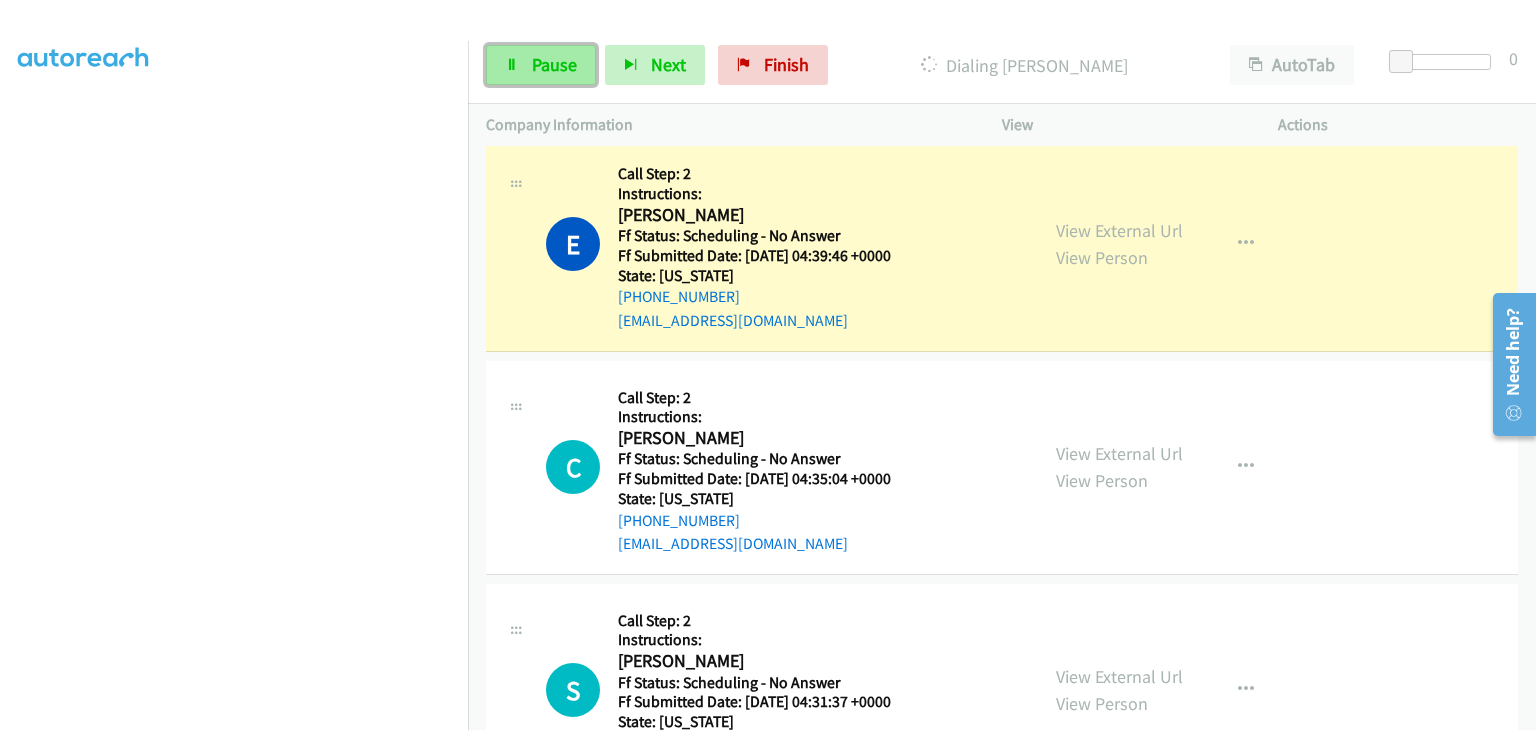 click on "Pause" at bounding box center [554, 64] 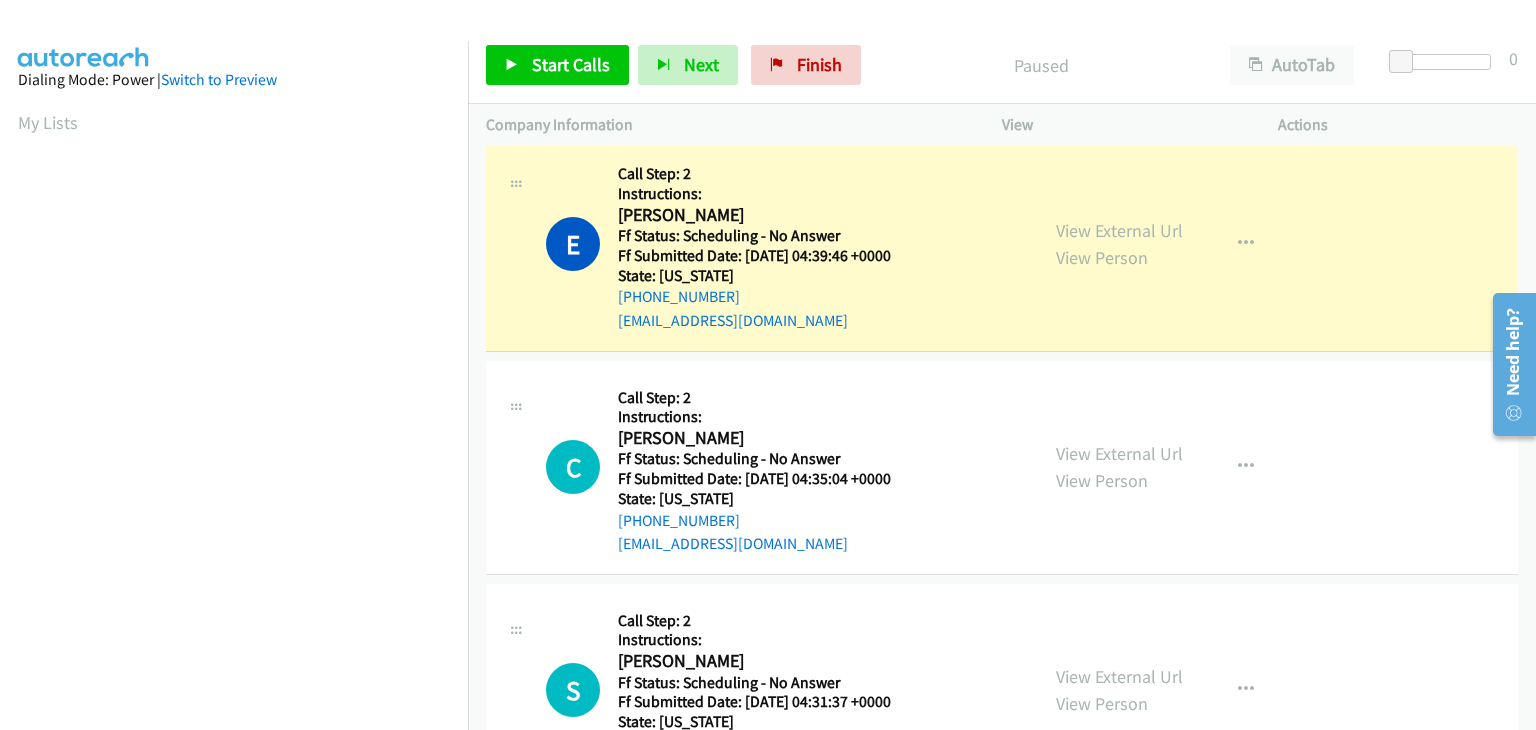 scroll, scrollTop: 392, scrollLeft: 0, axis: vertical 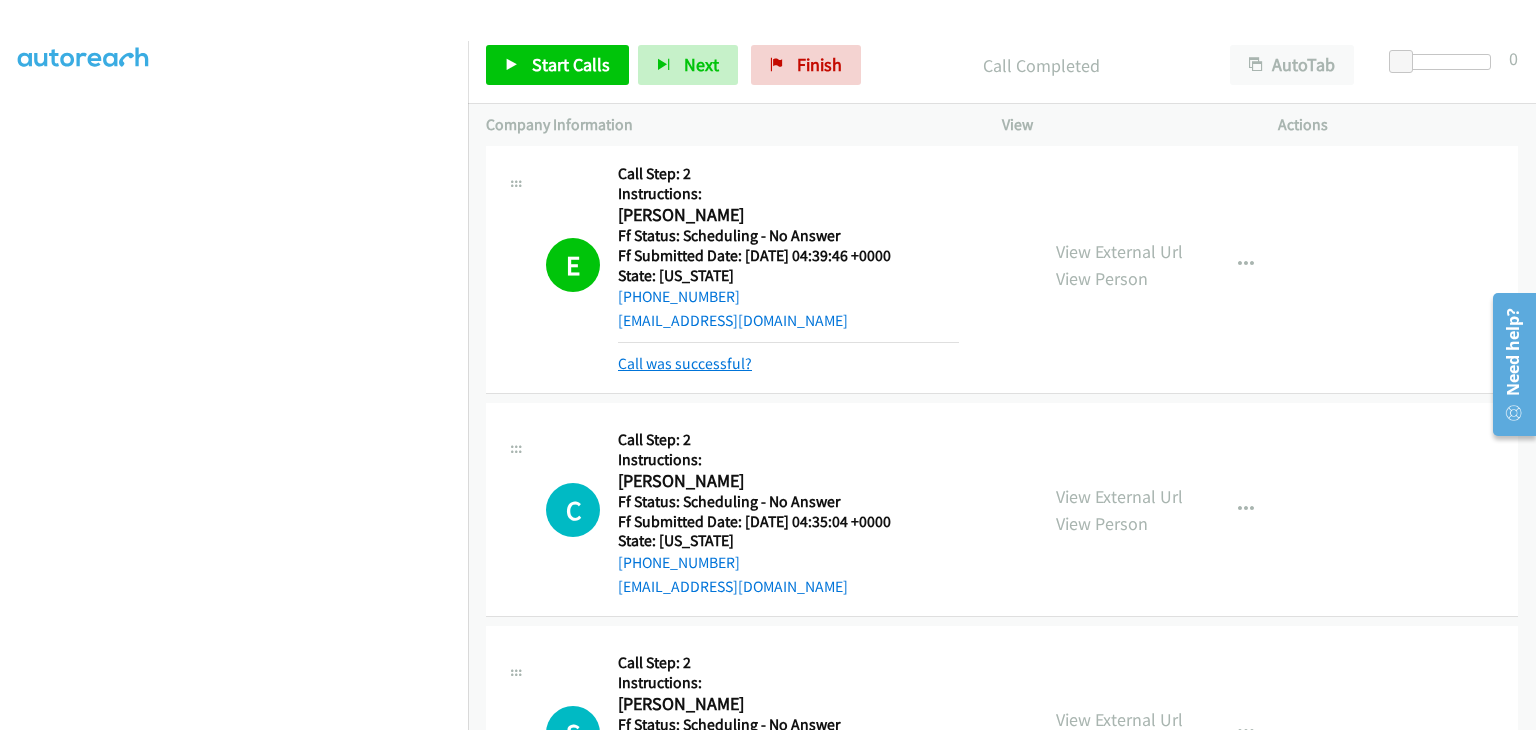 click on "Call was successful?" at bounding box center (685, 363) 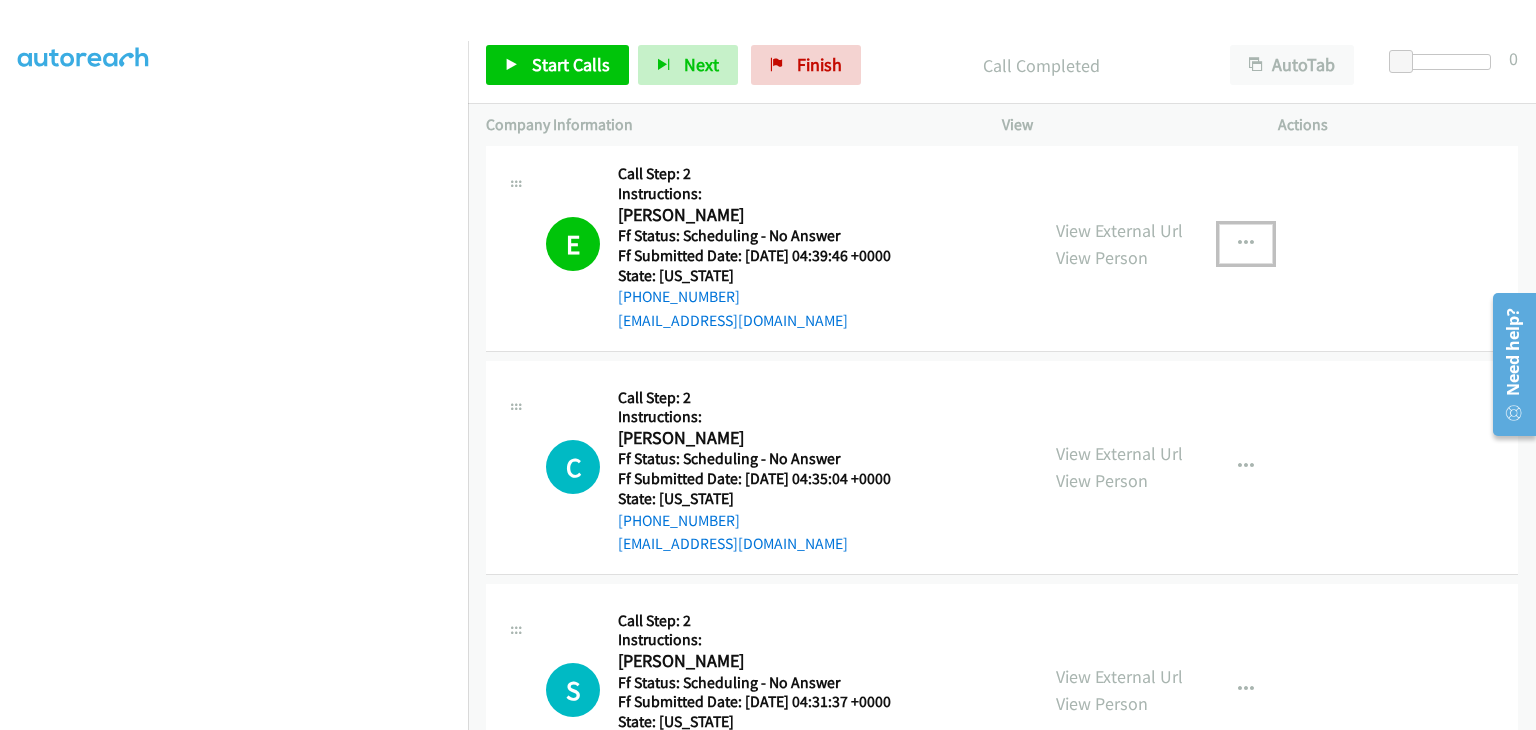 click at bounding box center (1246, 244) 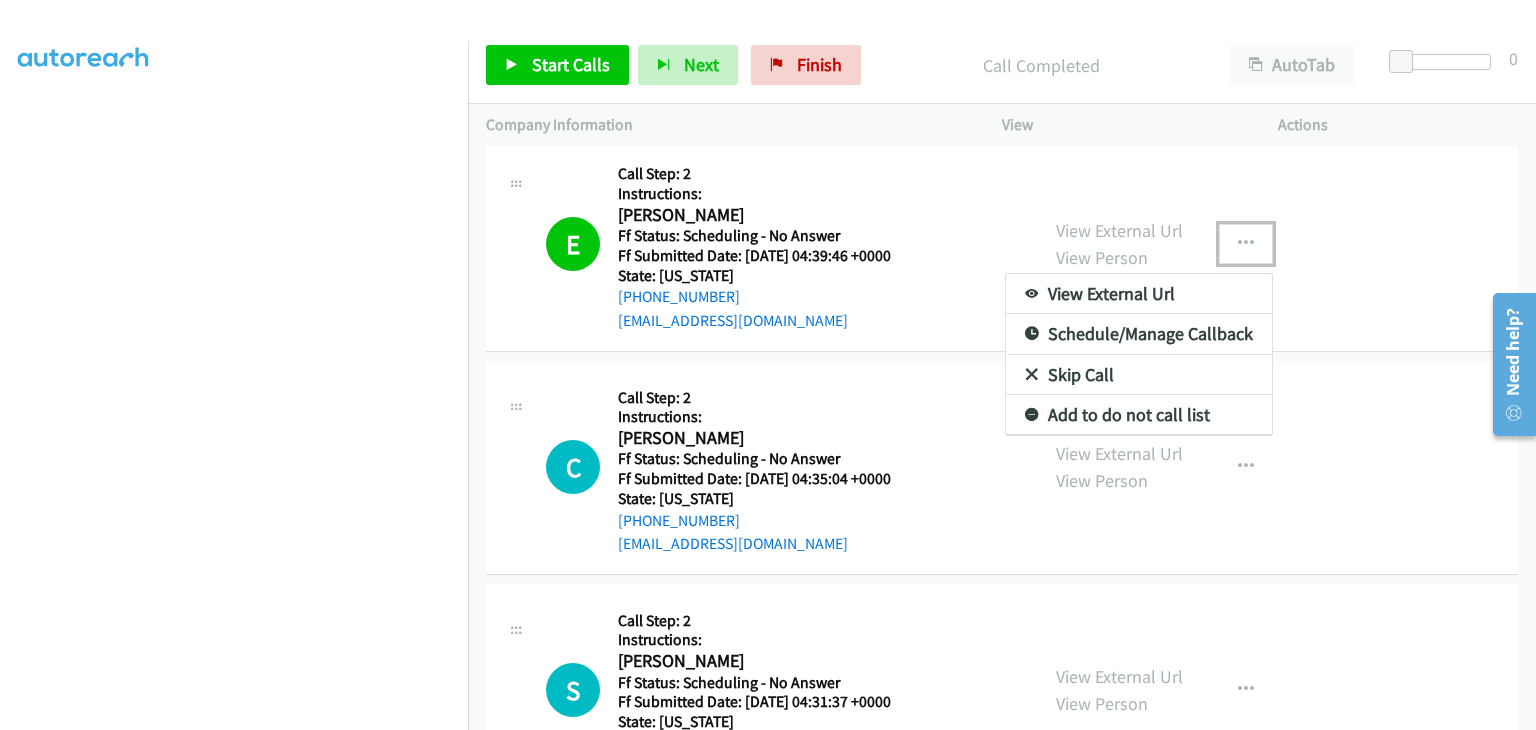 click on "Add to do not call list" at bounding box center (1139, 415) 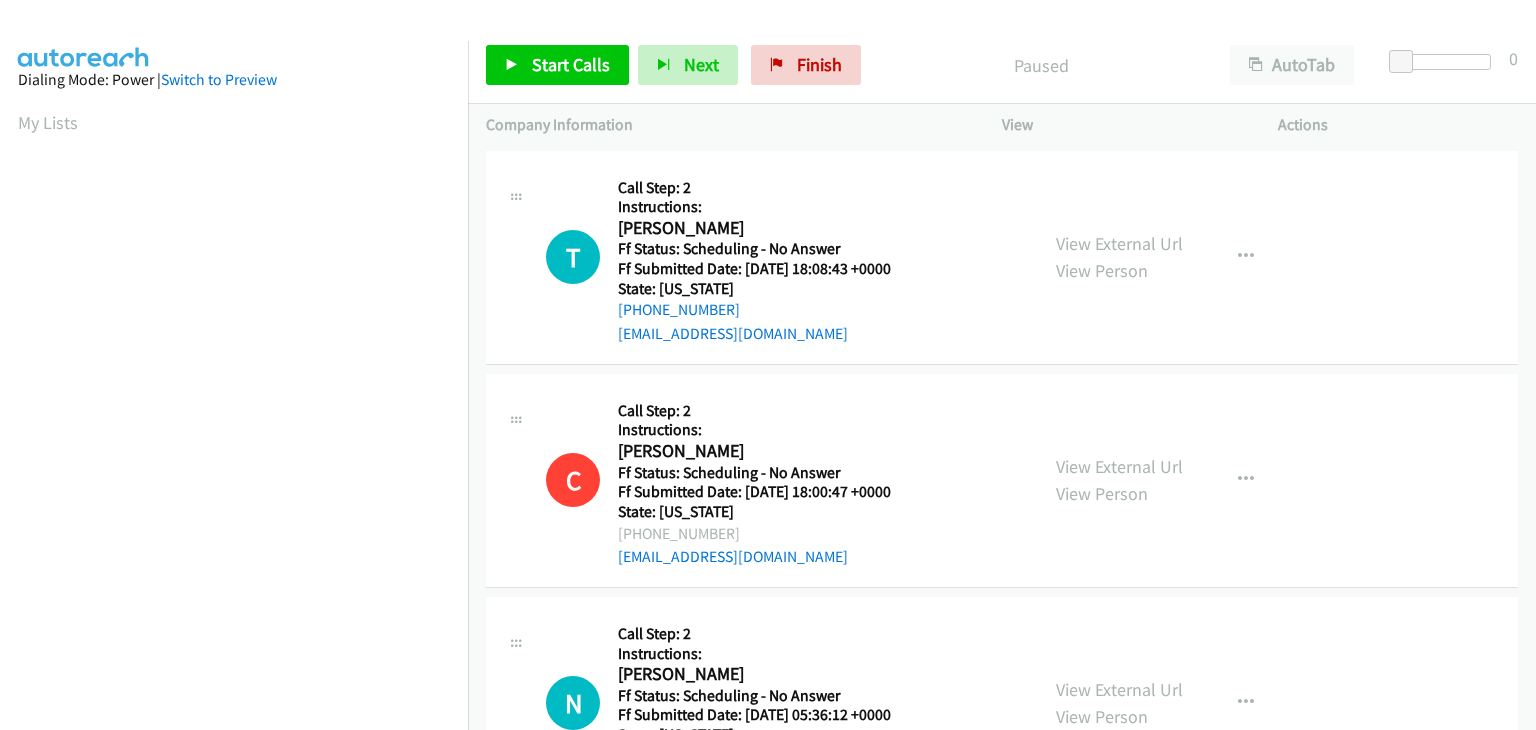 scroll, scrollTop: 0, scrollLeft: 0, axis: both 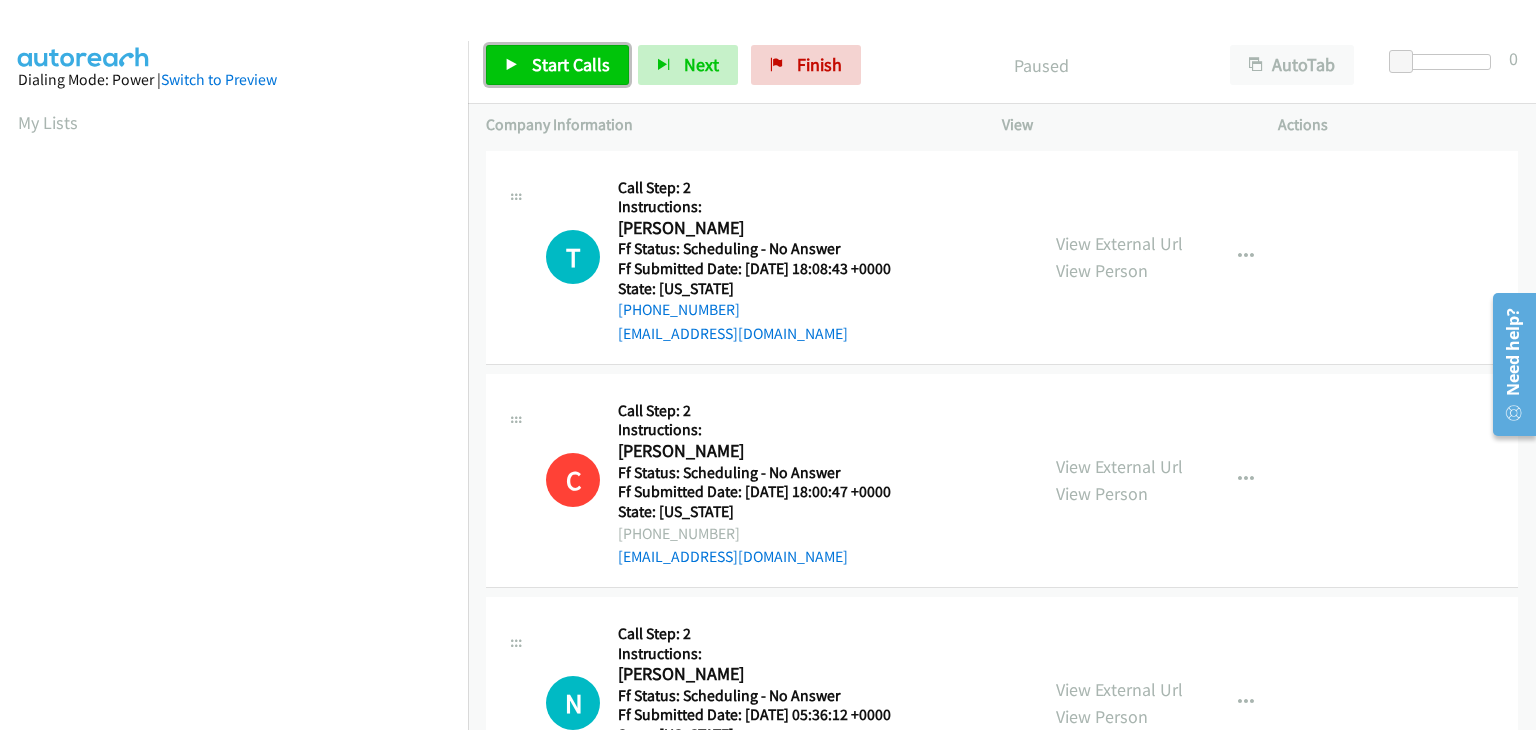 click on "Start Calls" at bounding box center (571, 64) 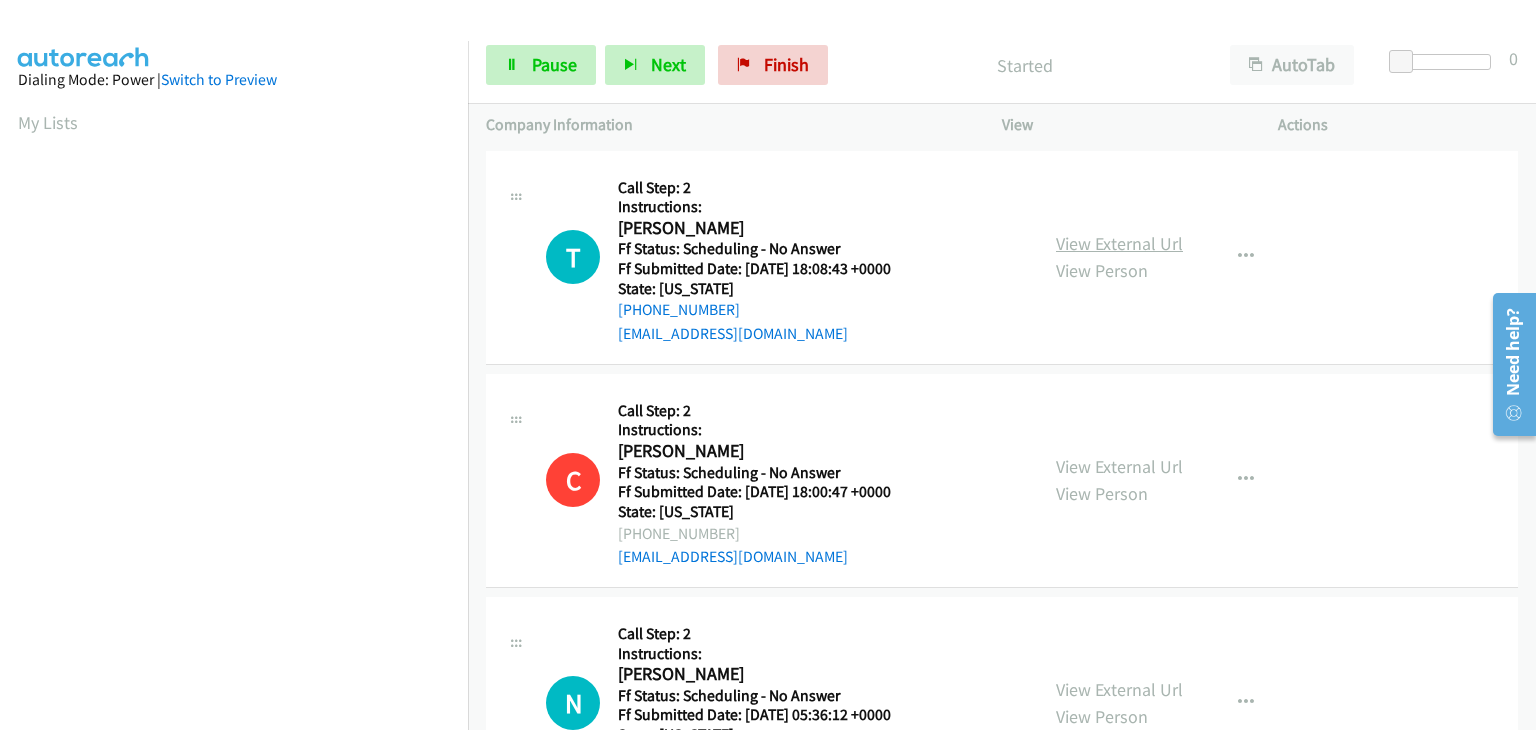 click on "View External Url" at bounding box center (1119, 243) 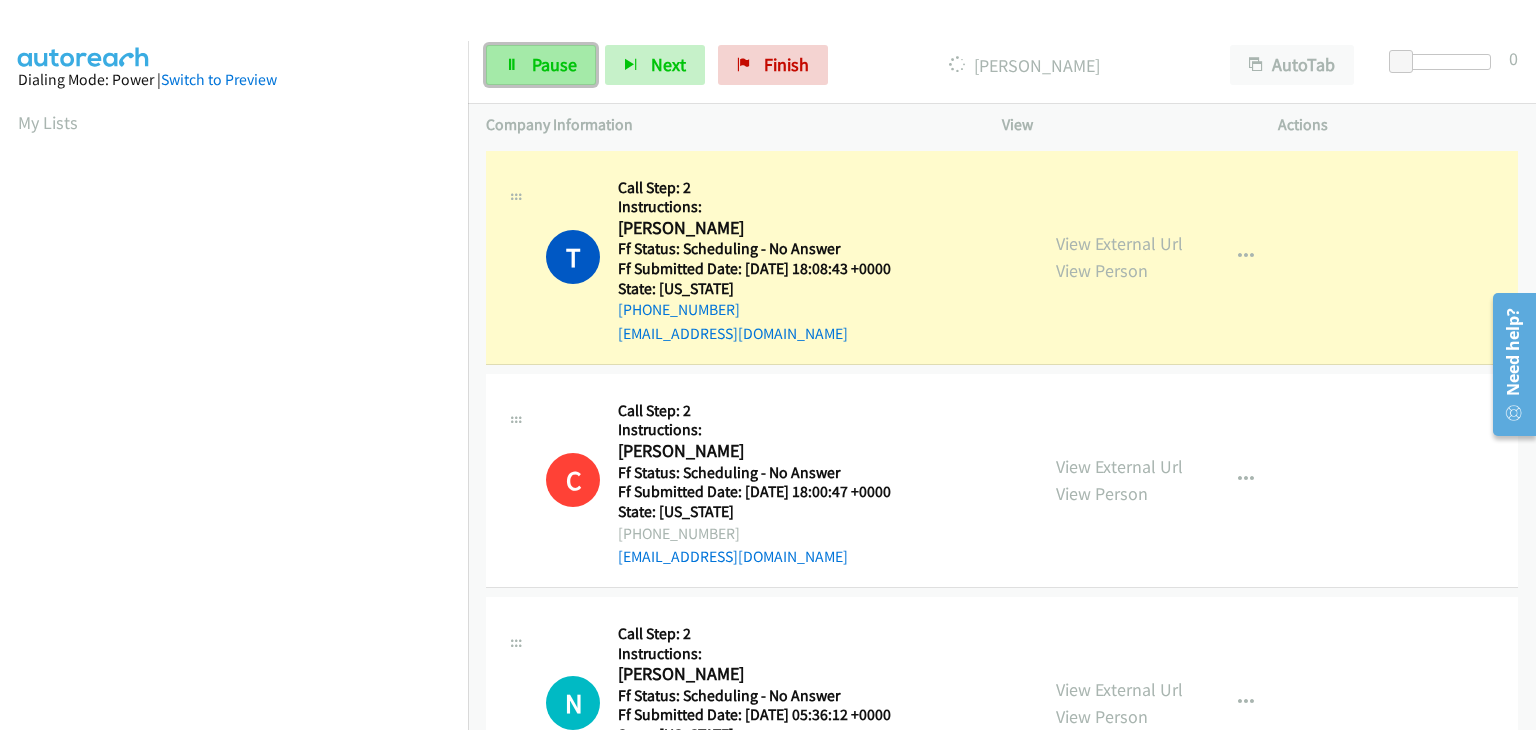 click on "Pause" at bounding box center (554, 64) 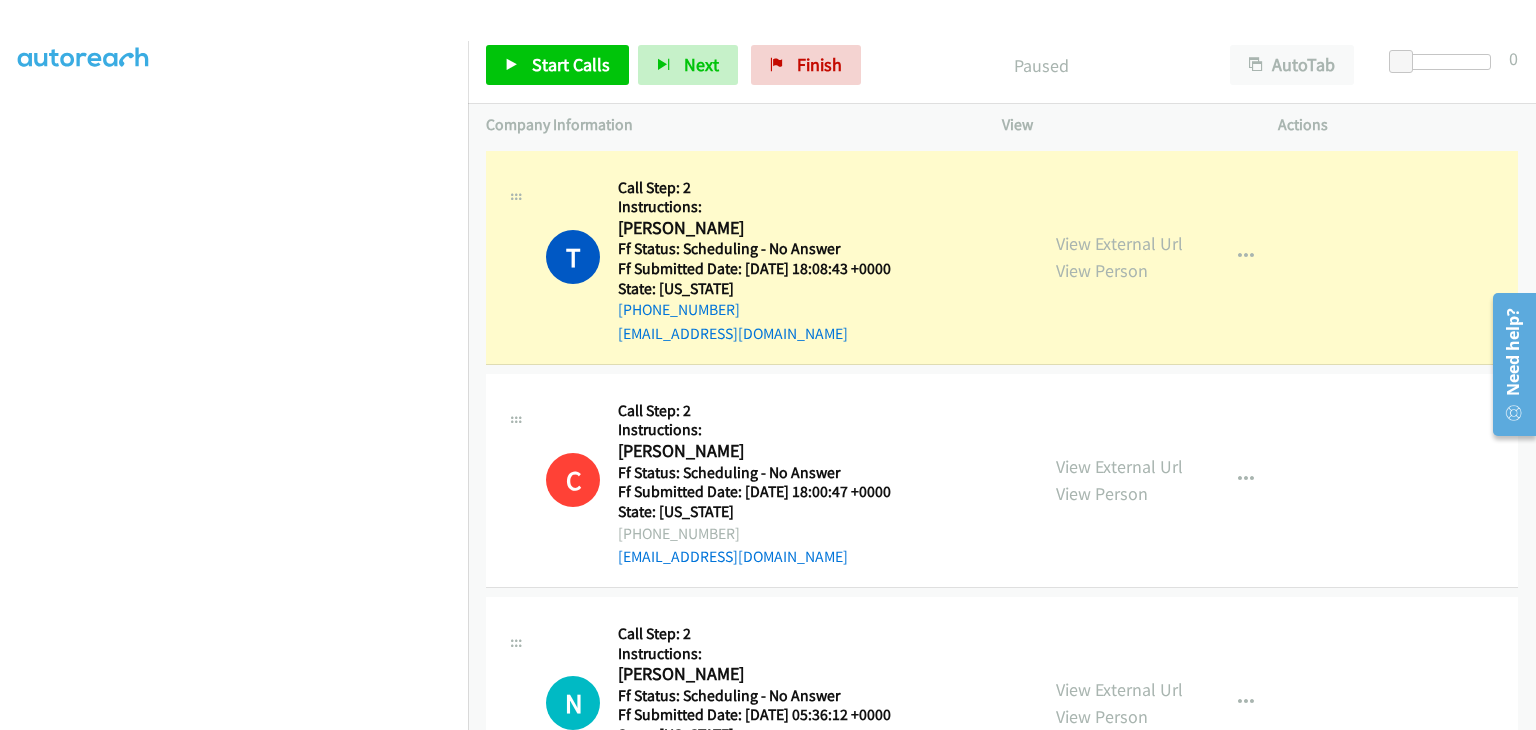 scroll, scrollTop: 392, scrollLeft: 0, axis: vertical 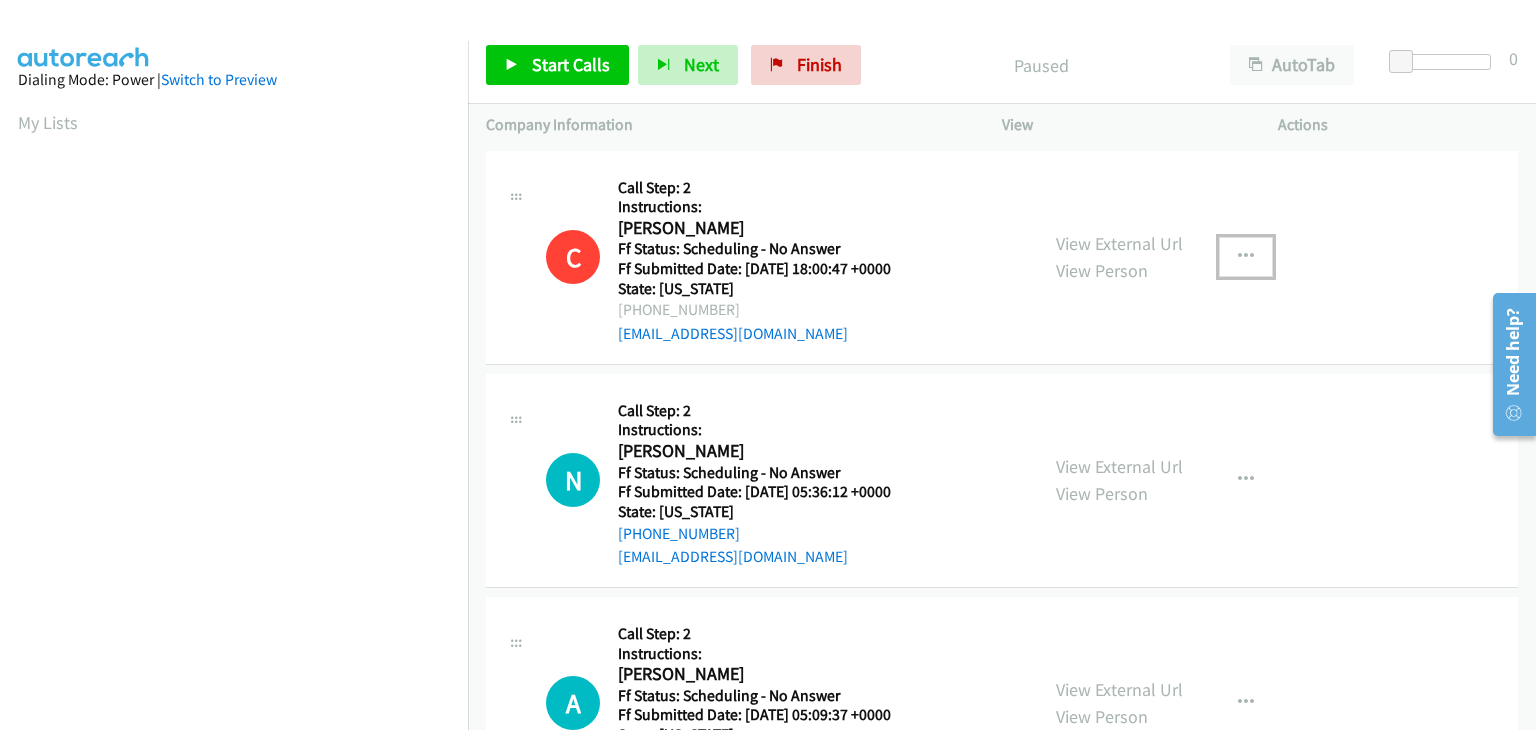 click at bounding box center [1246, 257] 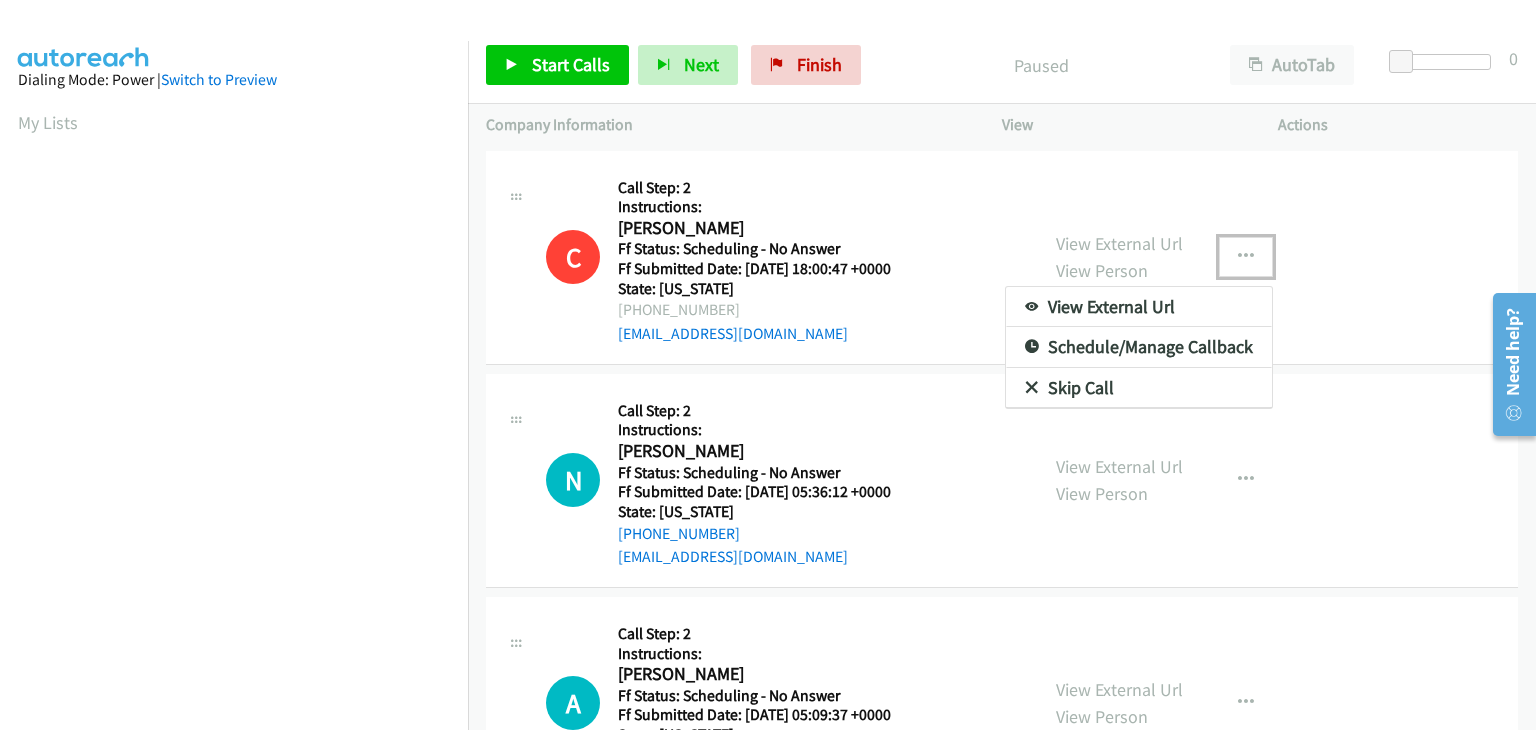click on "Skip Call" at bounding box center (1139, 388) 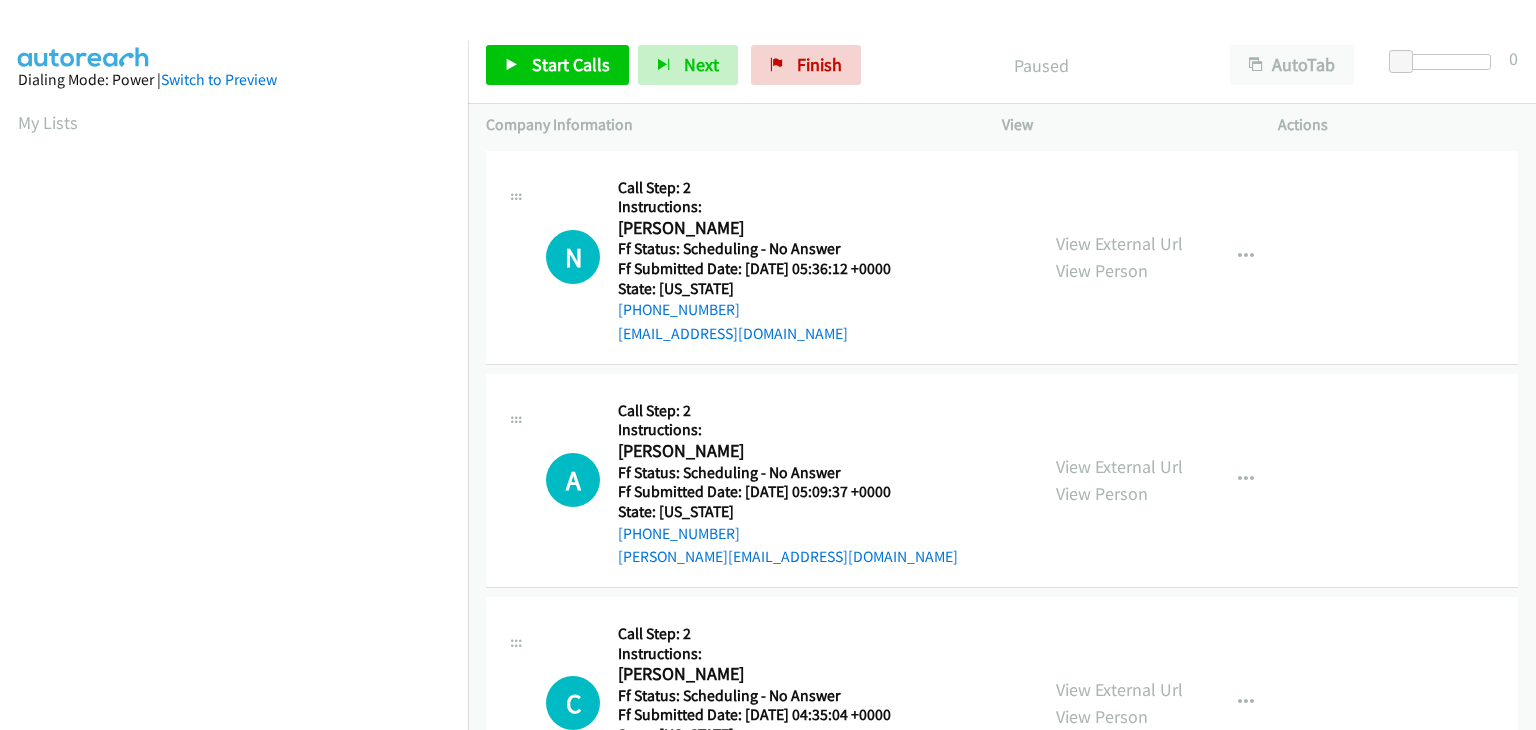 scroll, scrollTop: 0, scrollLeft: 0, axis: both 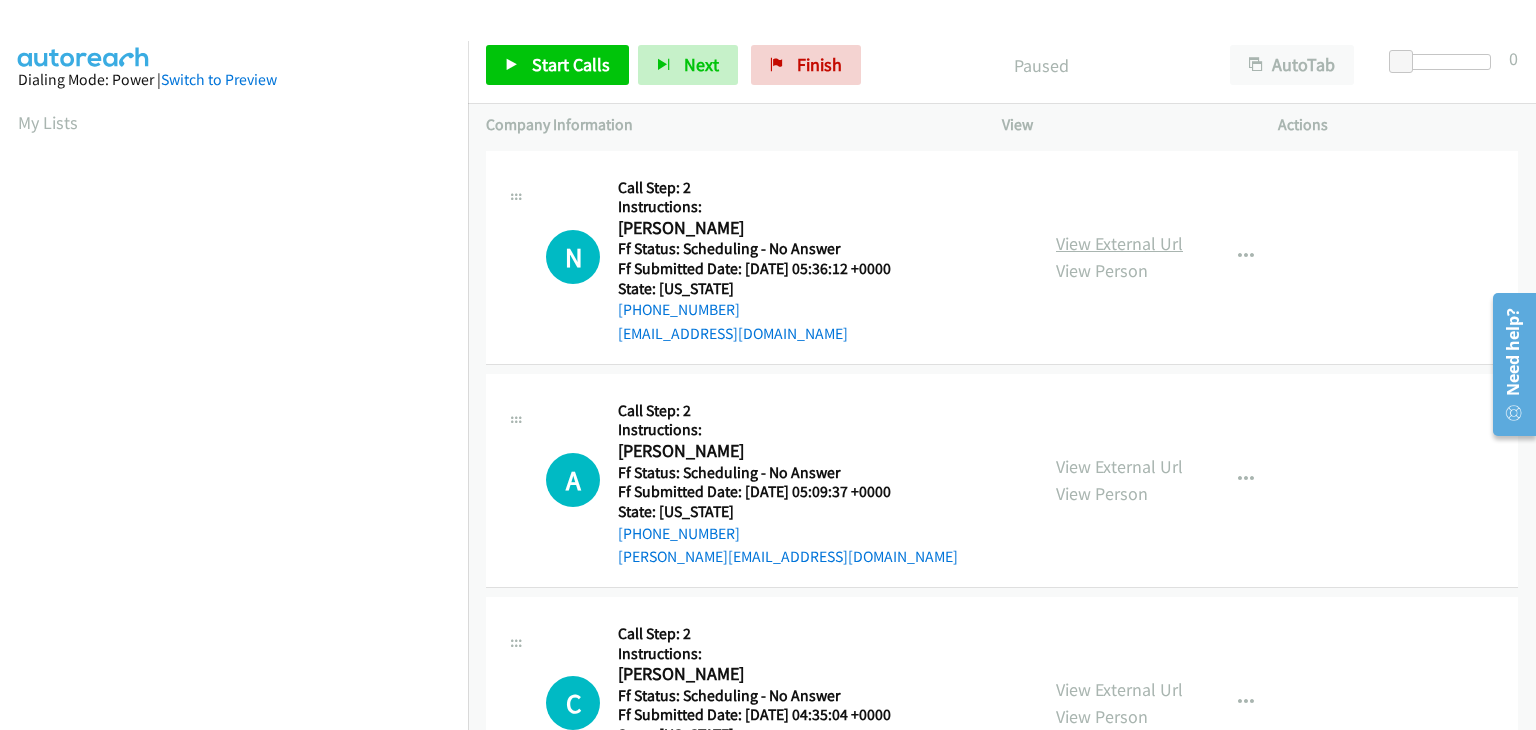 click on "View External Url" at bounding box center (1119, 243) 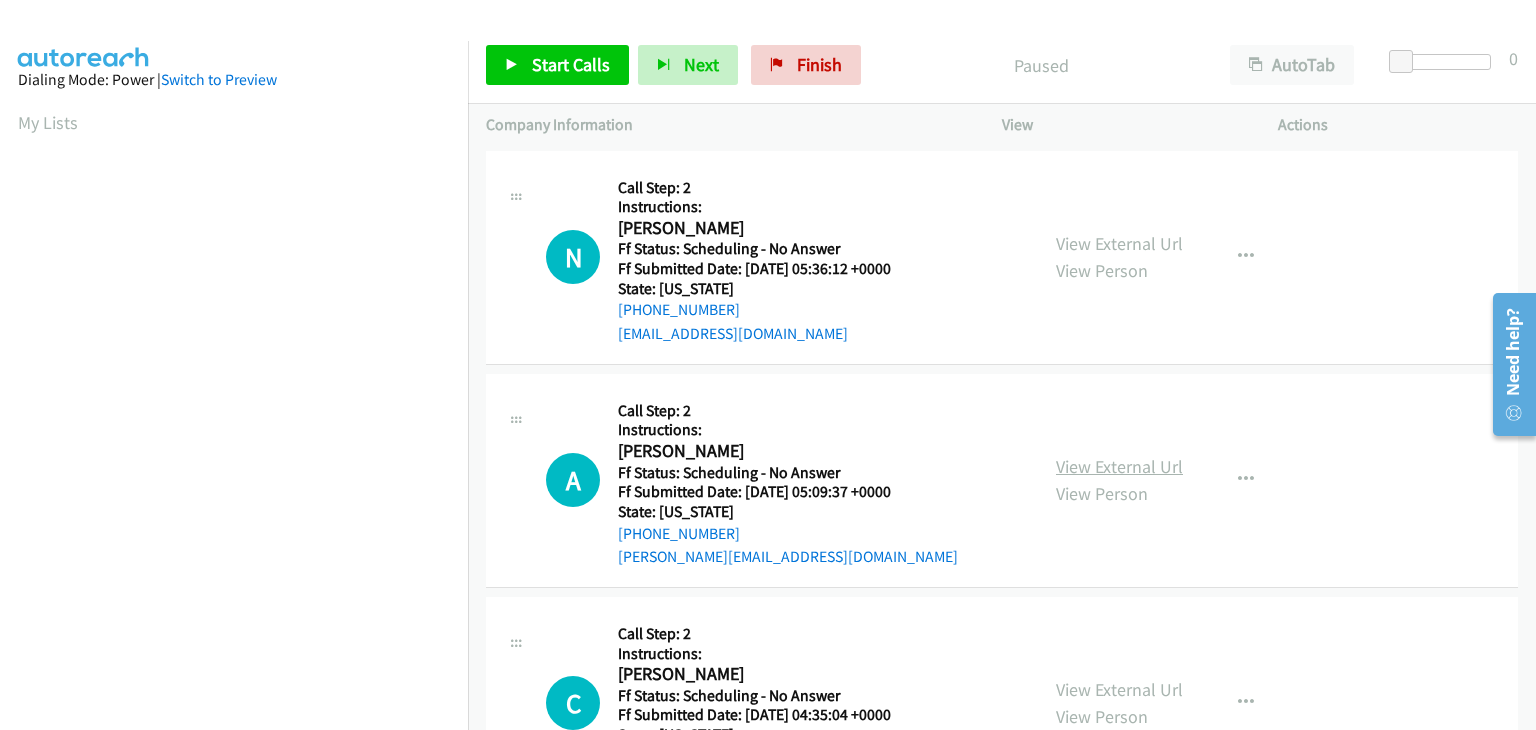 click on "View External Url" at bounding box center [1119, 466] 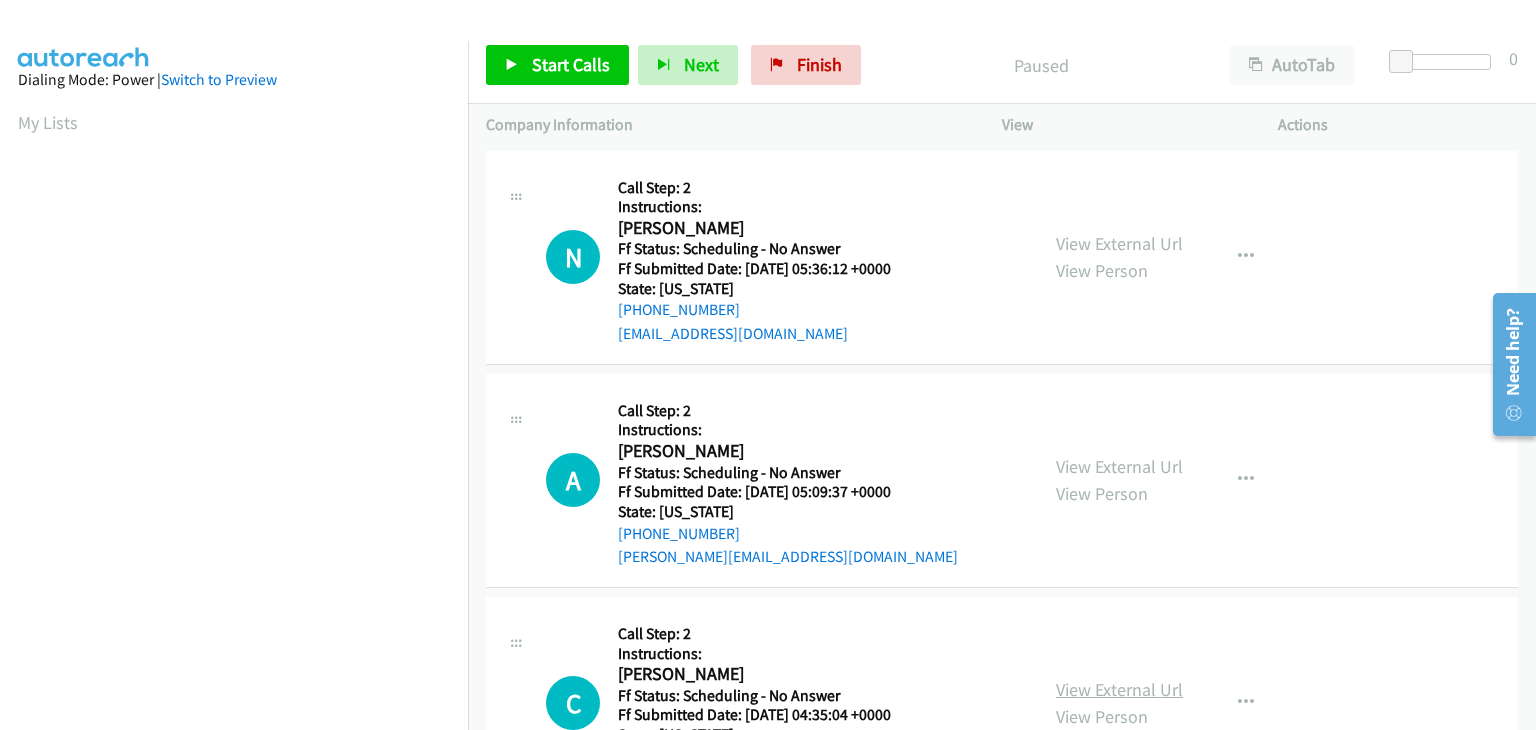 click on "View External Url" at bounding box center [1119, 689] 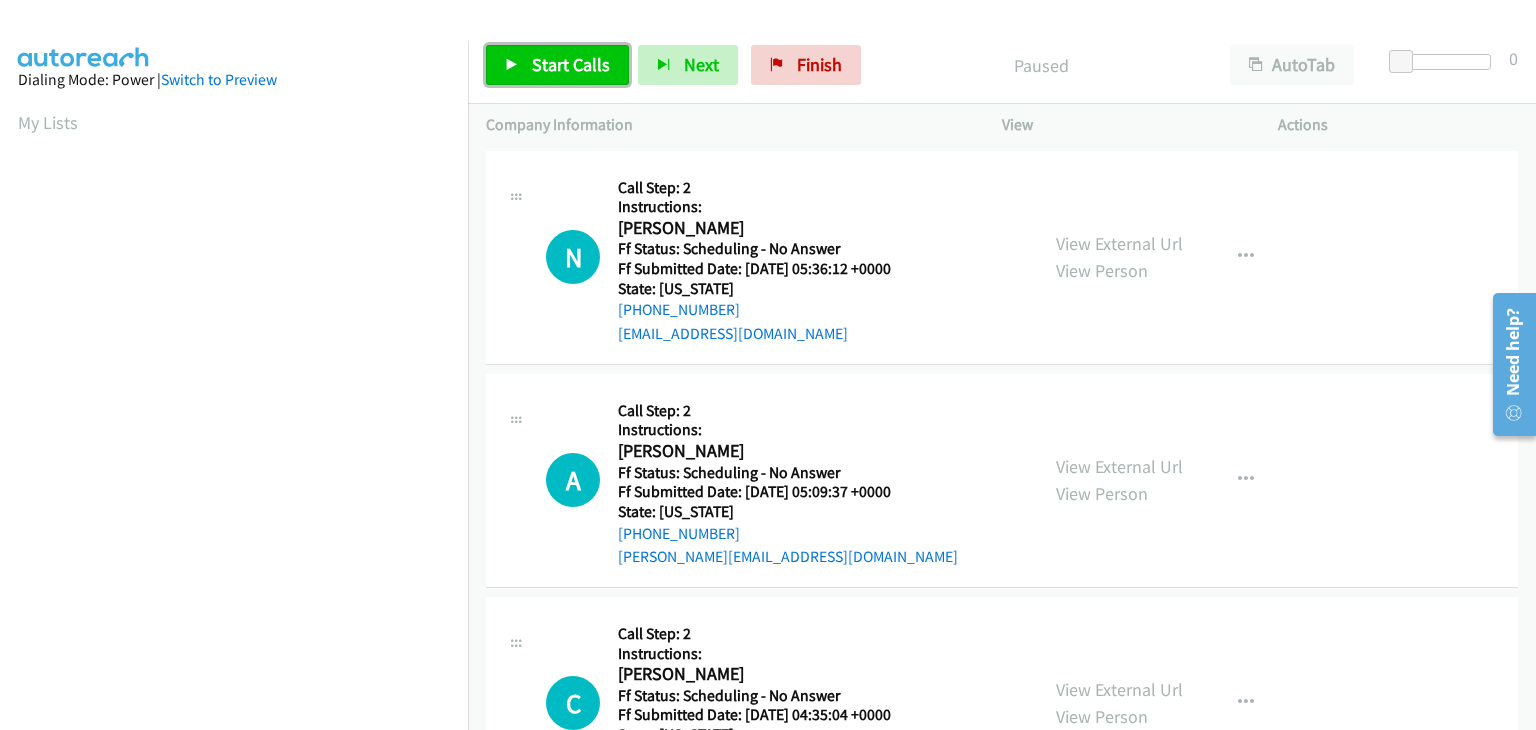 click on "Start Calls" at bounding box center (571, 64) 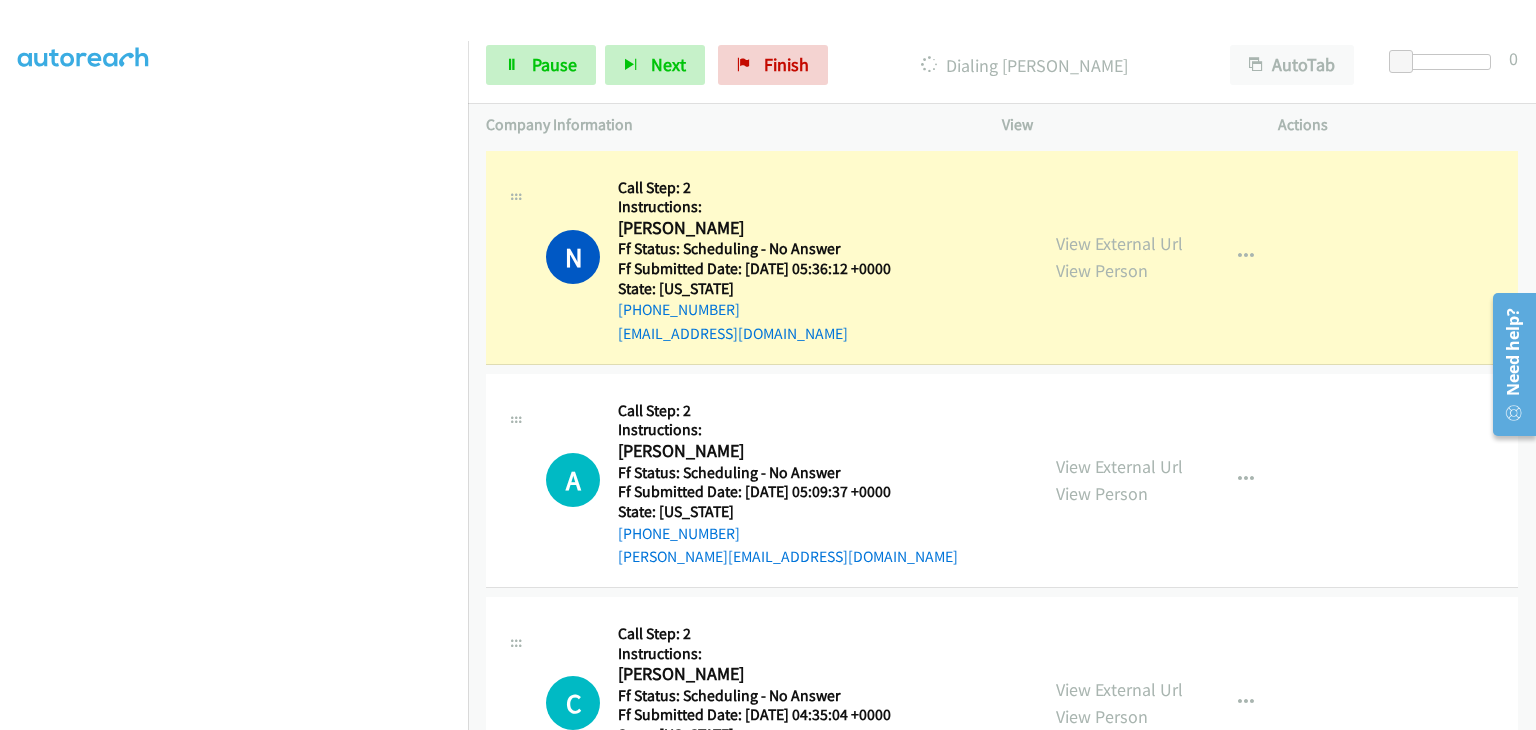 scroll, scrollTop: 392, scrollLeft: 0, axis: vertical 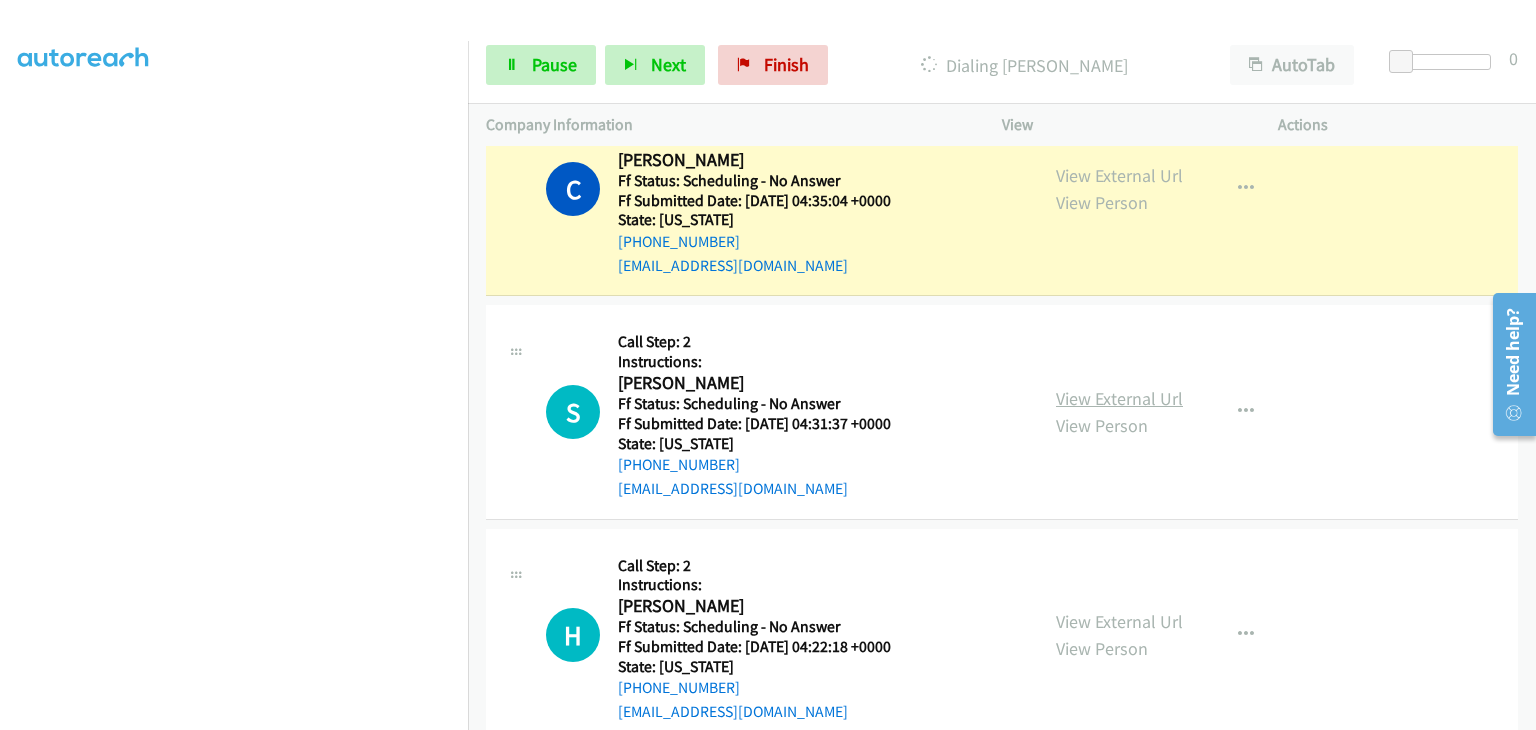click on "View External Url" at bounding box center (1119, 398) 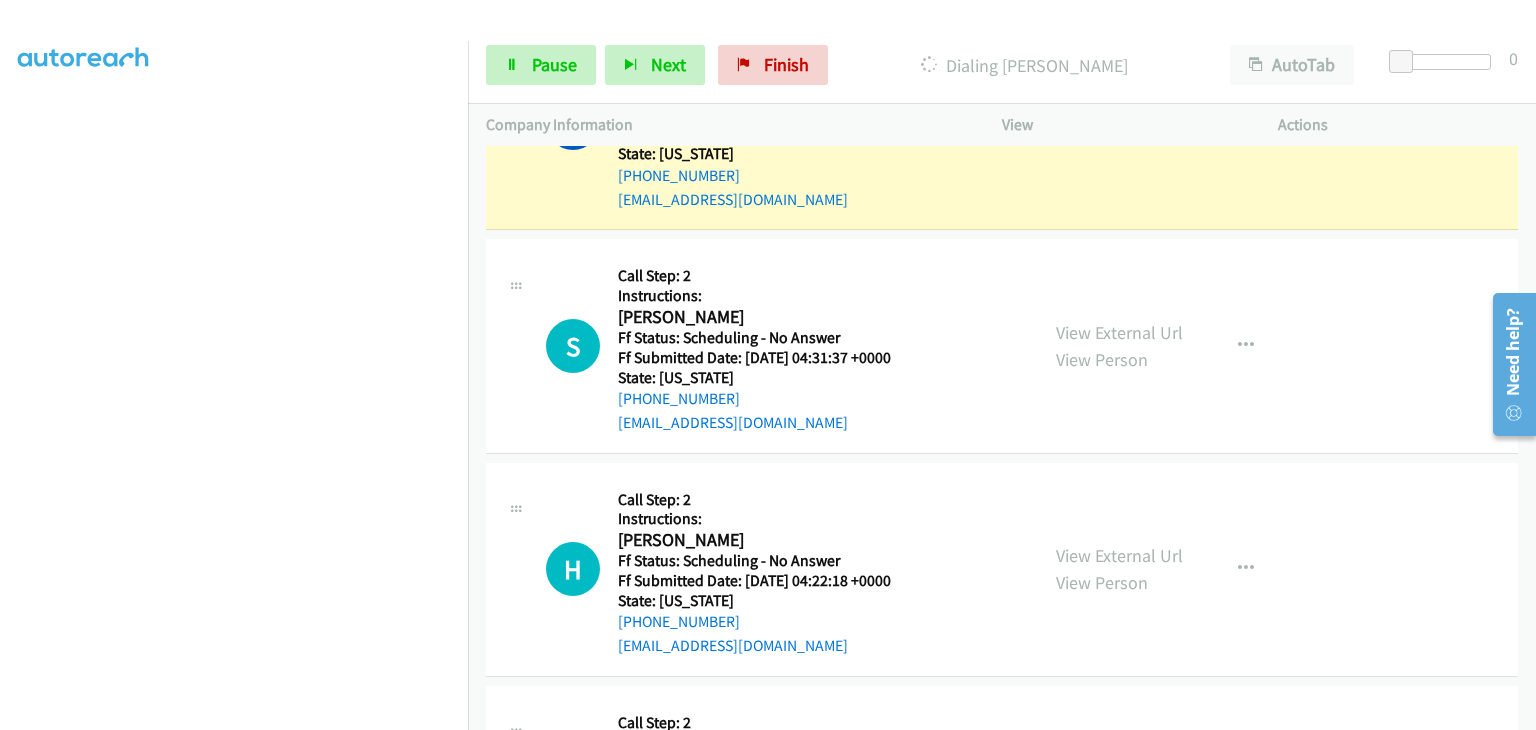 scroll, scrollTop: 700, scrollLeft: 0, axis: vertical 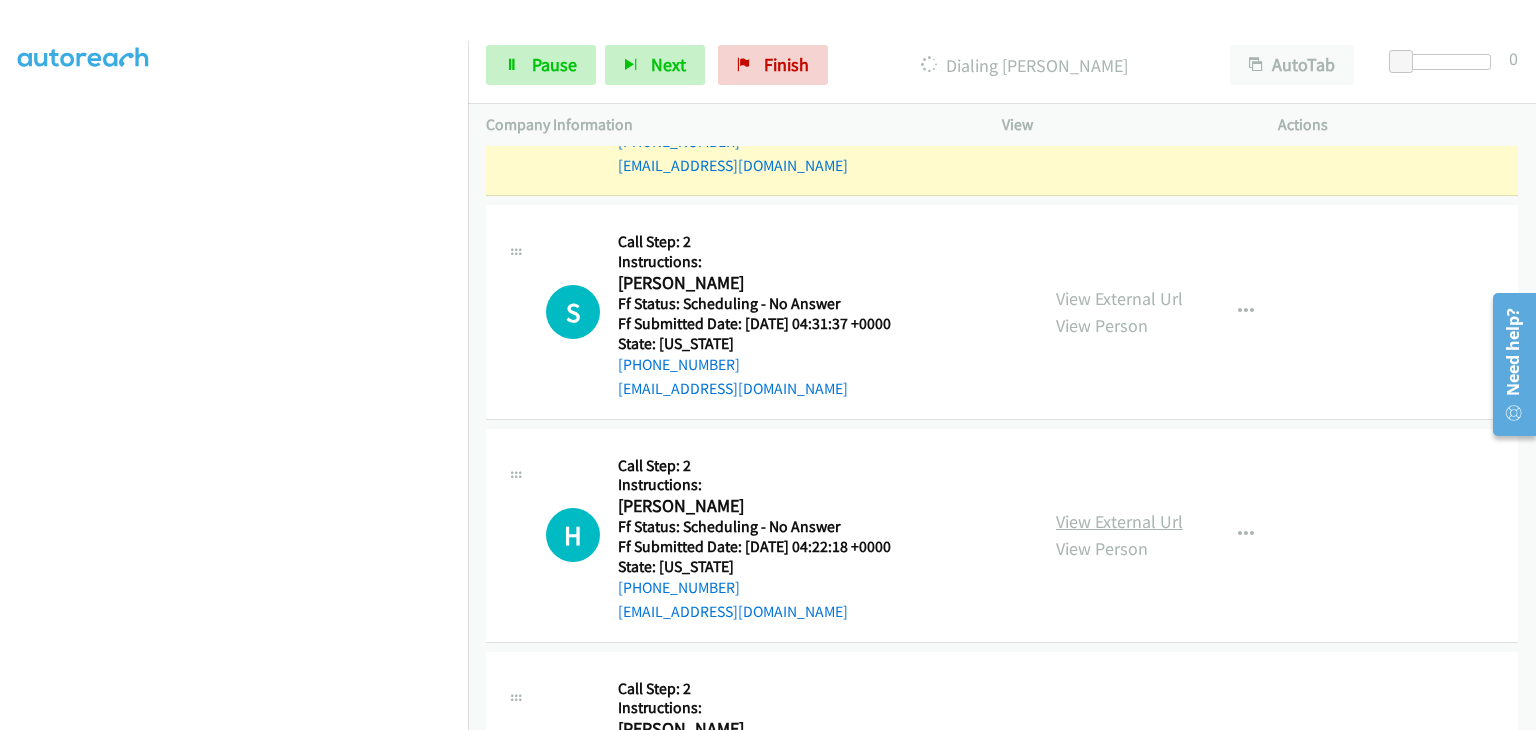 click on "View External Url" at bounding box center [1119, 521] 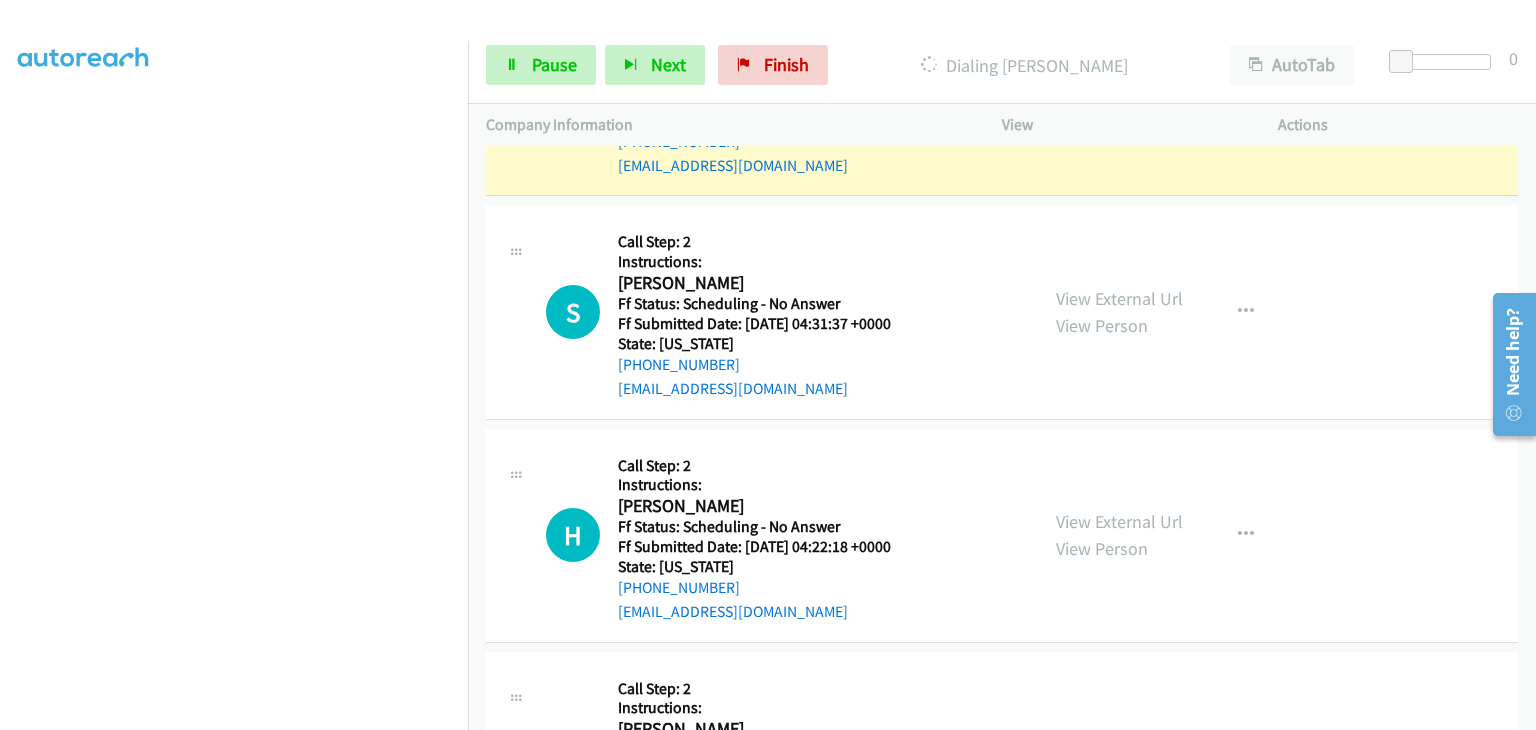 scroll, scrollTop: 392, scrollLeft: 0, axis: vertical 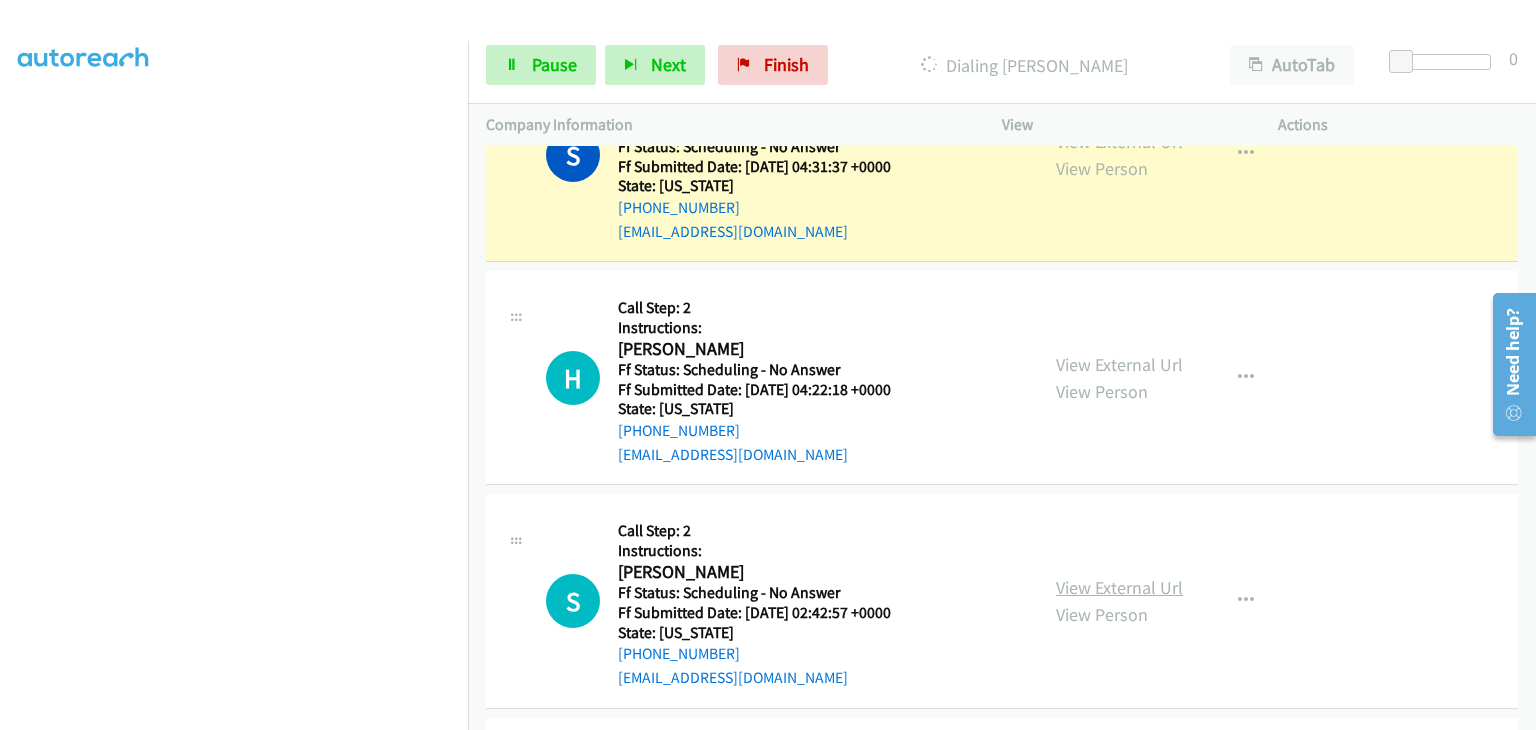 click on "View External Url" at bounding box center [1119, 587] 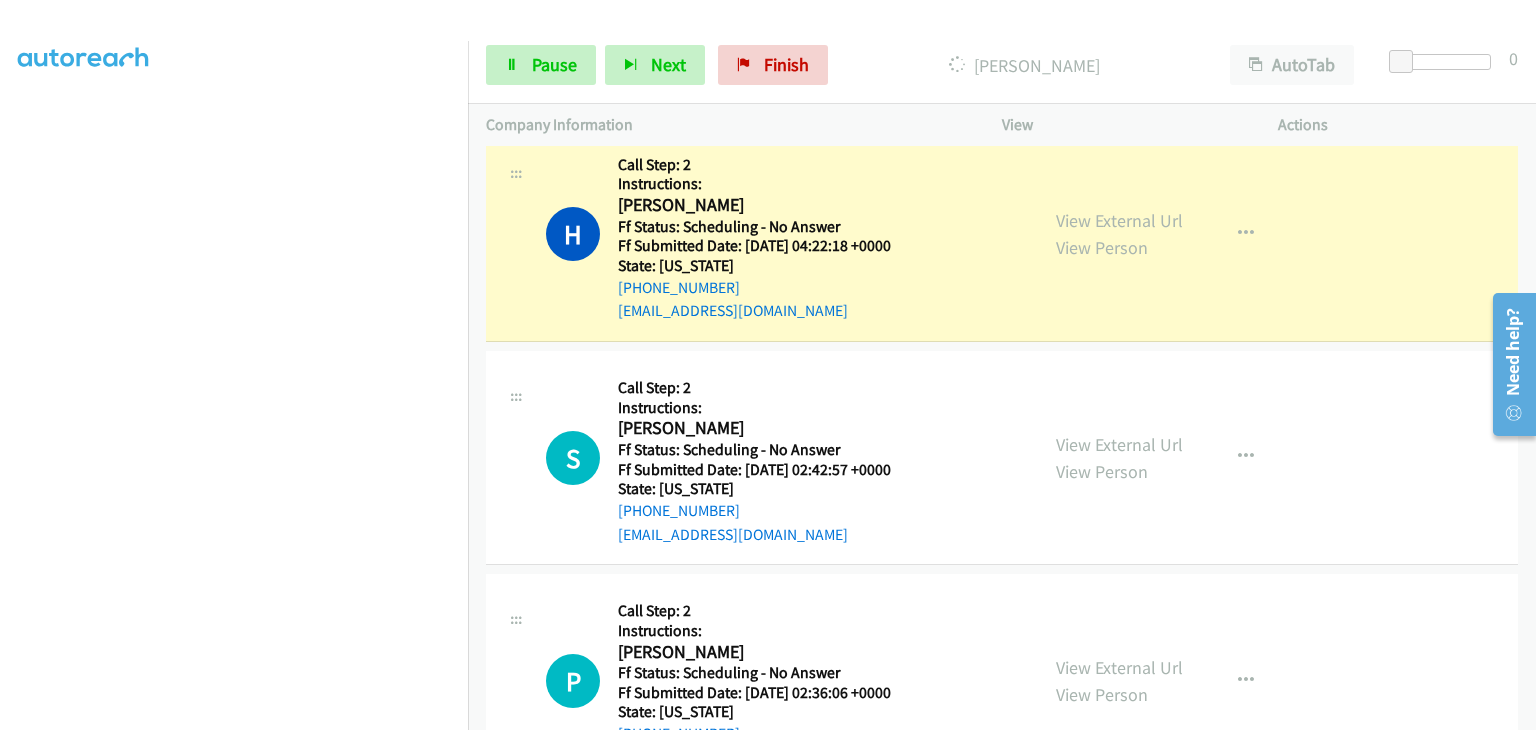 scroll, scrollTop: 1121, scrollLeft: 0, axis: vertical 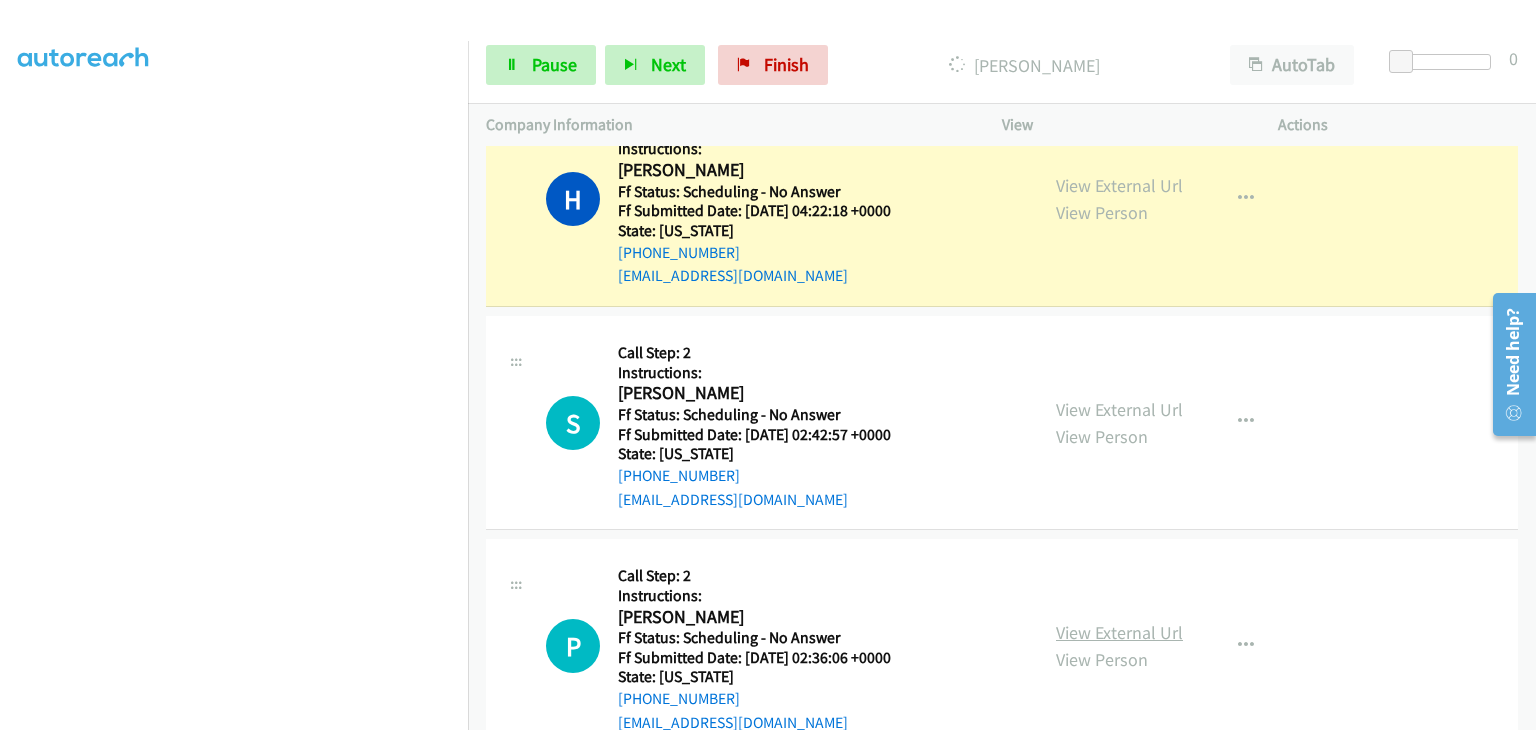 click on "View External Url" at bounding box center (1119, 632) 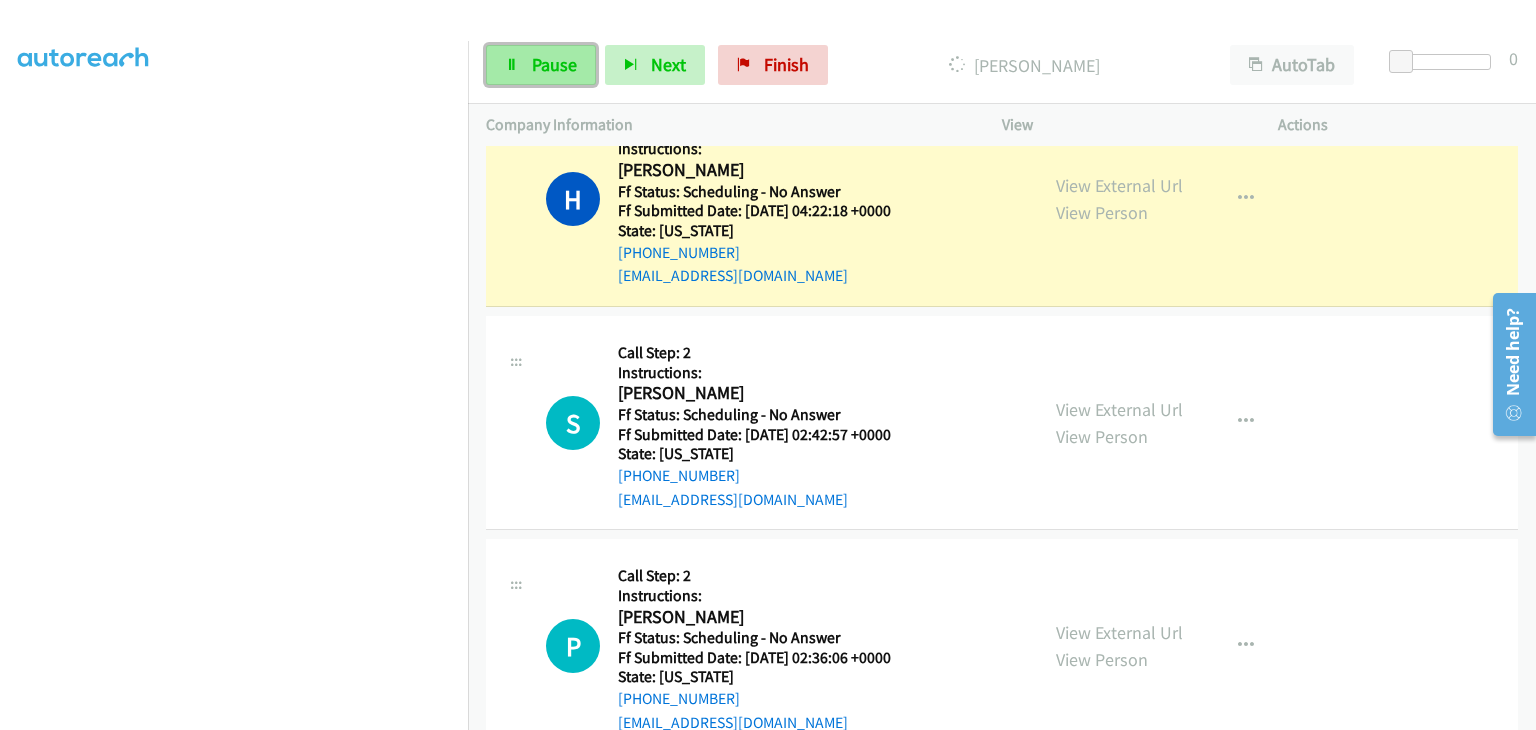 click on "Pause" at bounding box center [541, 65] 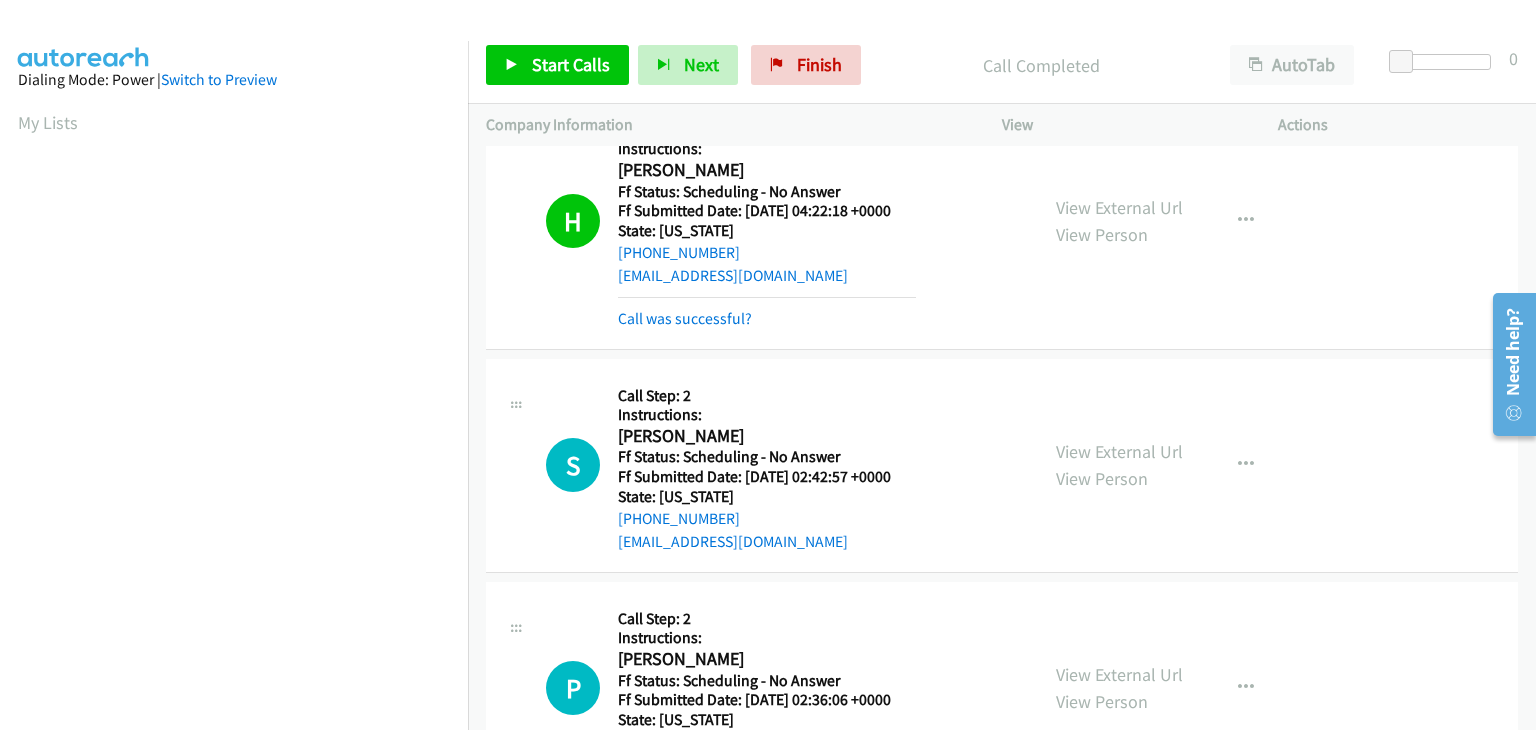 scroll, scrollTop: 392, scrollLeft: 0, axis: vertical 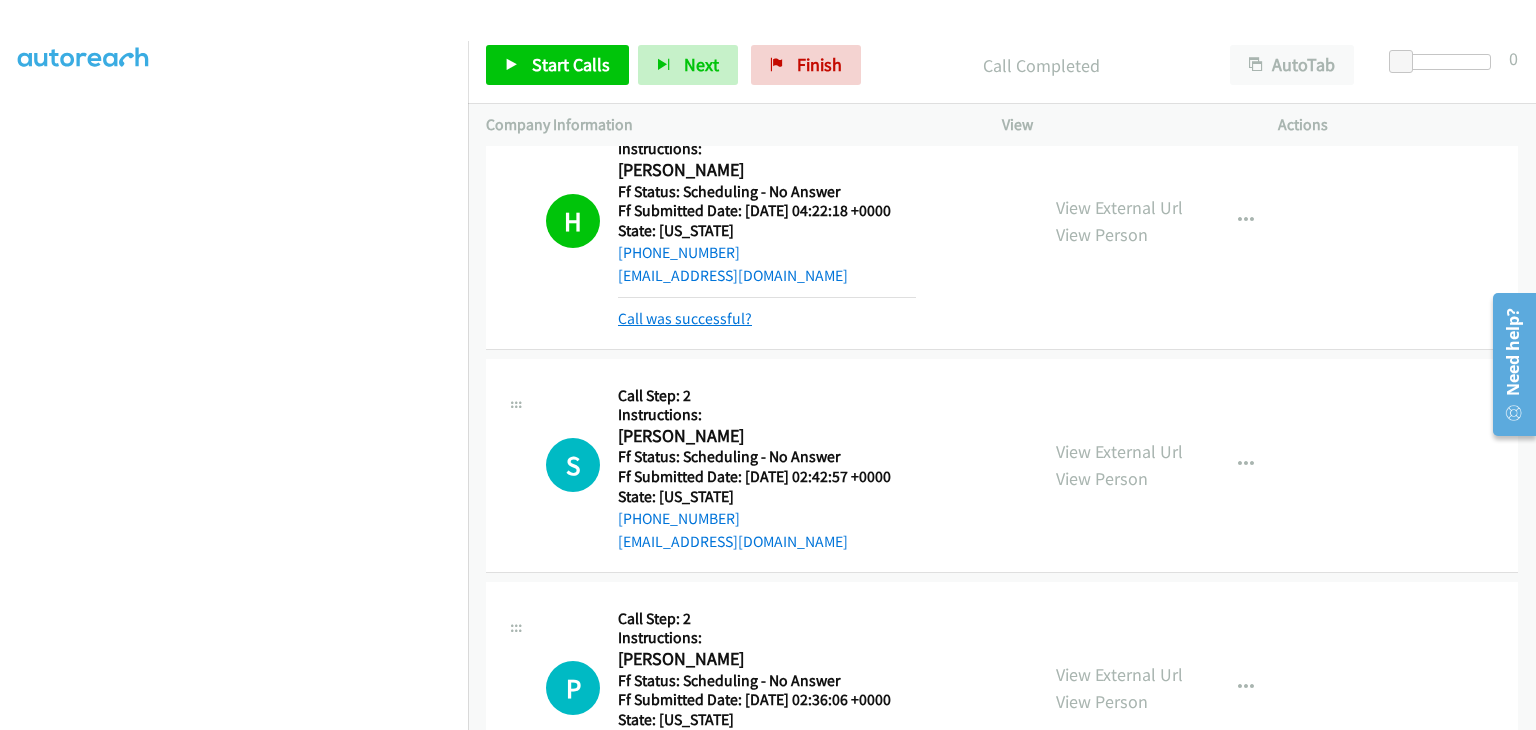 click on "Call was successful?" at bounding box center (685, 318) 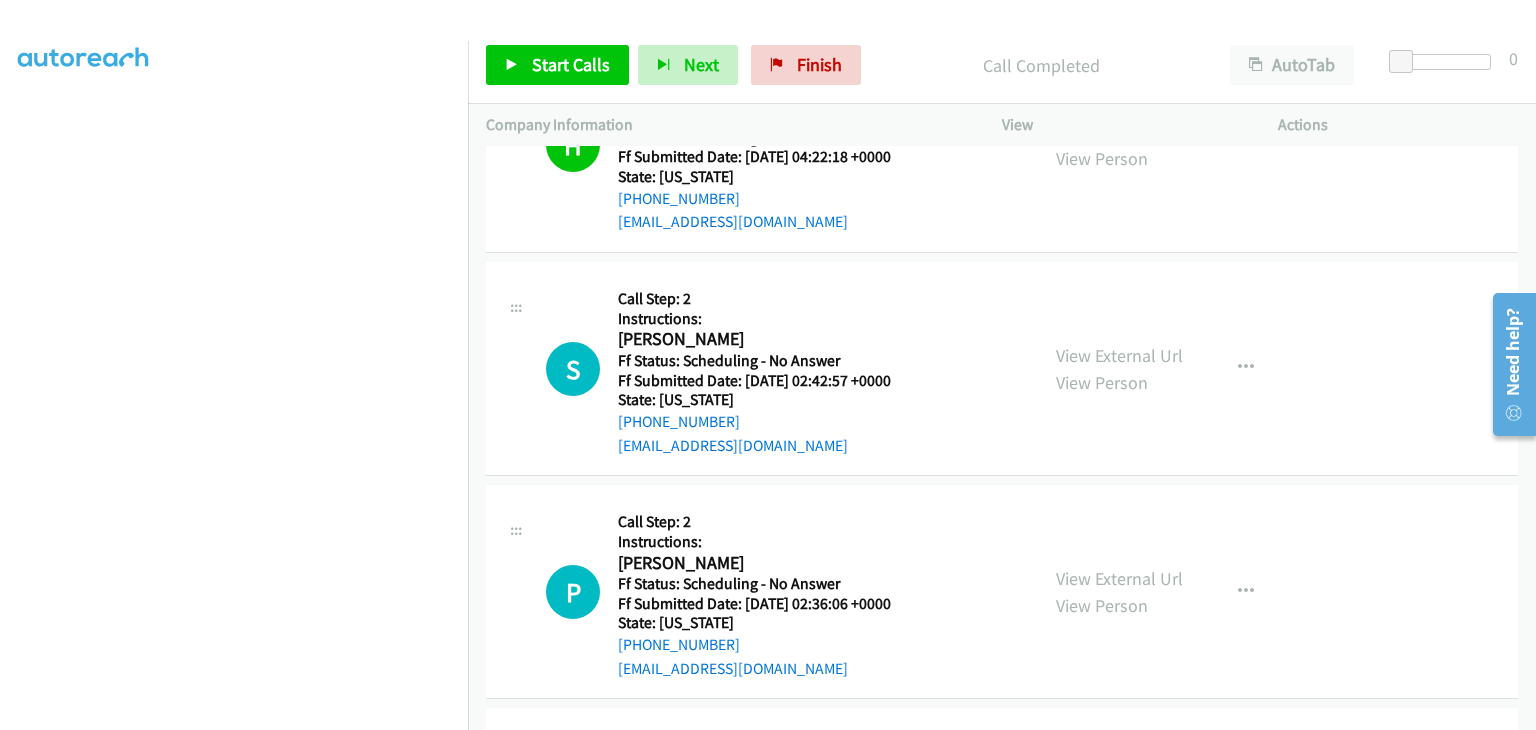 scroll, scrollTop: 1221, scrollLeft: 0, axis: vertical 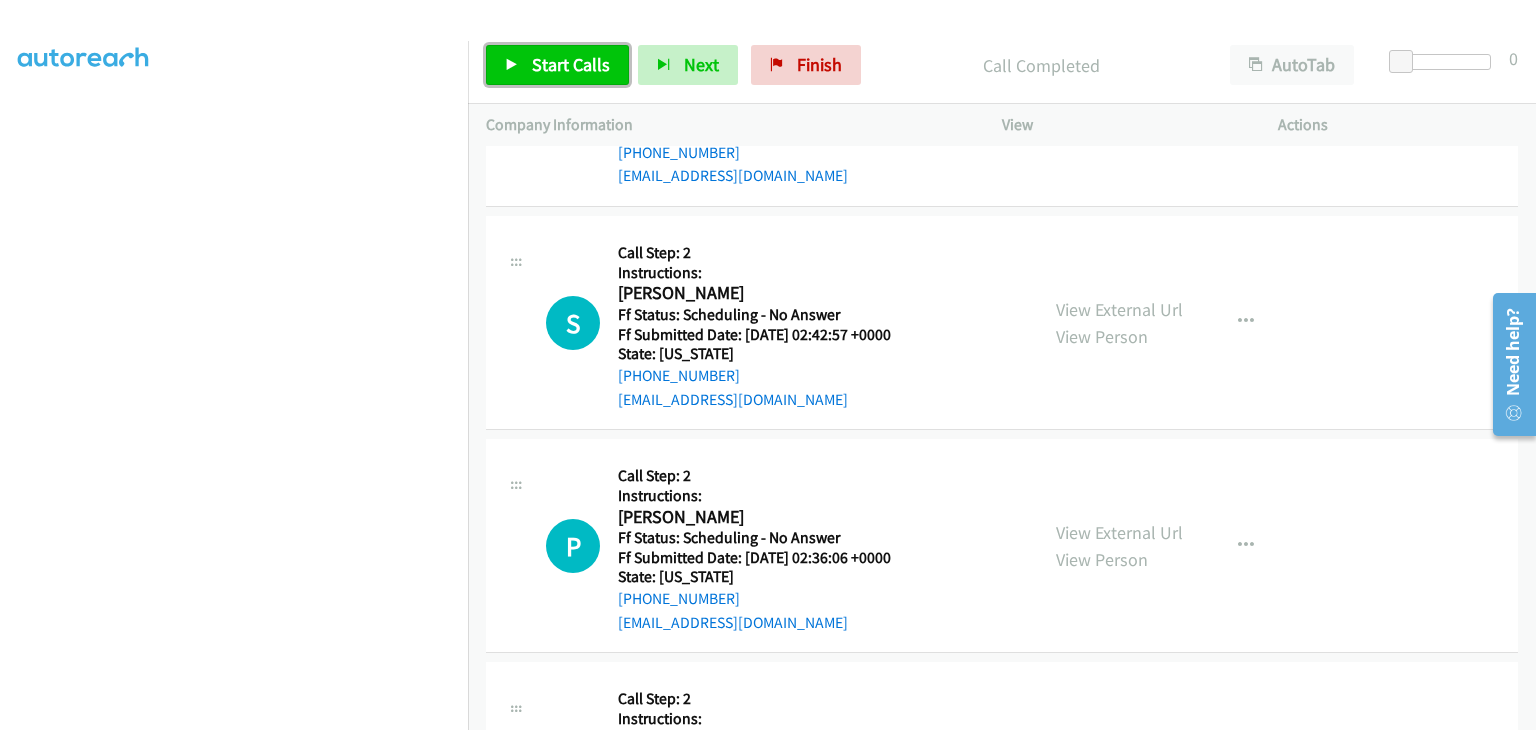 click on "Start Calls" at bounding box center [571, 64] 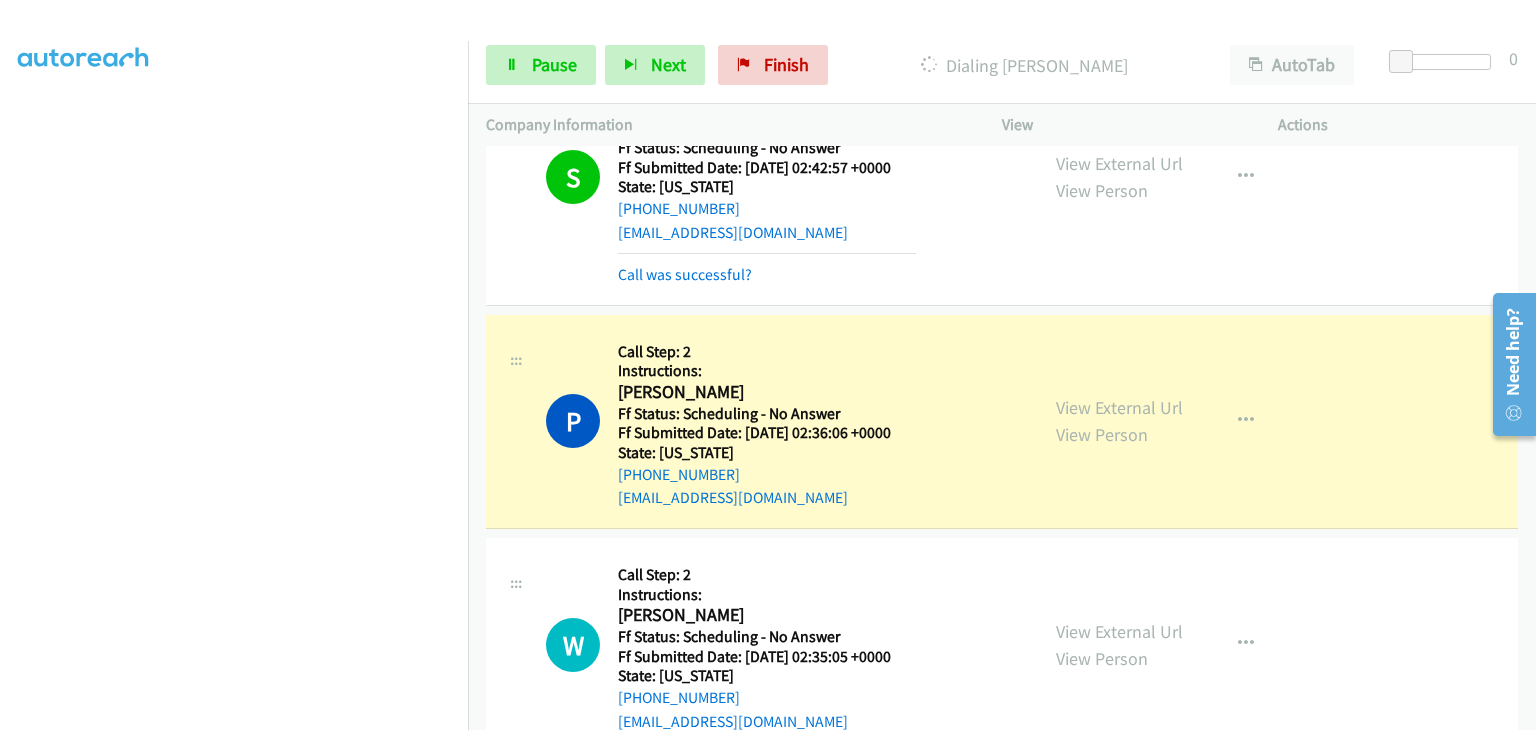 scroll, scrollTop: 1421, scrollLeft: 0, axis: vertical 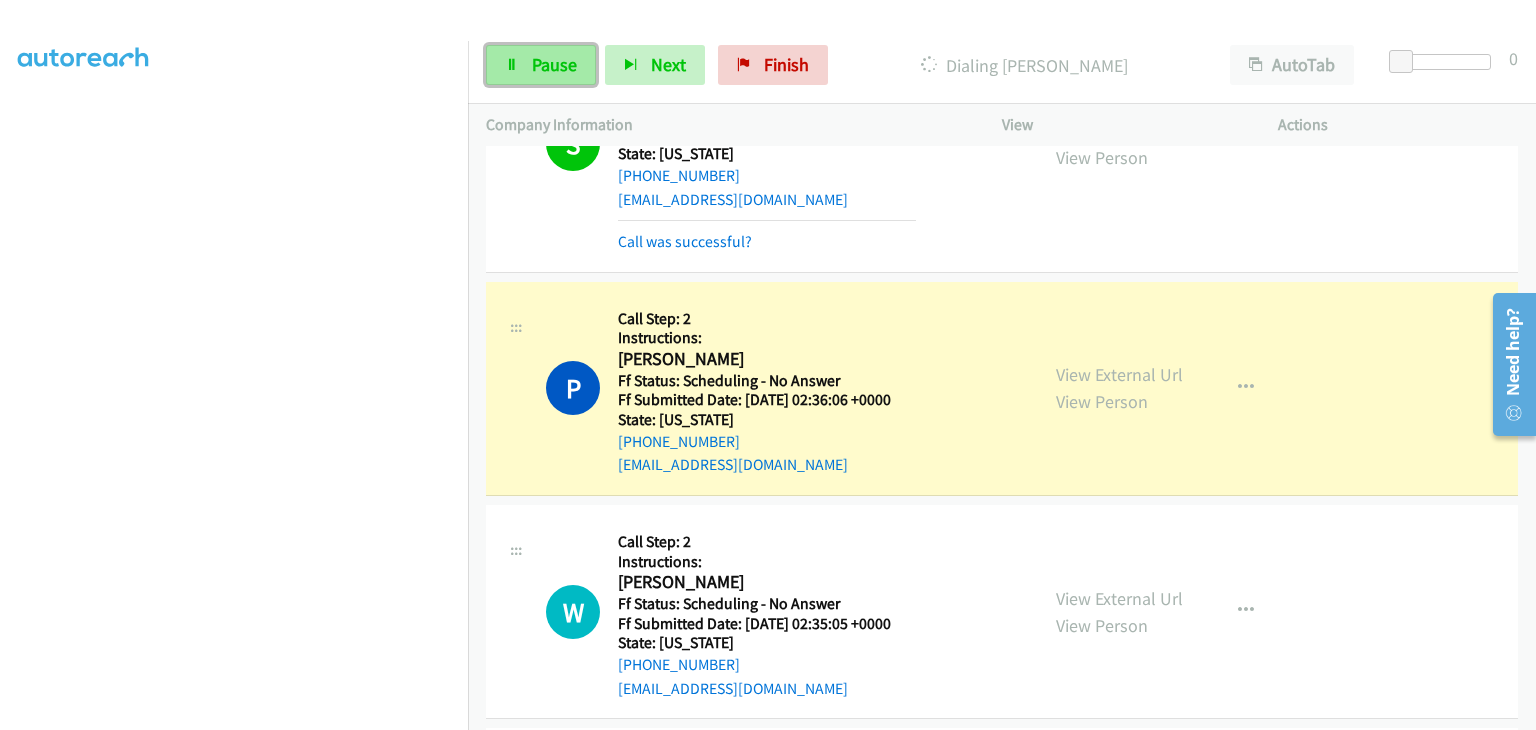click on "Pause" at bounding box center [541, 65] 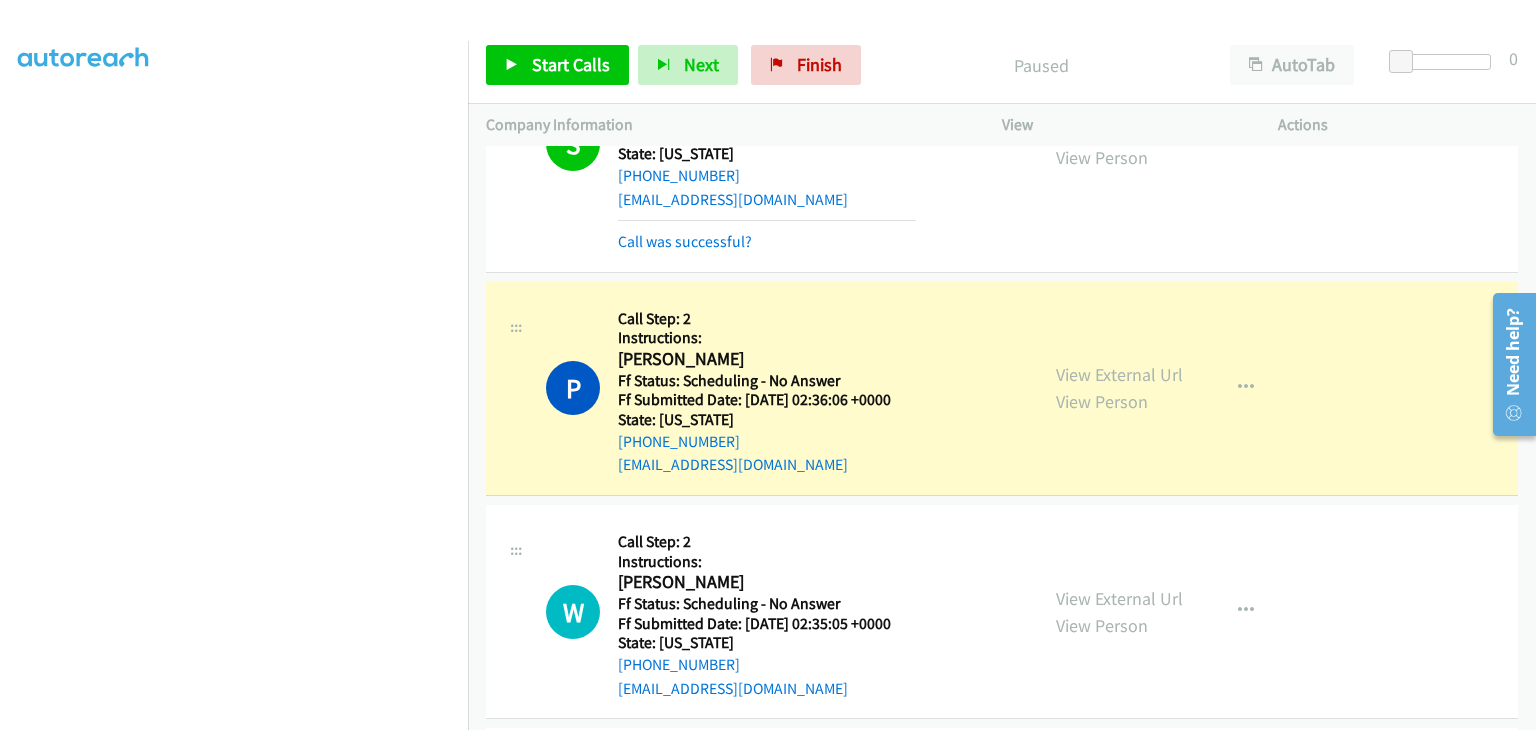 scroll, scrollTop: 392, scrollLeft: 0, axis: vertical 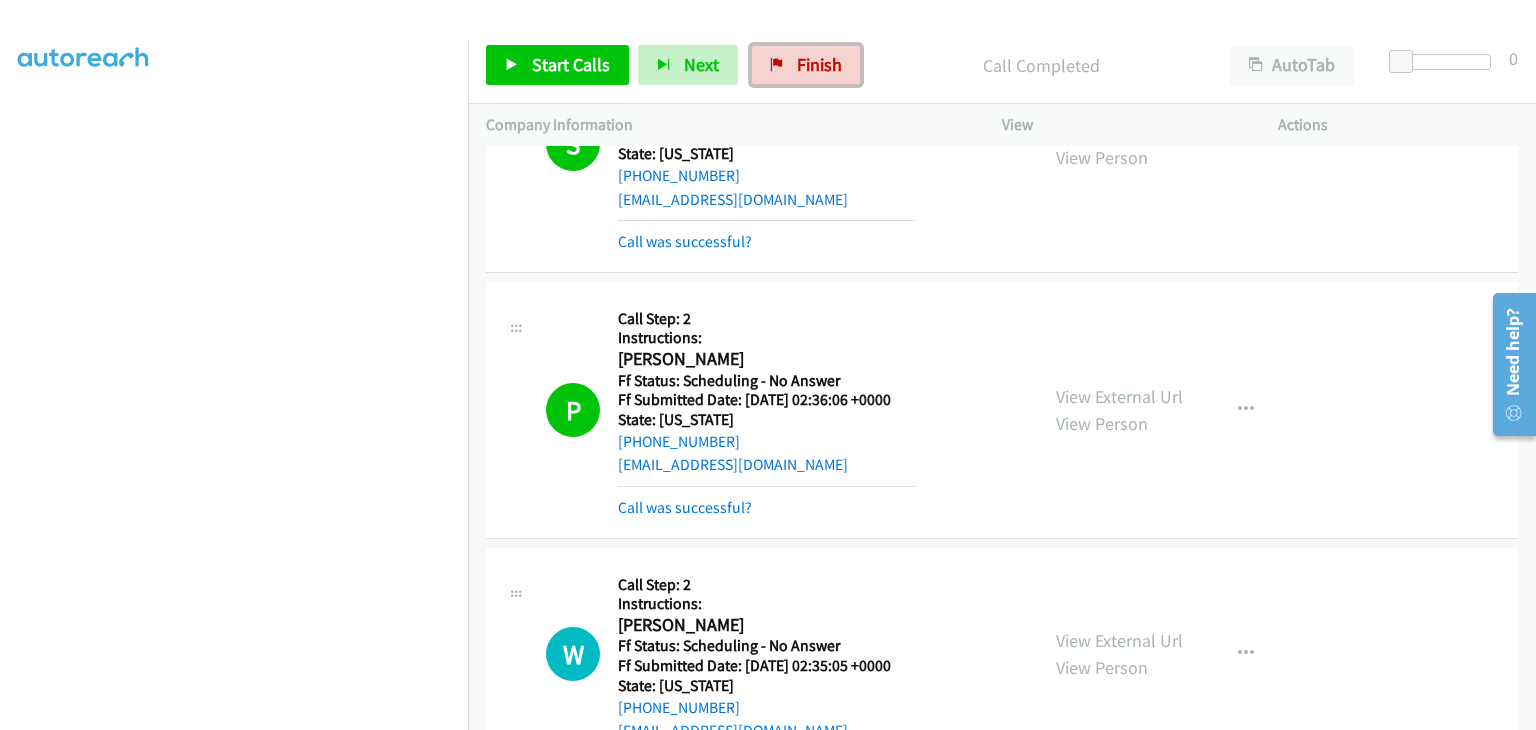 drag, startPoint x: 811, startPoint y: 82, endPoint x: 836, endPoint y: 106, distance: 34.655445 